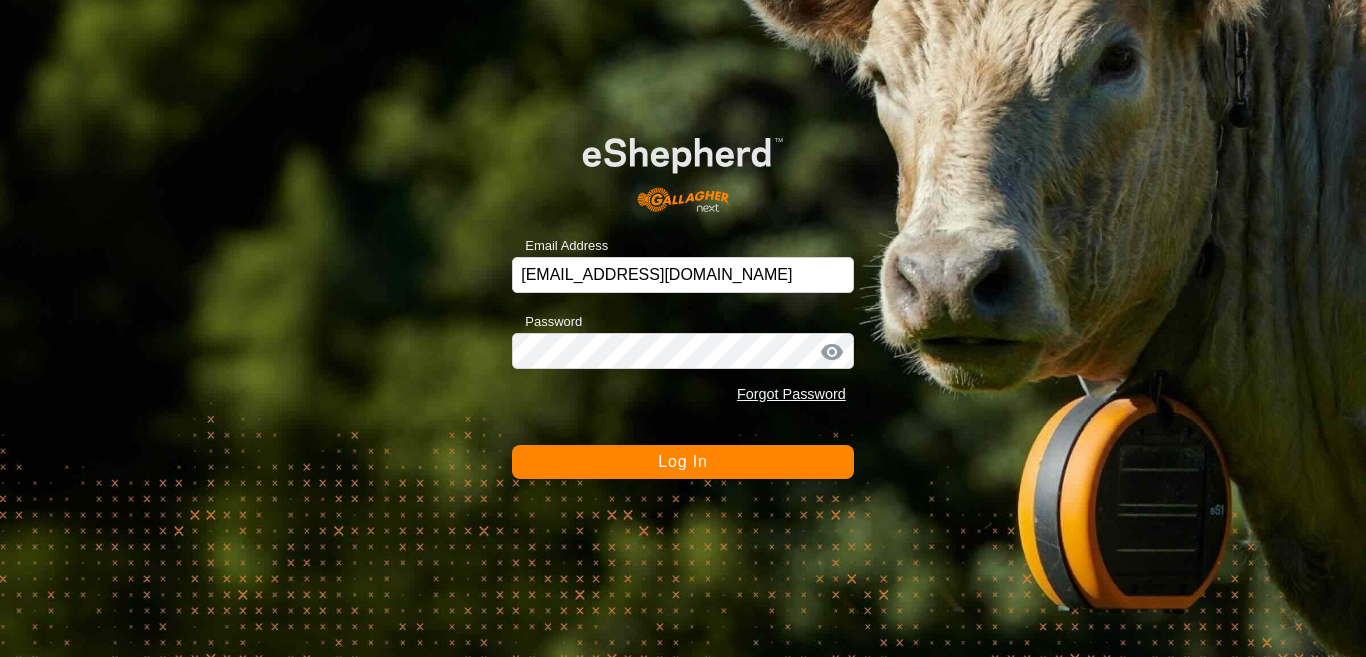 scroll, scrollTop: 0, scrollLeft: 0, axis: both 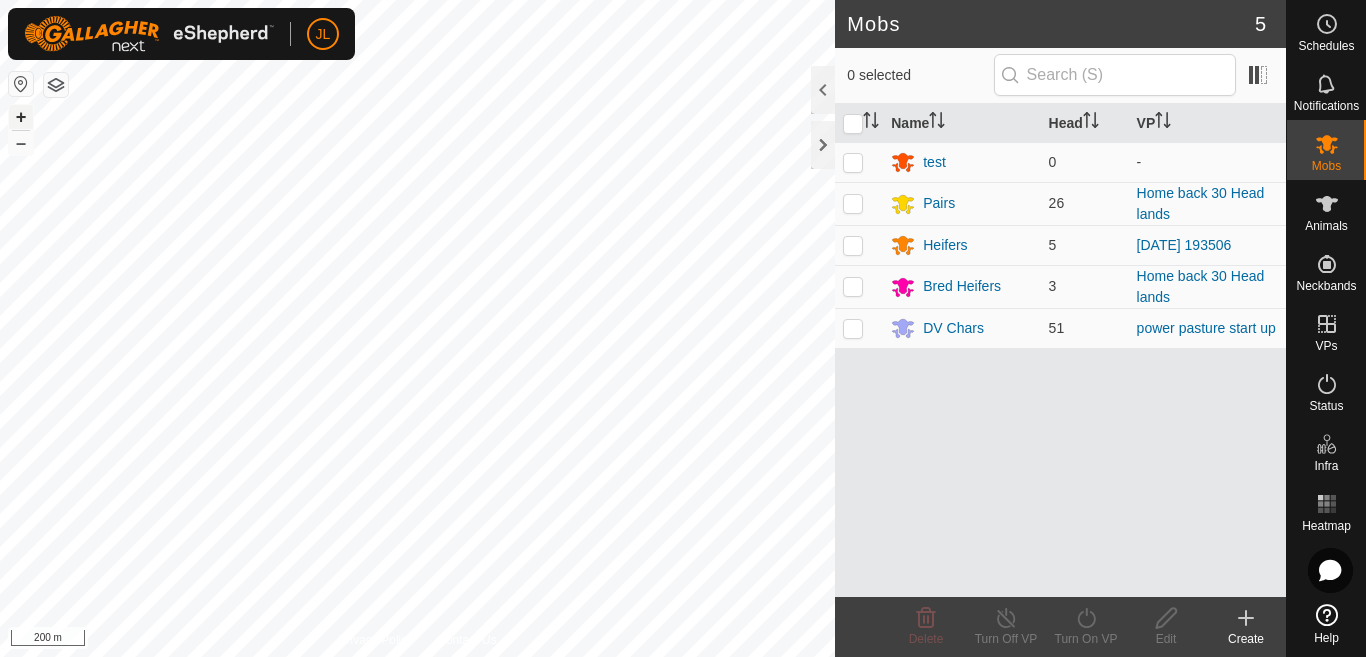 click on "+" at bounding box center (21, 117) 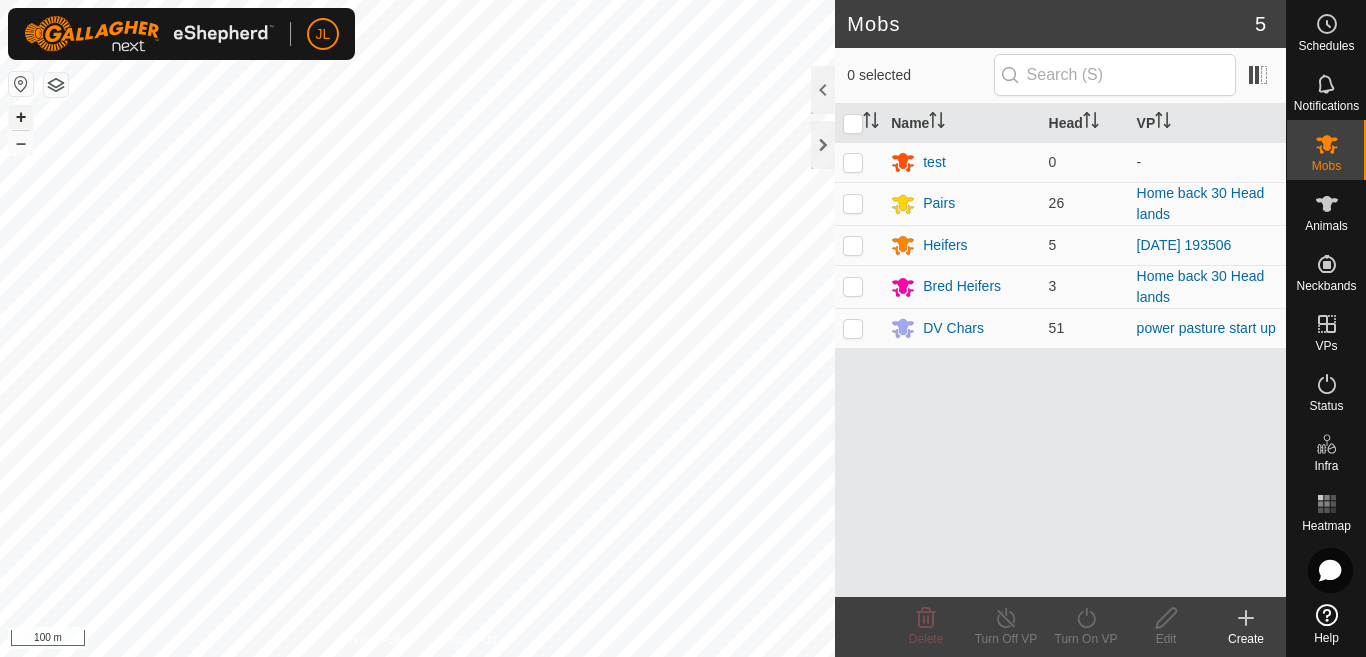 click on "+" at bounding box center (21, 117) 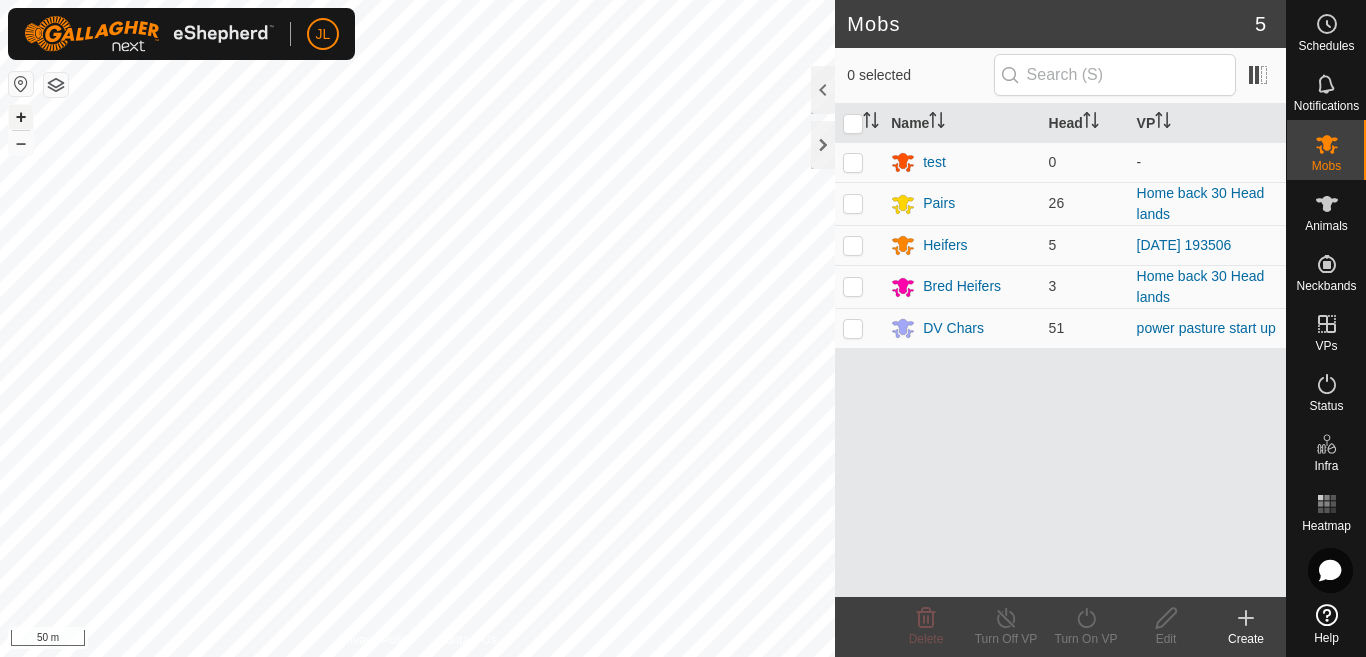 click on "+" at bounding box center [21, 117] 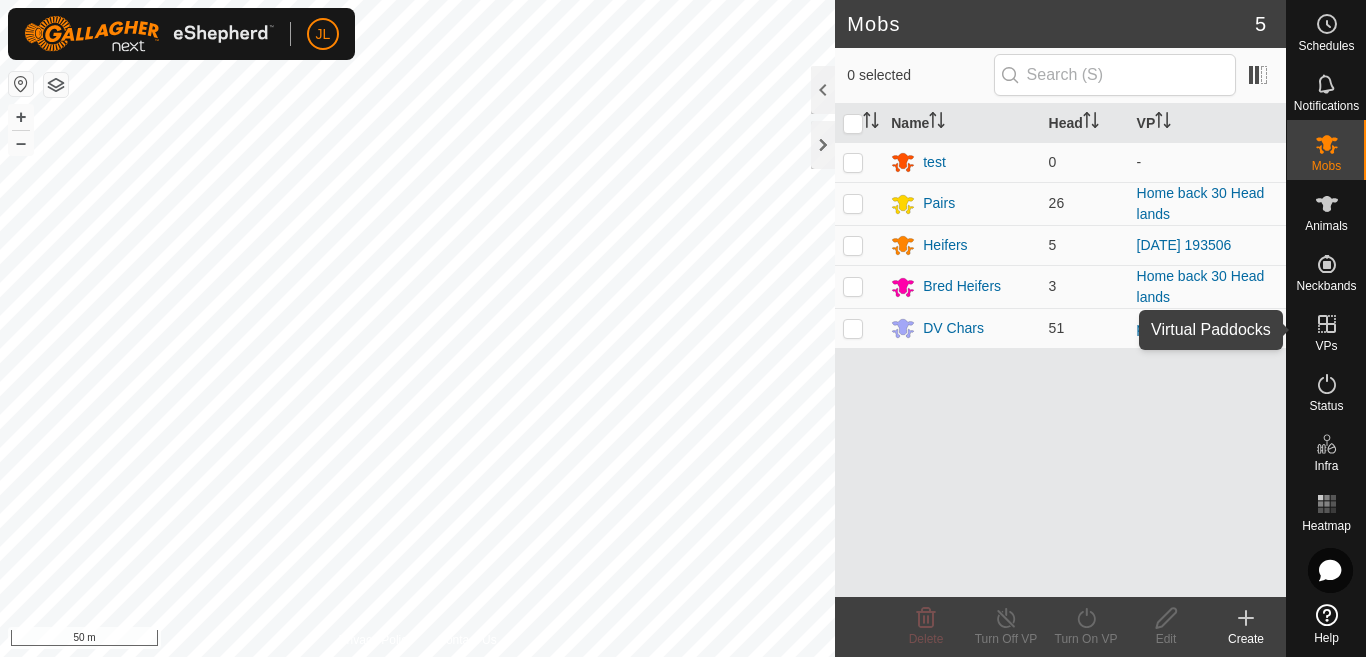click at bounding box center [1327, 324] 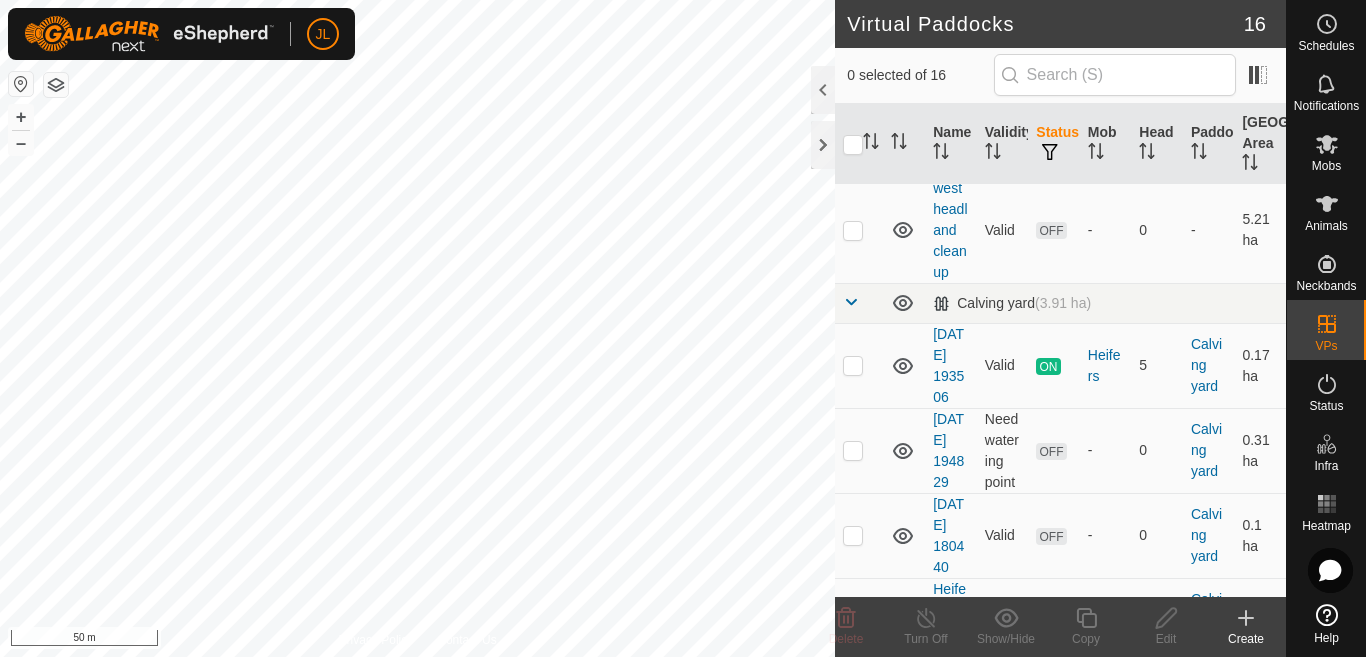 scroll, scrollTop: 440, scrollLeft: 0, axis: vertical 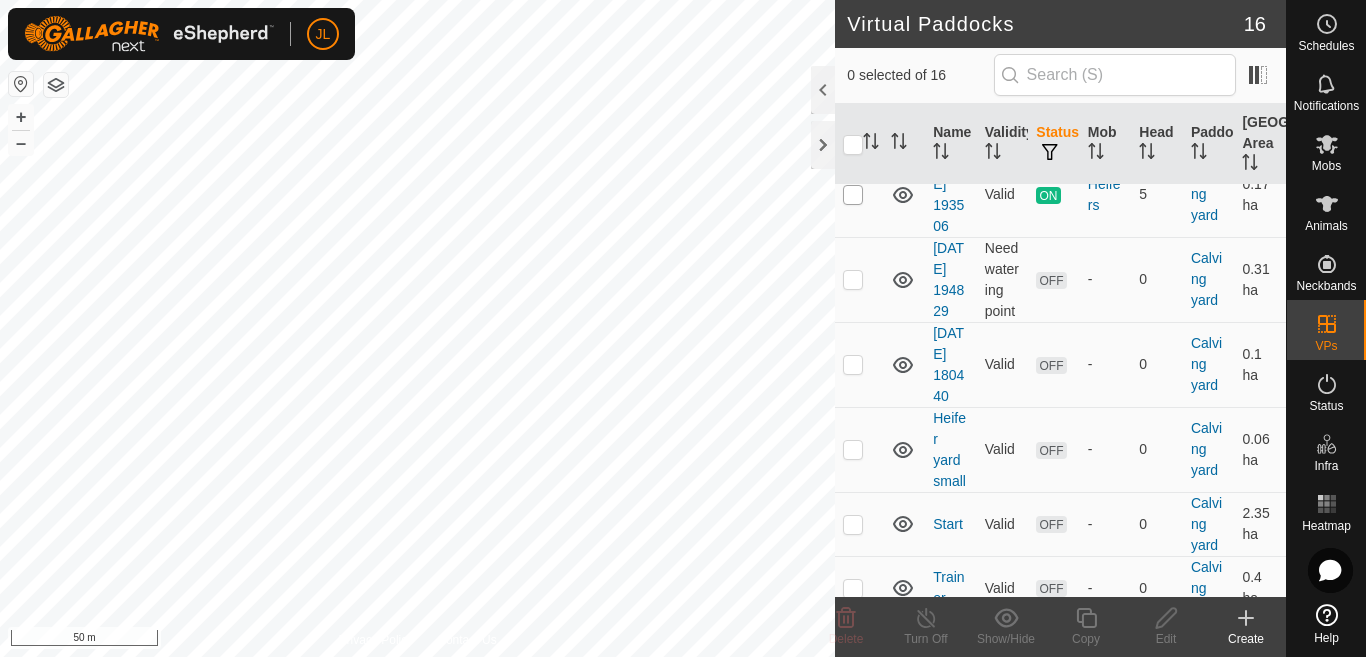click at bounding box center (853, 195) 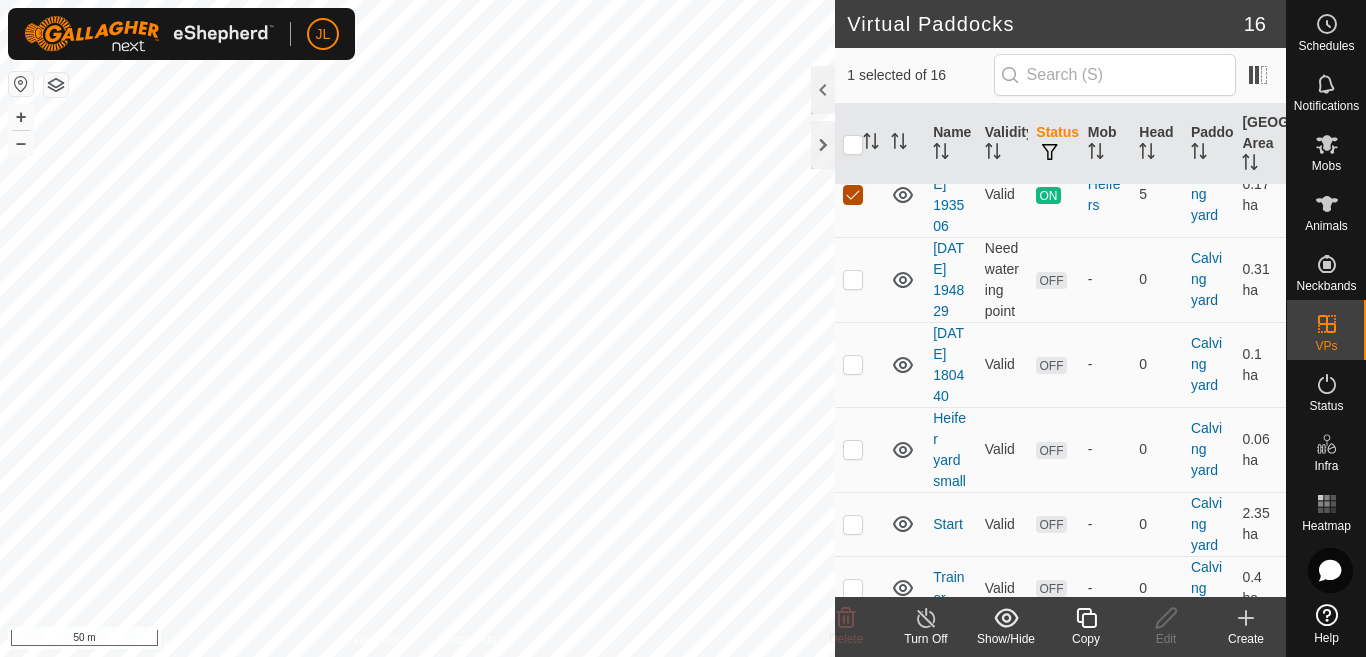 click at bounding box center [853, 195] 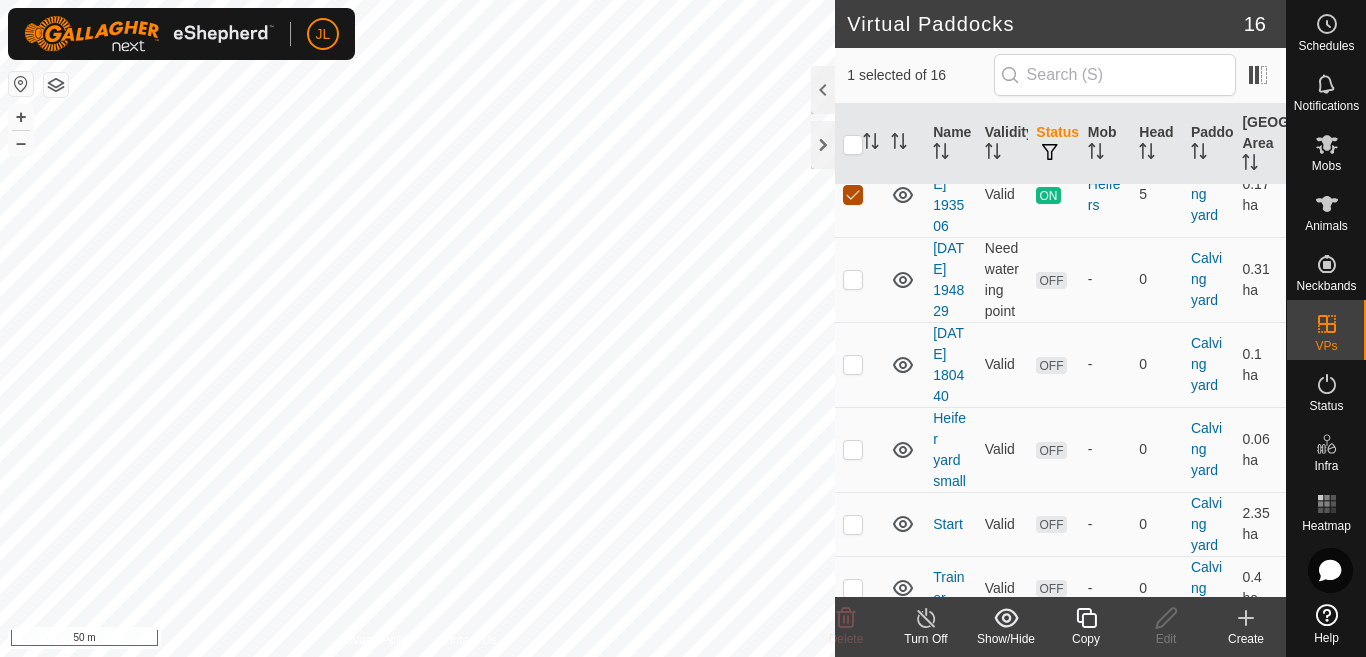 checkbox on "false" 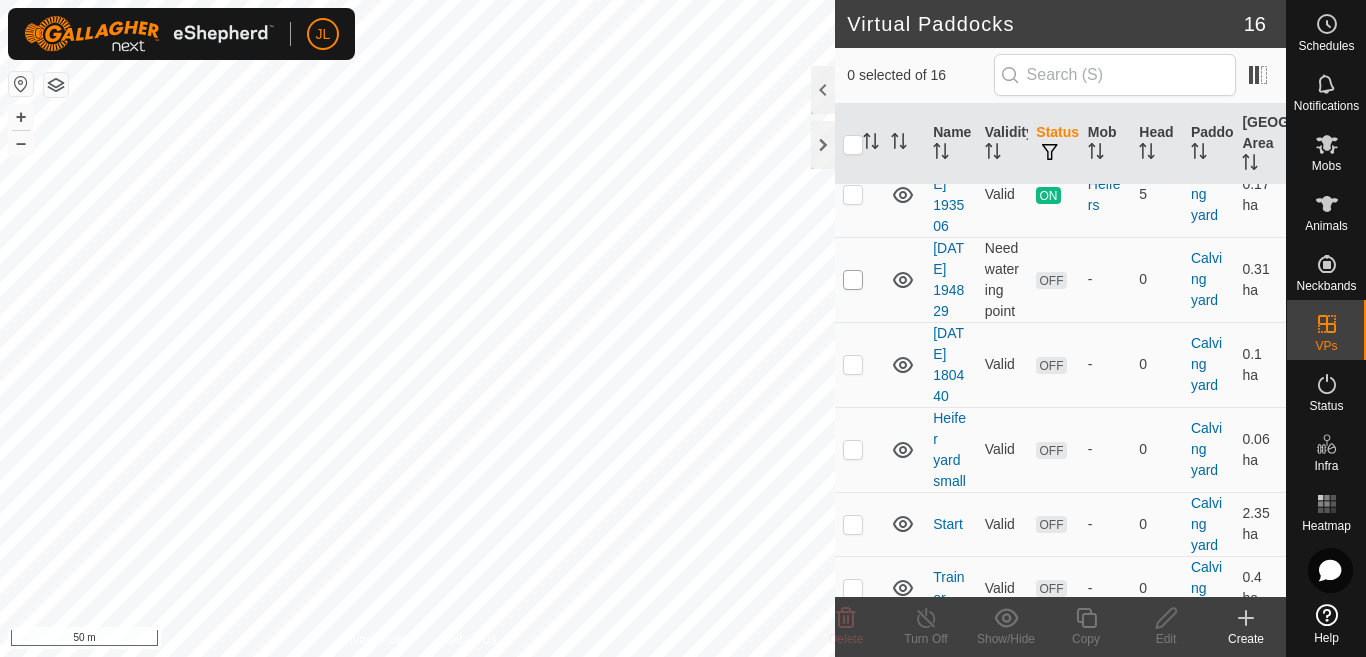 click at bounding box center [853, 280] 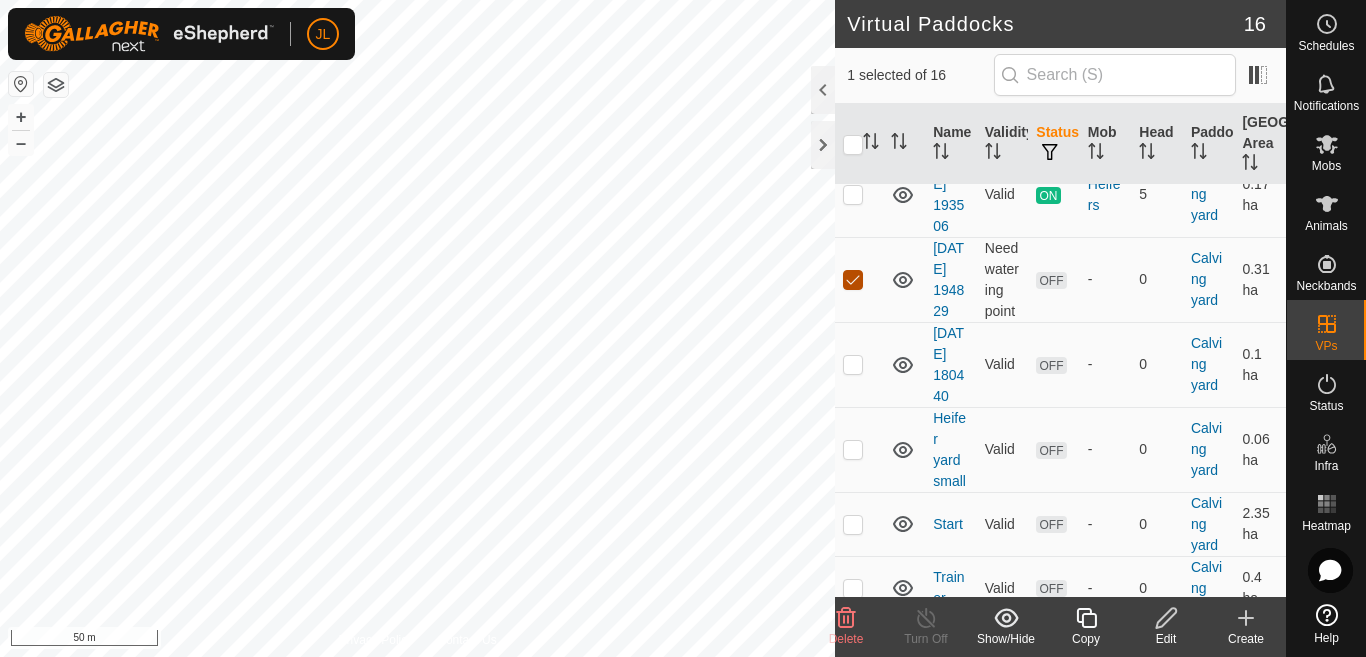 click at bounding box center [853, 280] 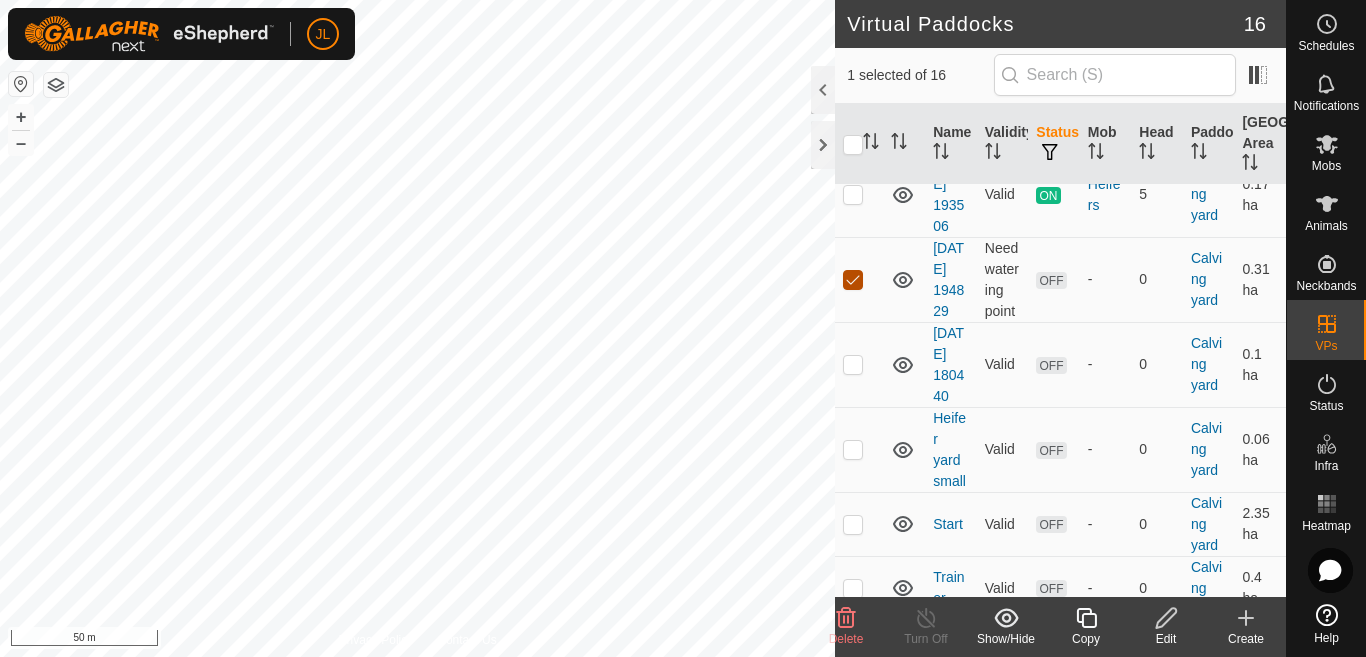 checkbox on "false" 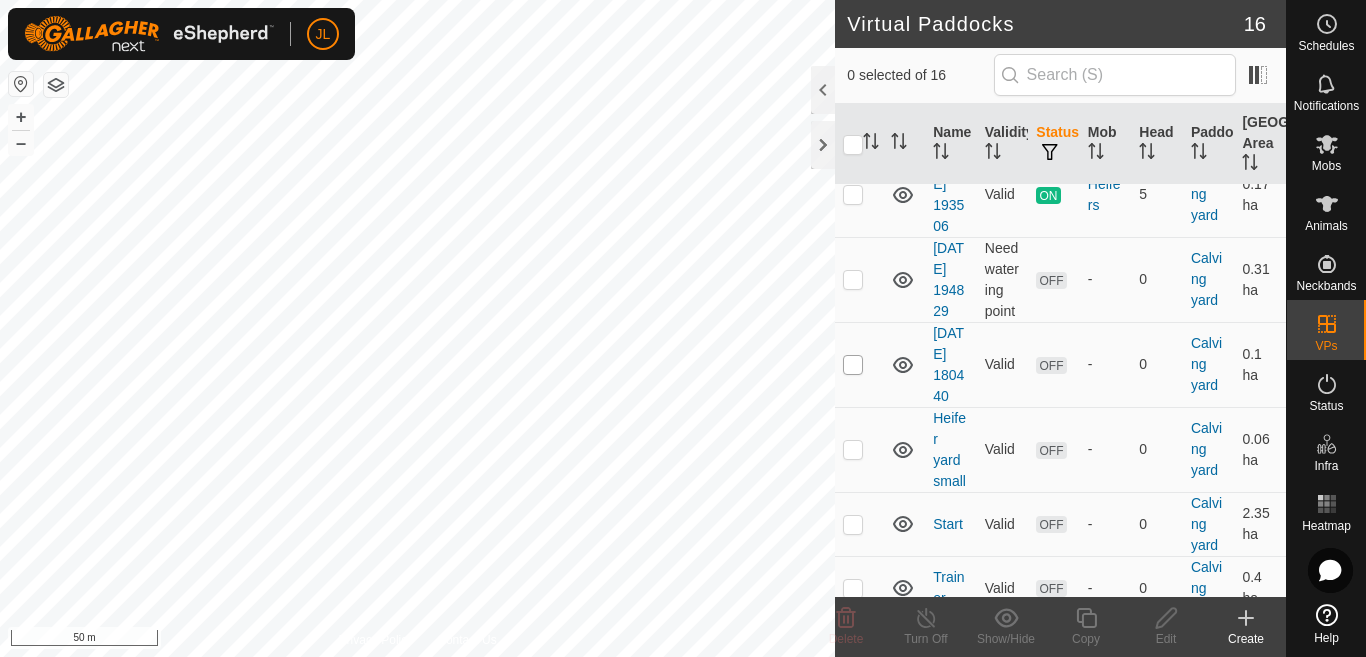 click at bounding box center [853, 365] 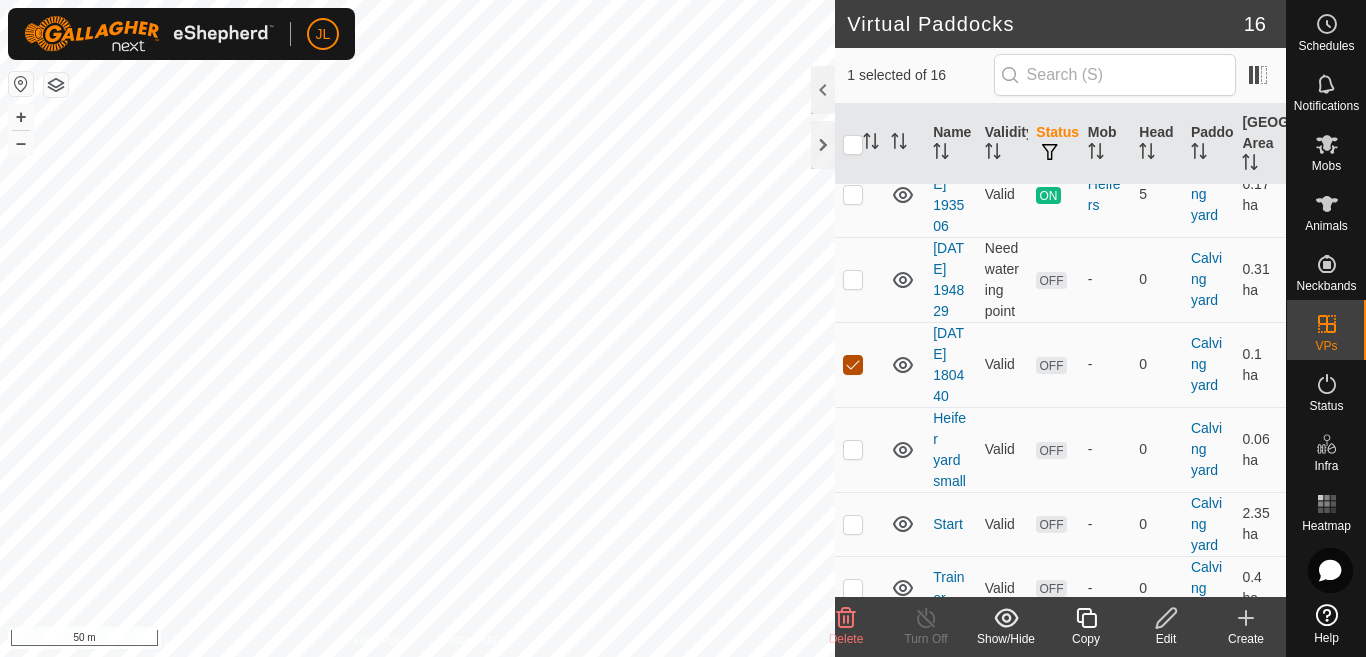 click at bounding box center (853, 365) 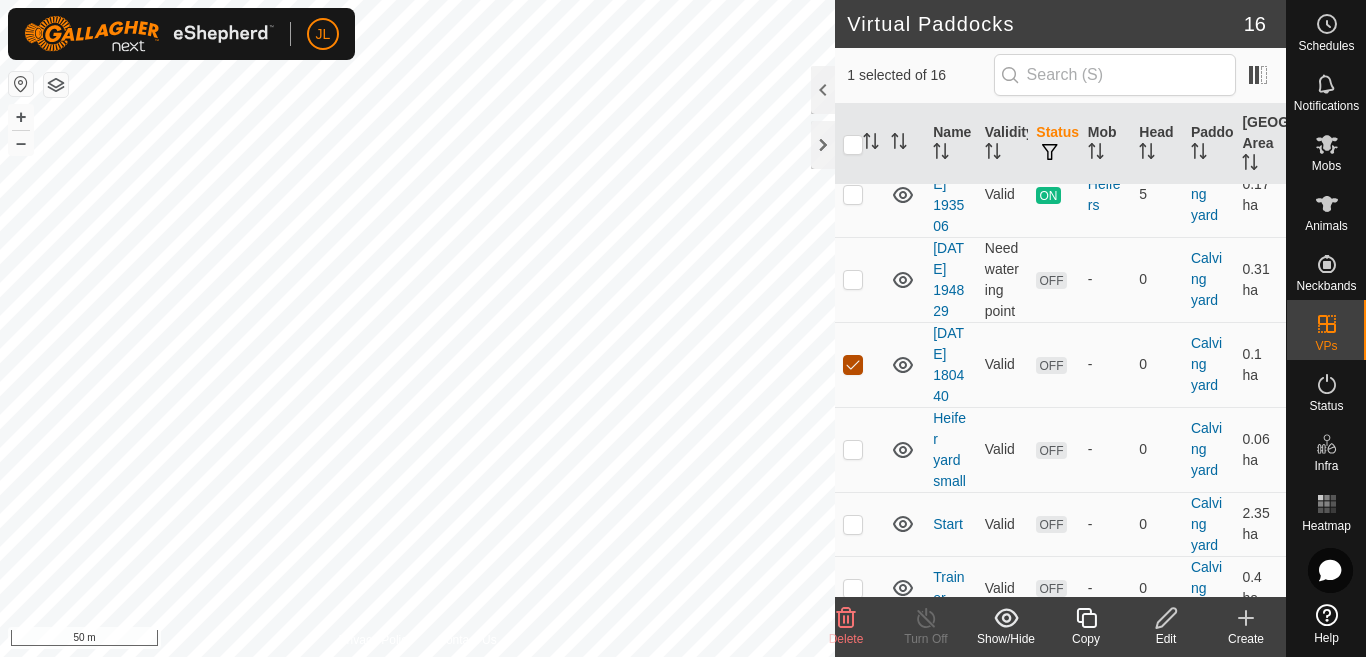 checkbox on "false" 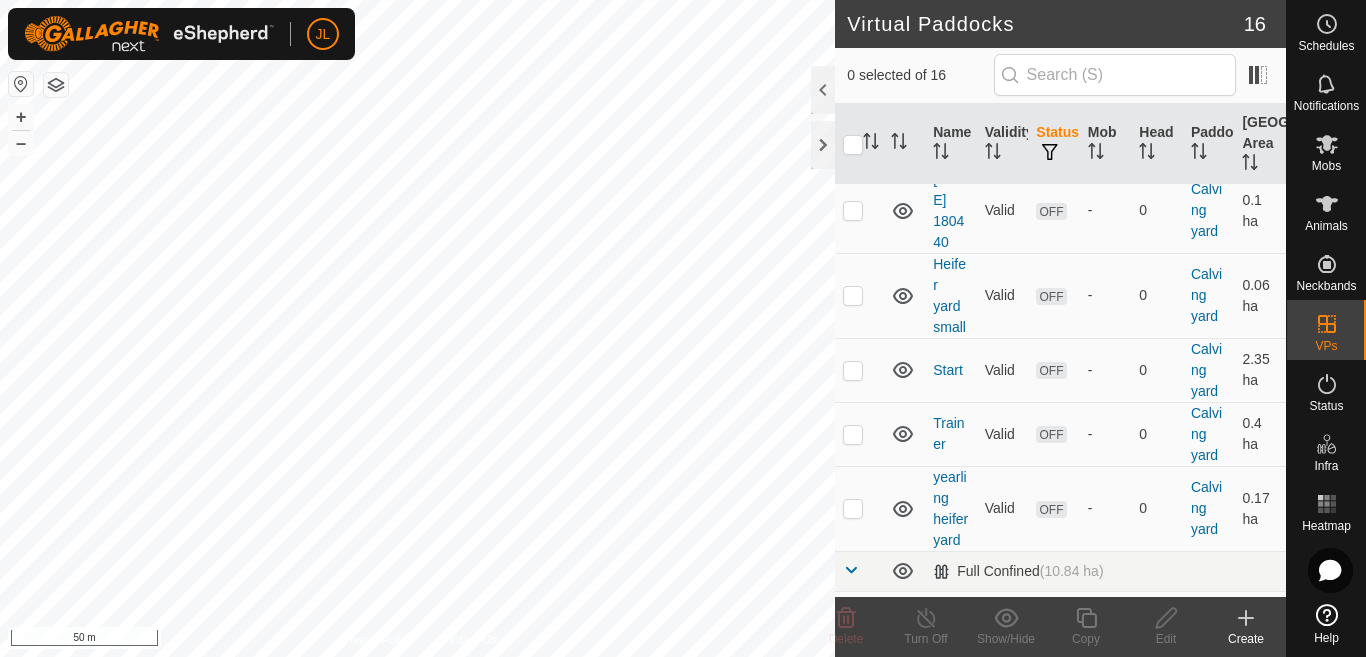 scroll, scrollTop: 800, scrollLeft: 0, axis: vertical 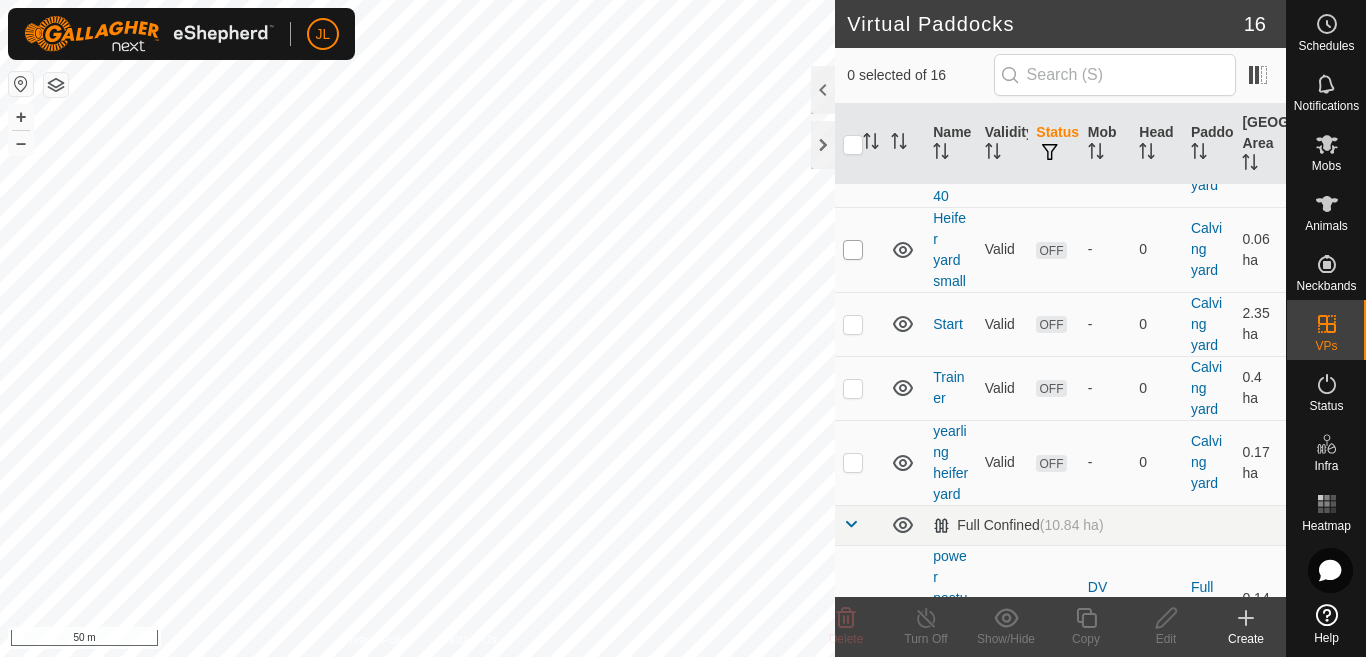 click at bounding box center [853, 250] 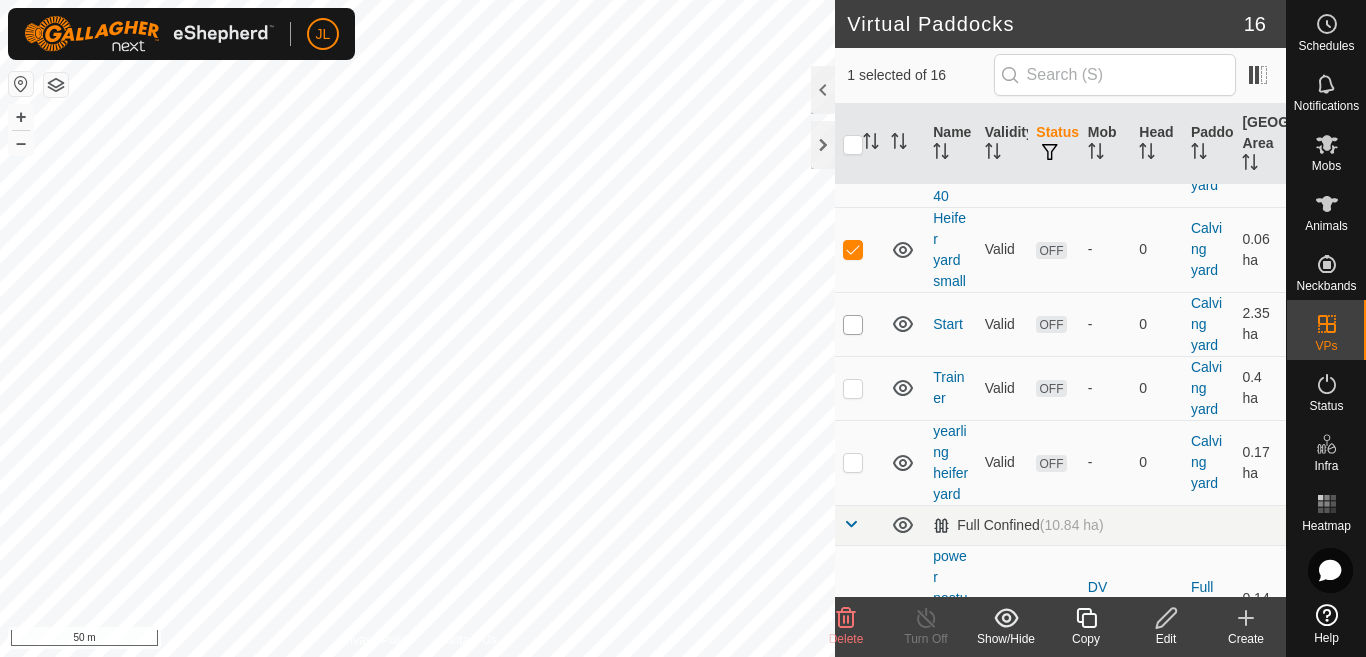 click at bounding box center (853, 325) 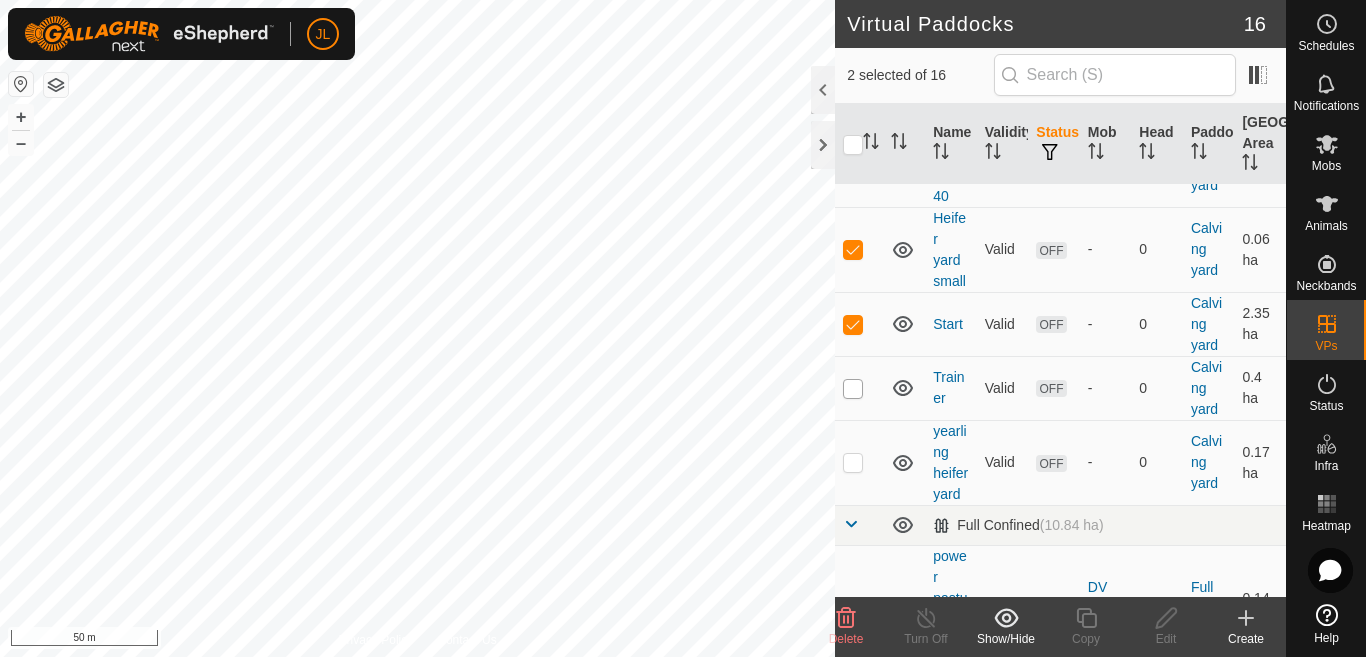 click at bounding box center (853, 389) 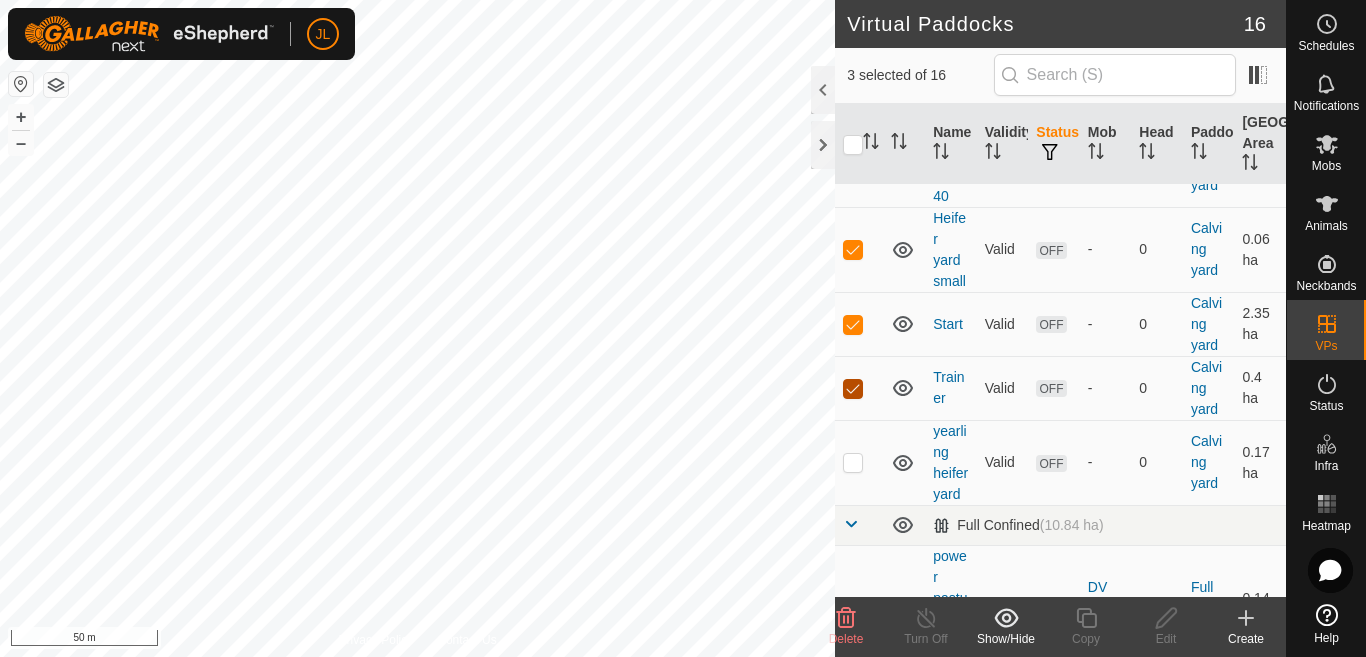 click at bounding box center [853, 389] 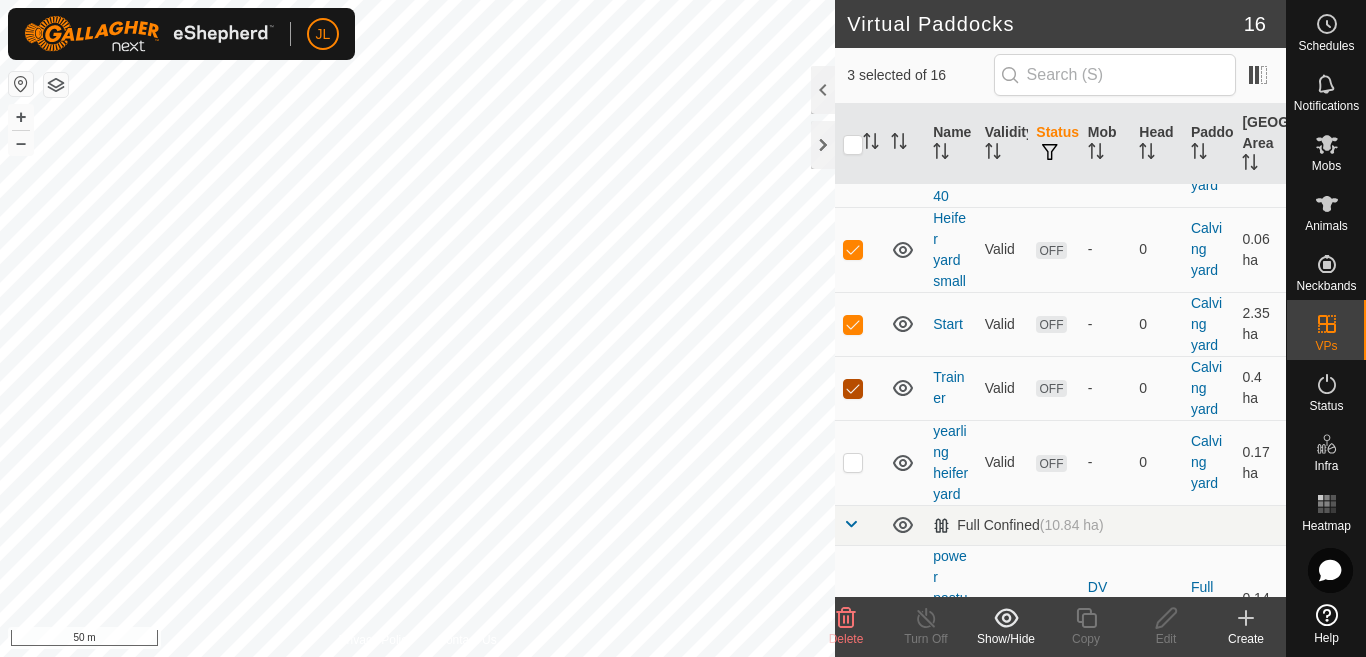 checkbox on "false" 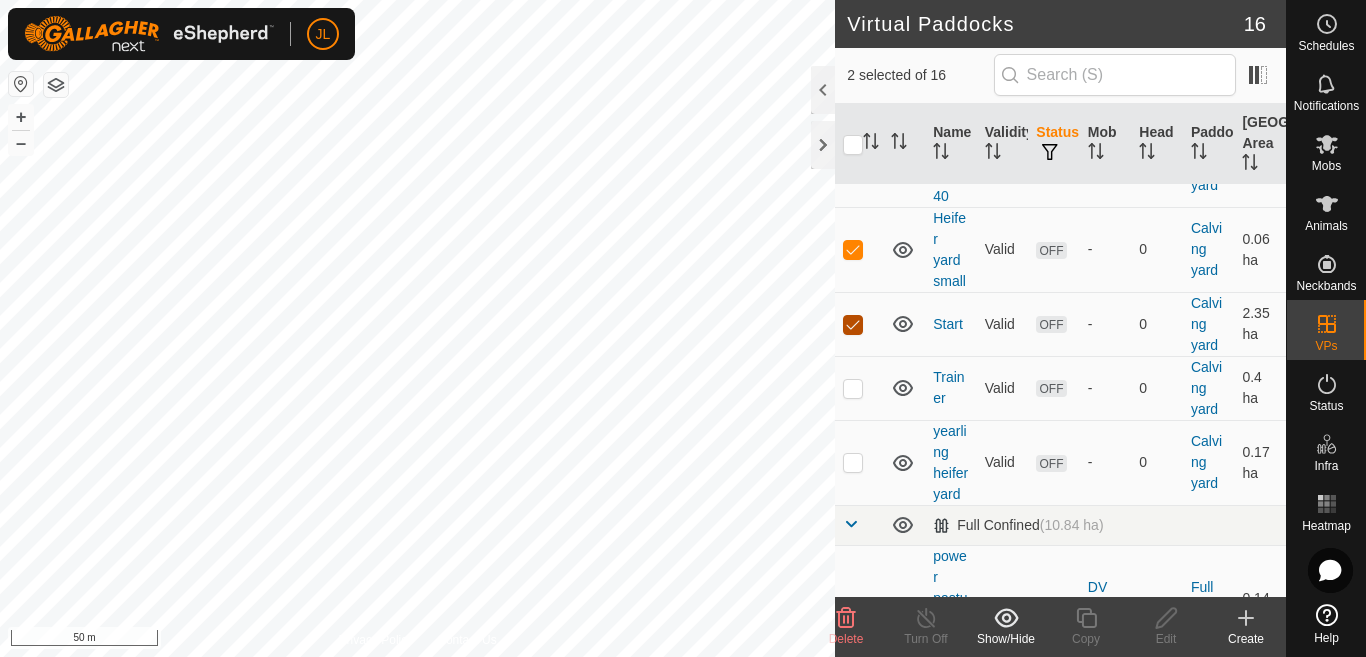 click at bounding box center [853, 325] 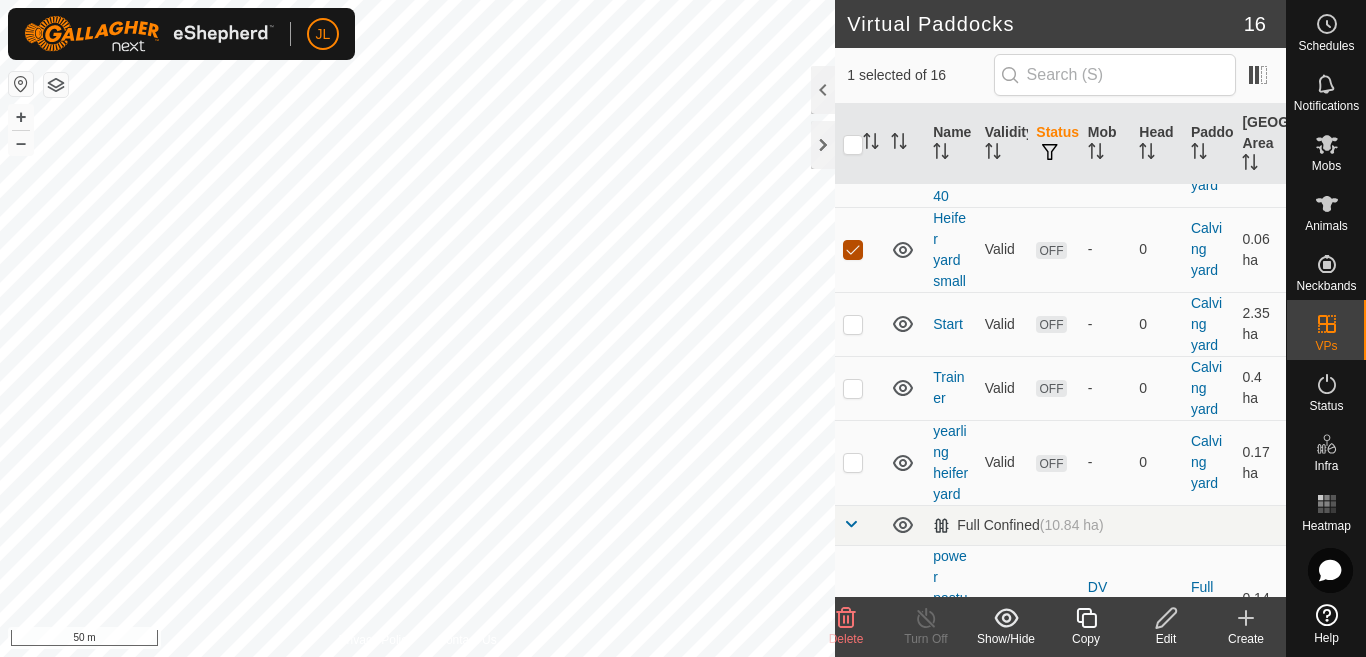 click at bounding box center [853, 250] 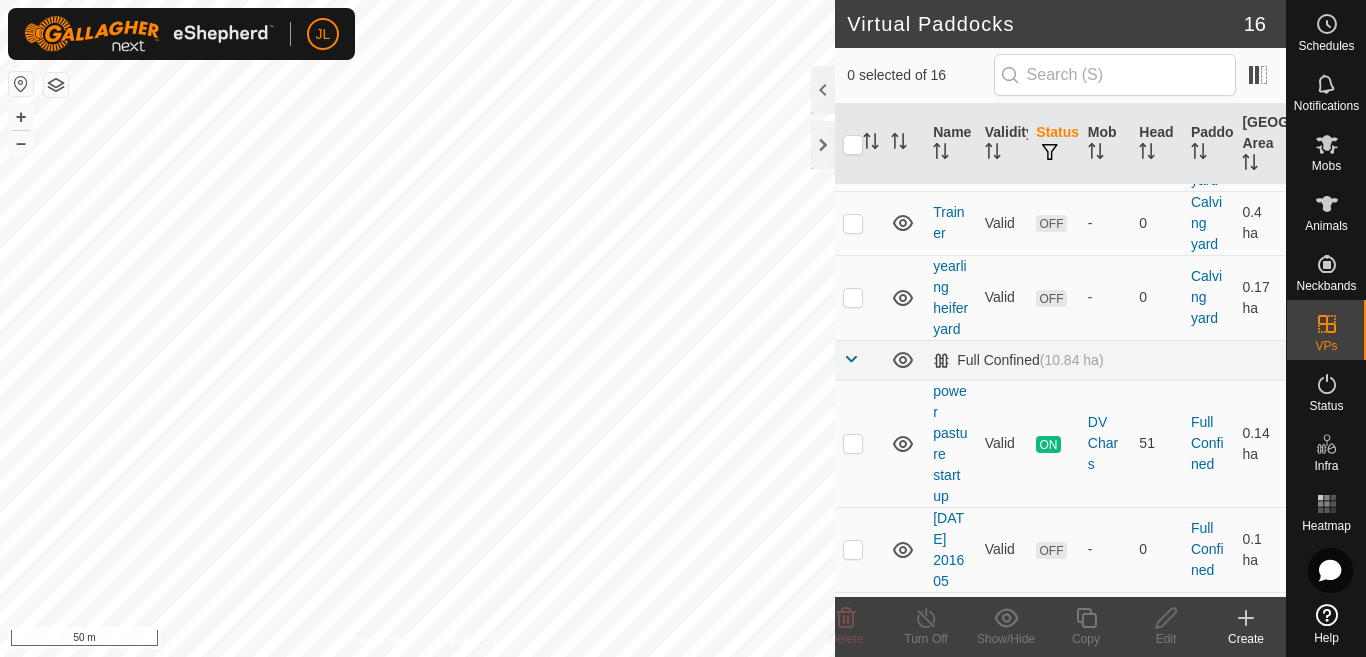 scroll, scrollTop: 1000, scrollLeft: 0, axis: vertical 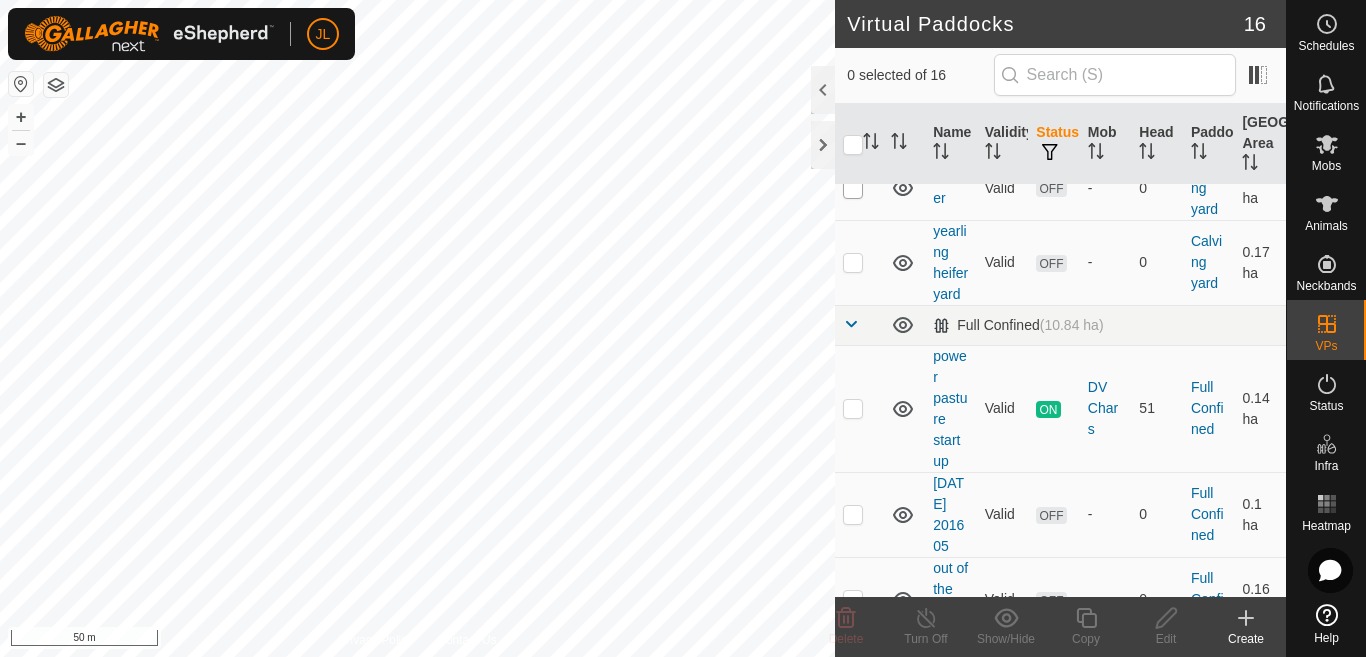 click at bounding box center (853, 189) 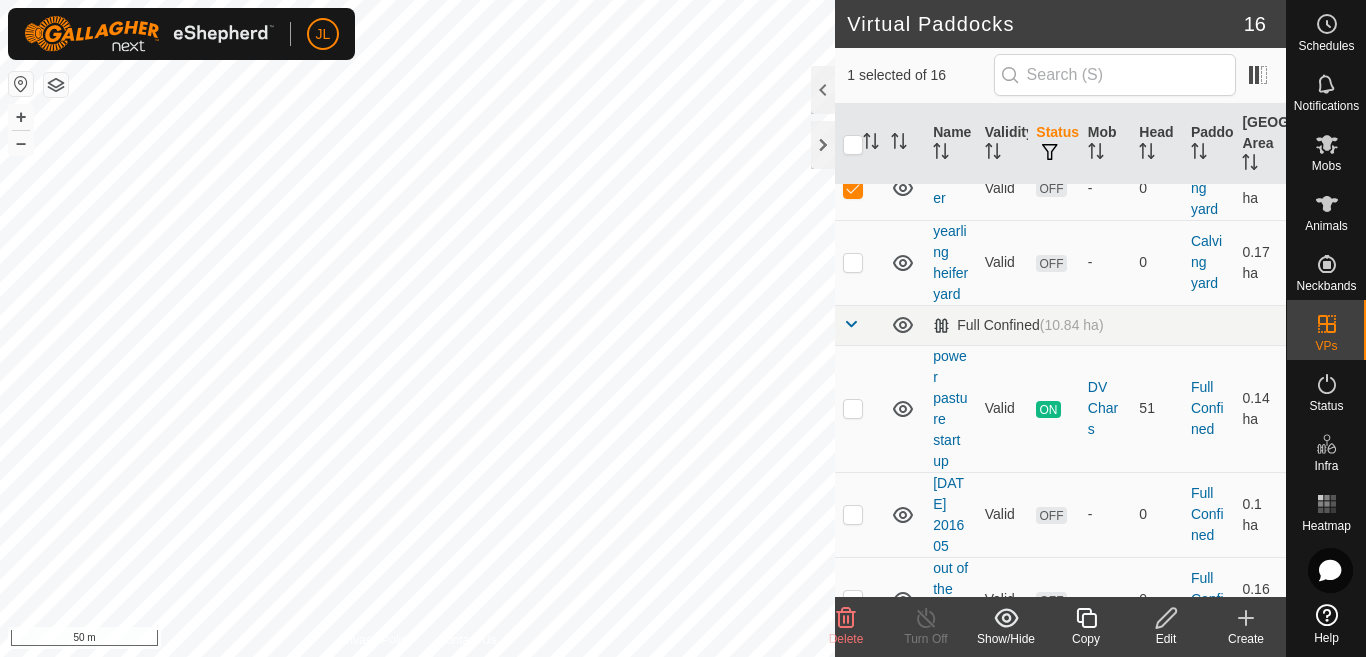 click at bounding box center (859, 262) 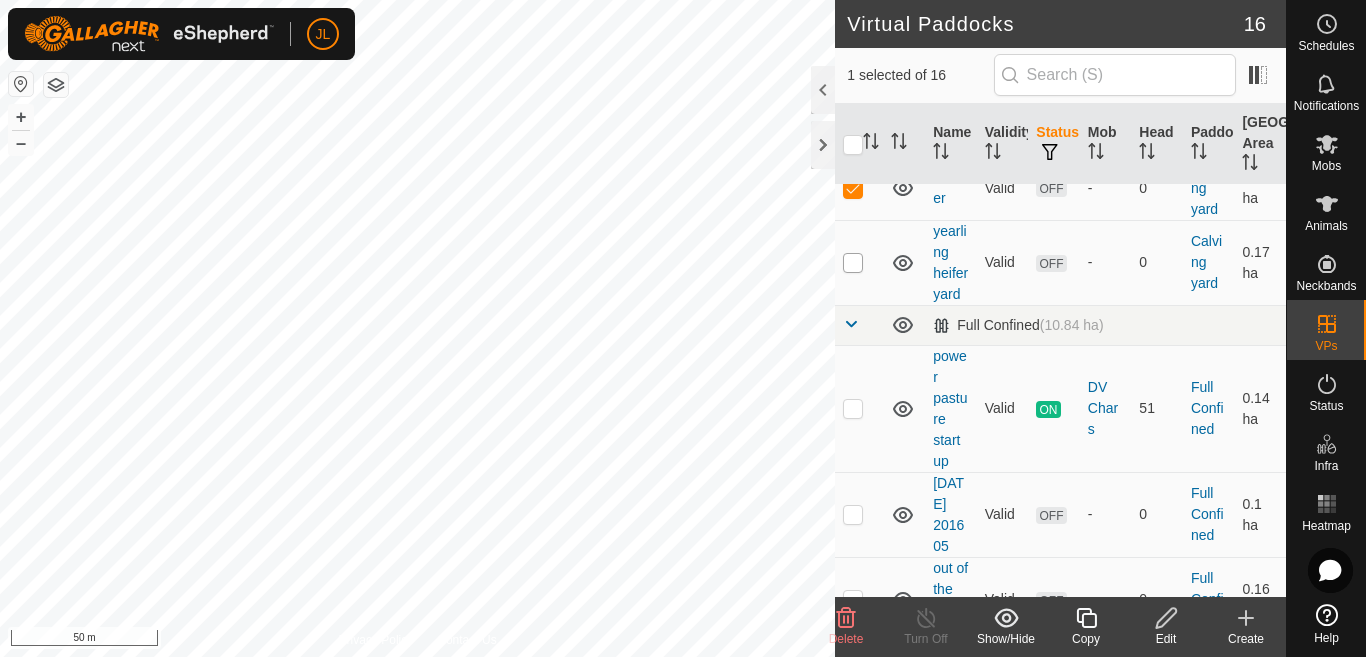 click at bounding box center [853, 263] 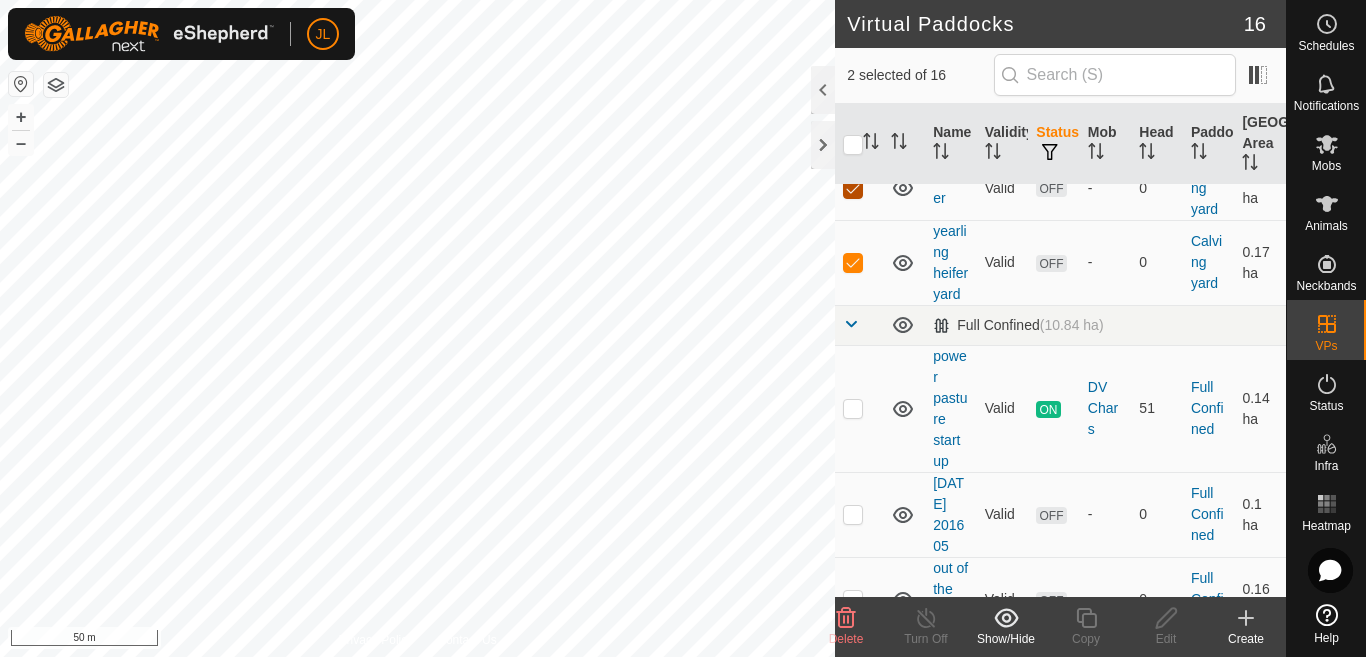 click at bounding box center [853, 189] 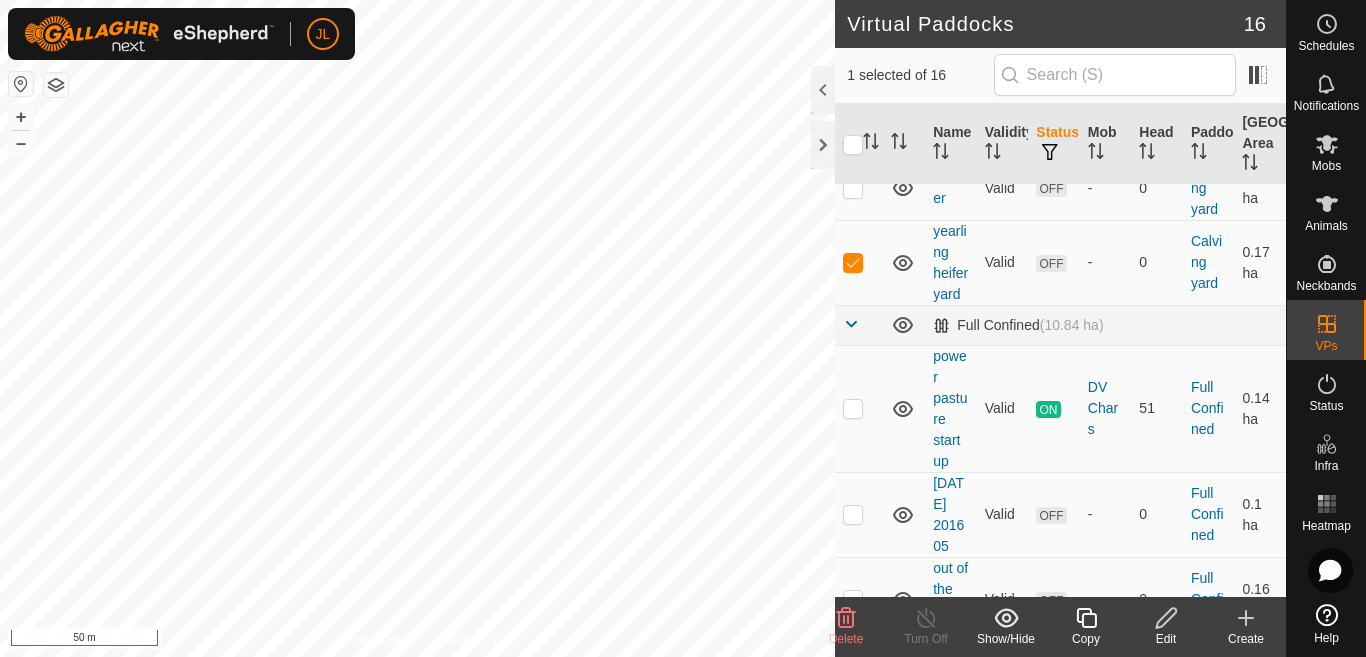 click 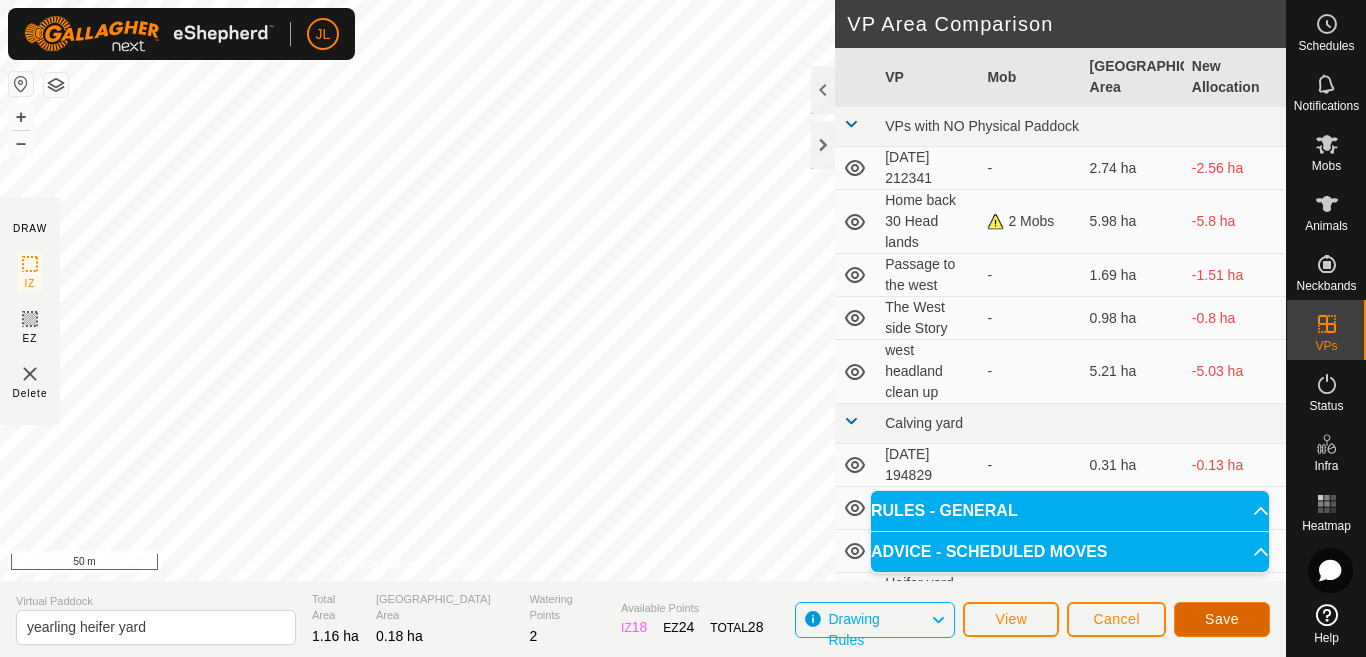 click on "Save" 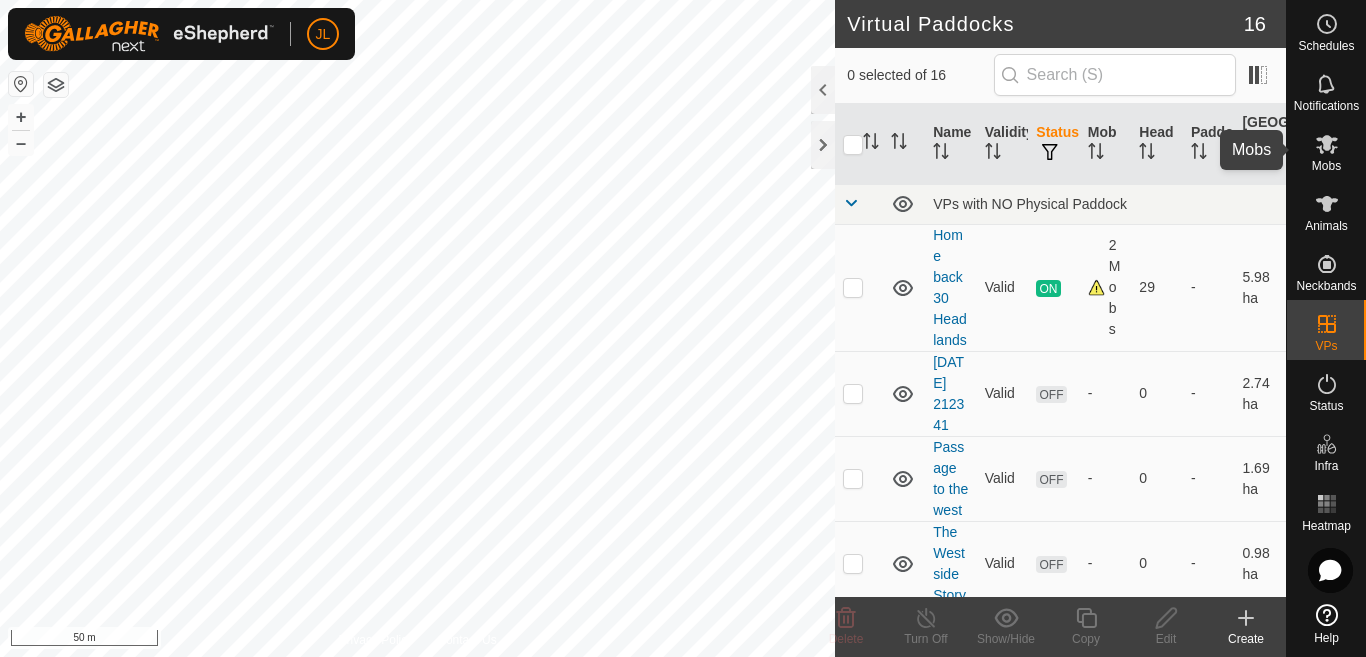 click 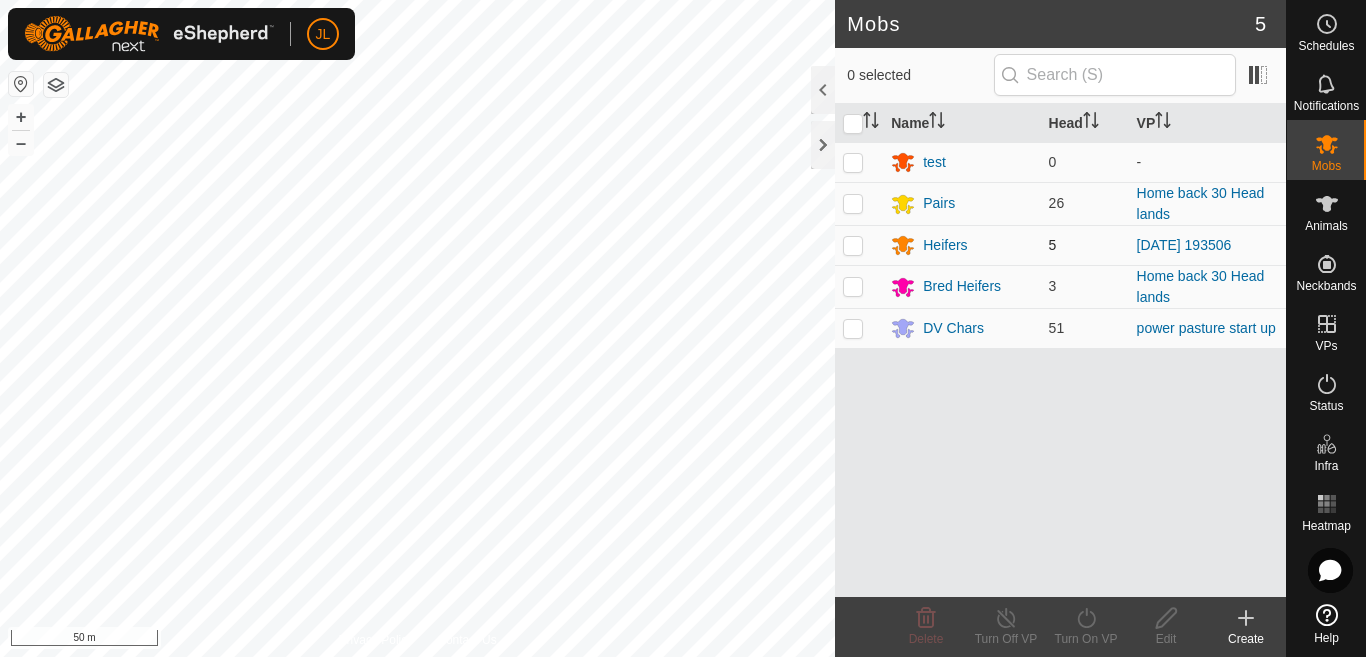 click at bounding box center [853, 245] 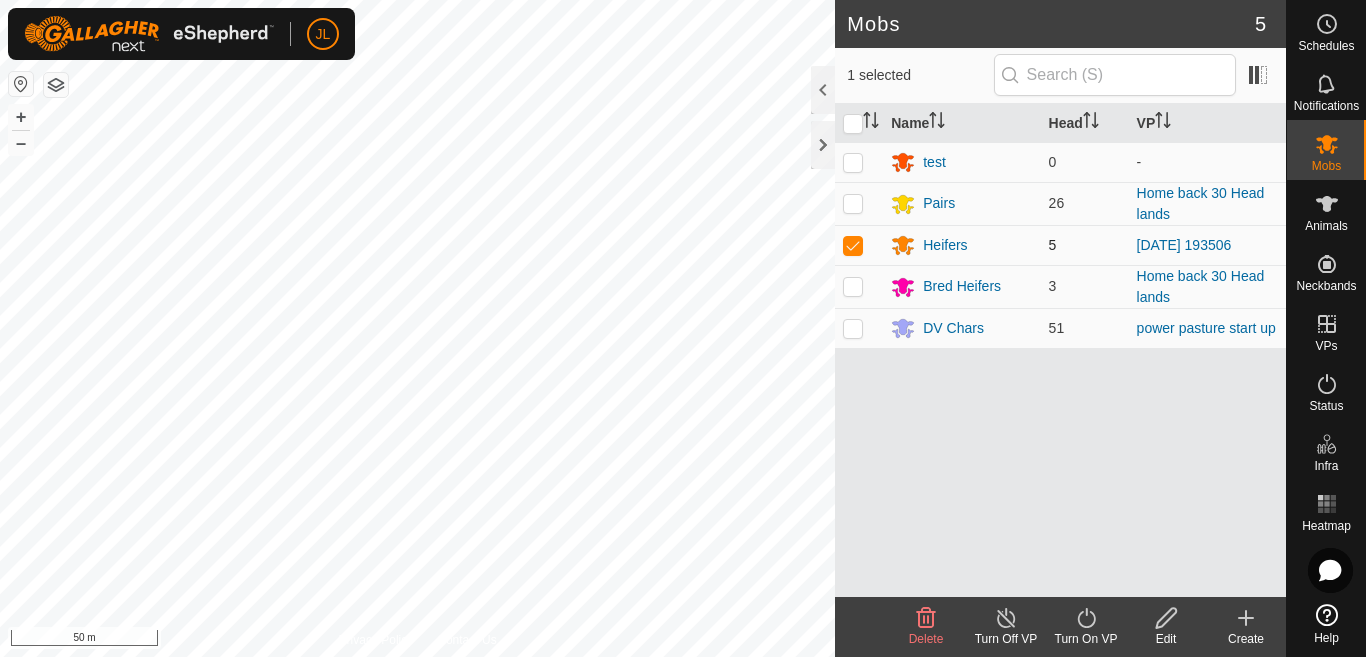 checkbox on "true" 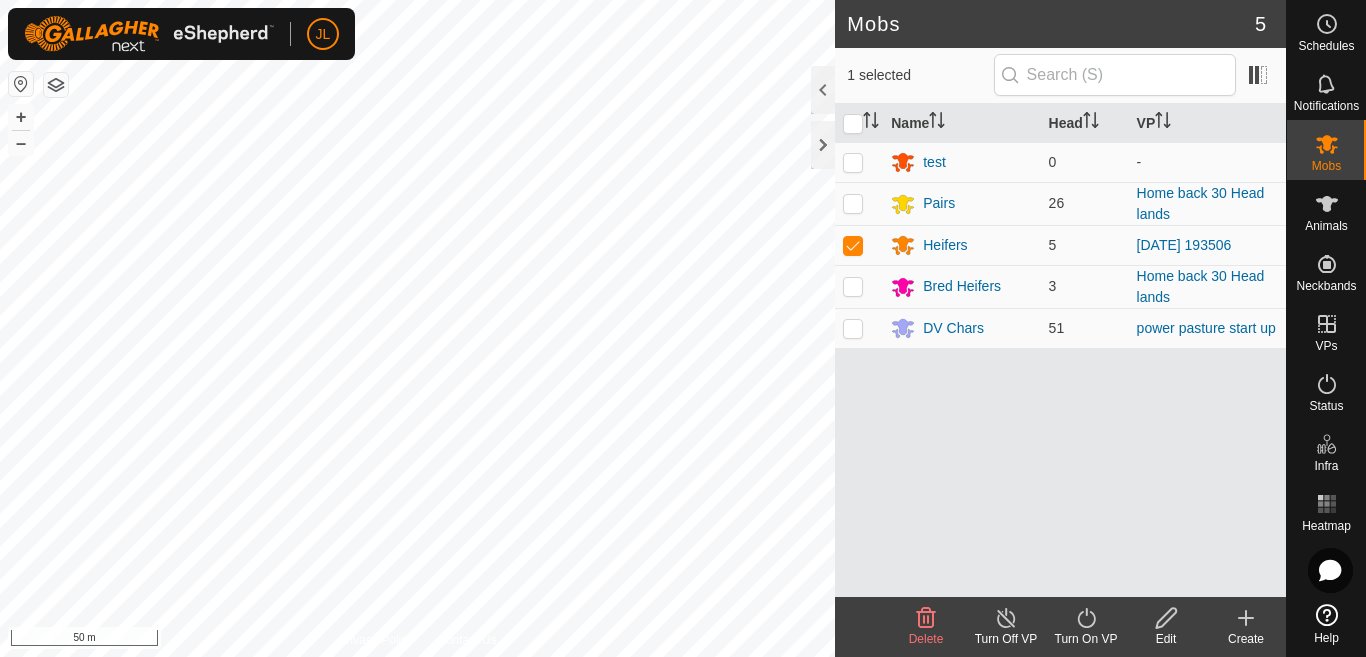 click 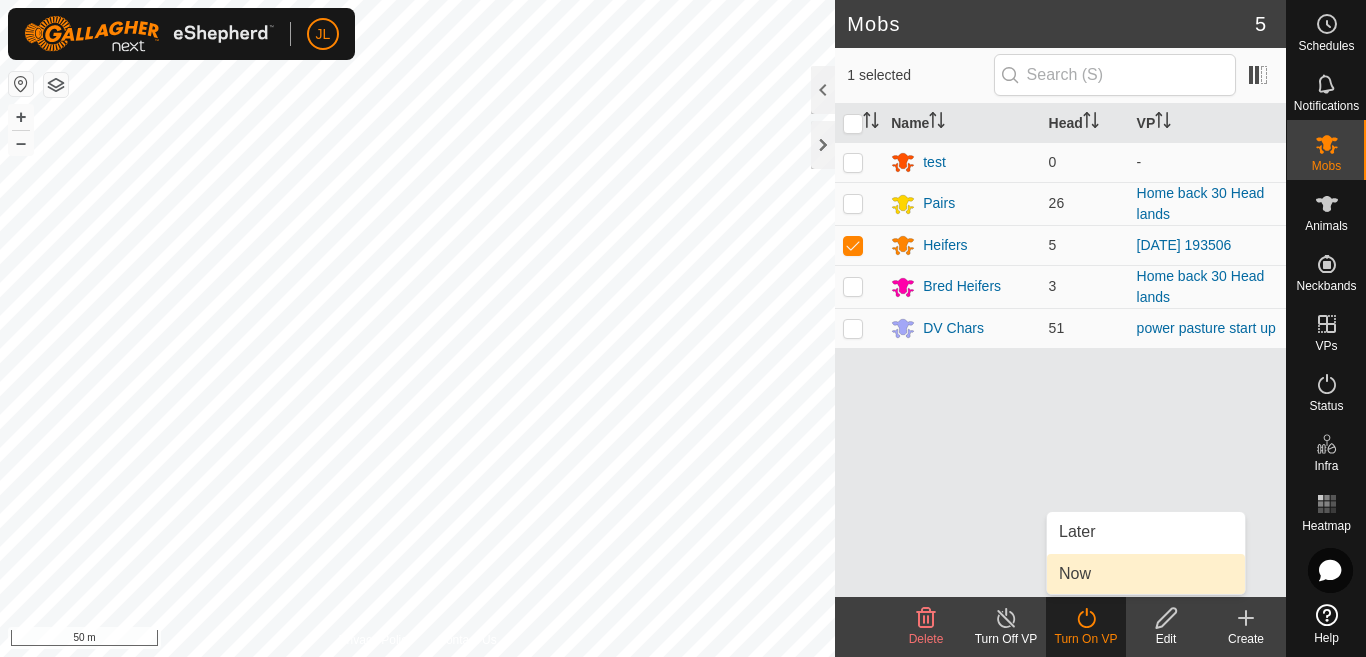 click on "Now" at bounding box center (1146, 574) 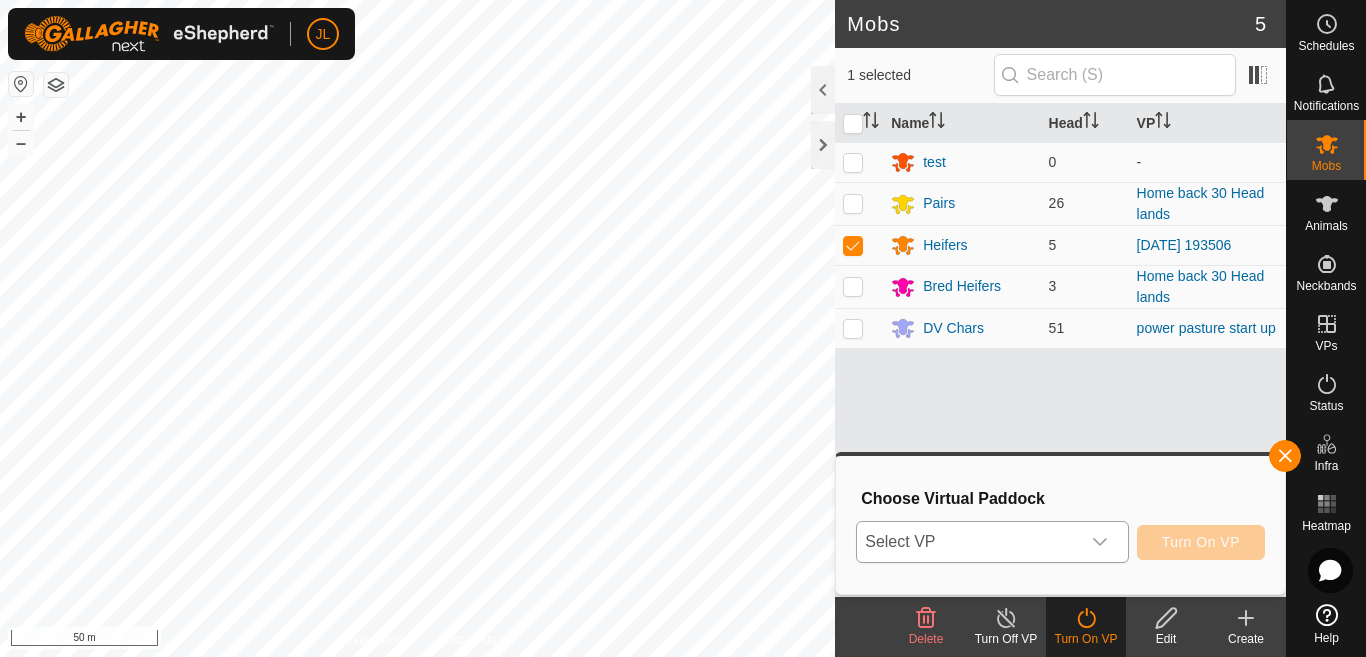 click 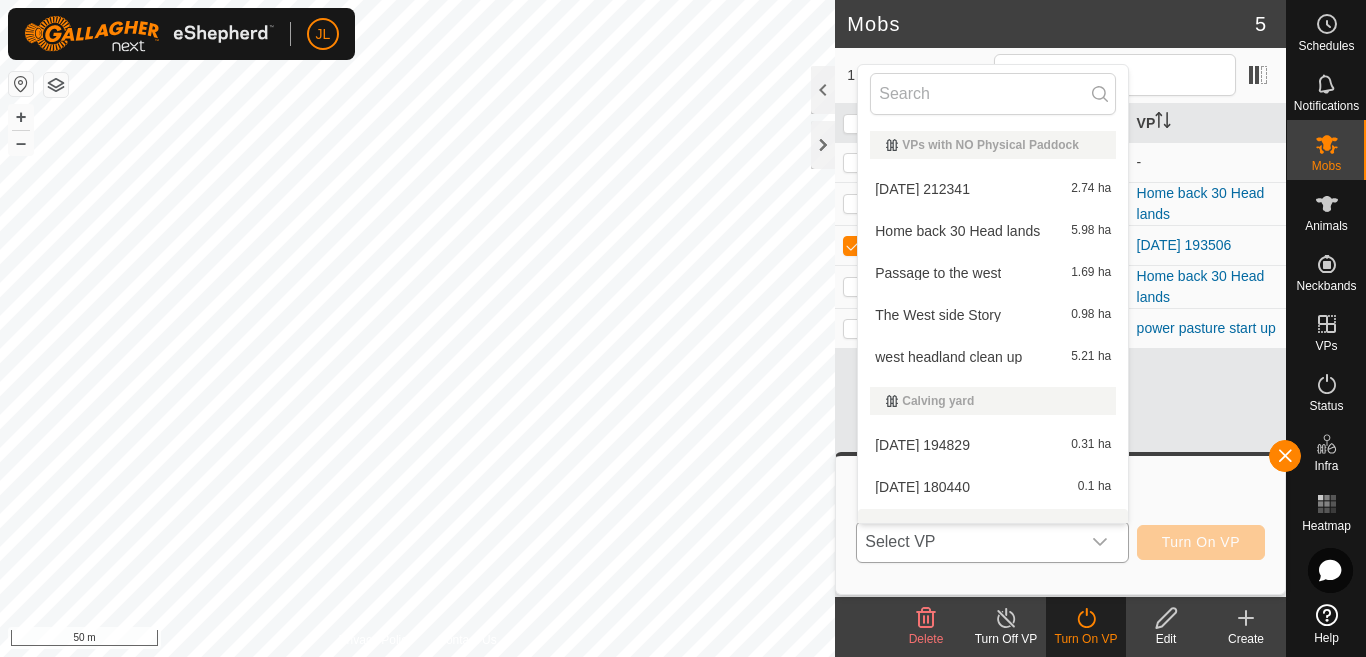 scroll, scrollTop: 26, scrollLeft: 0, axis: vertical 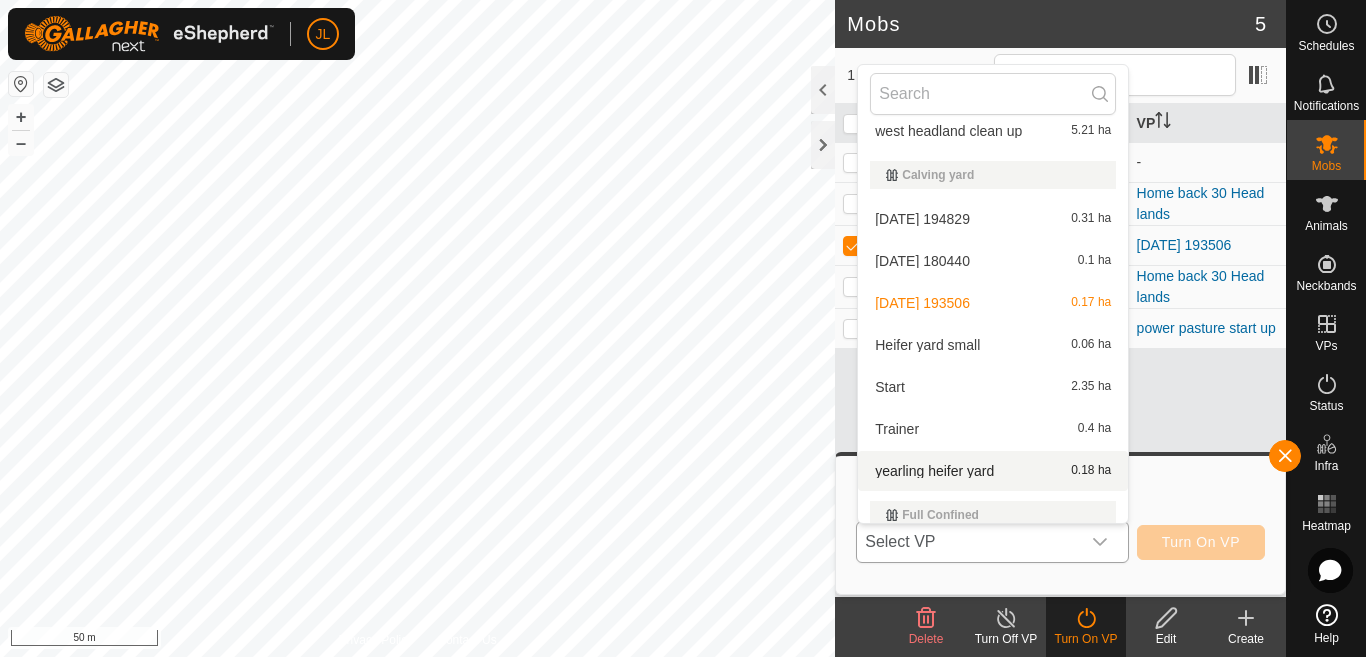 click on "yearling heifer yard  0.18 ha" at bounding box center [993, 471] 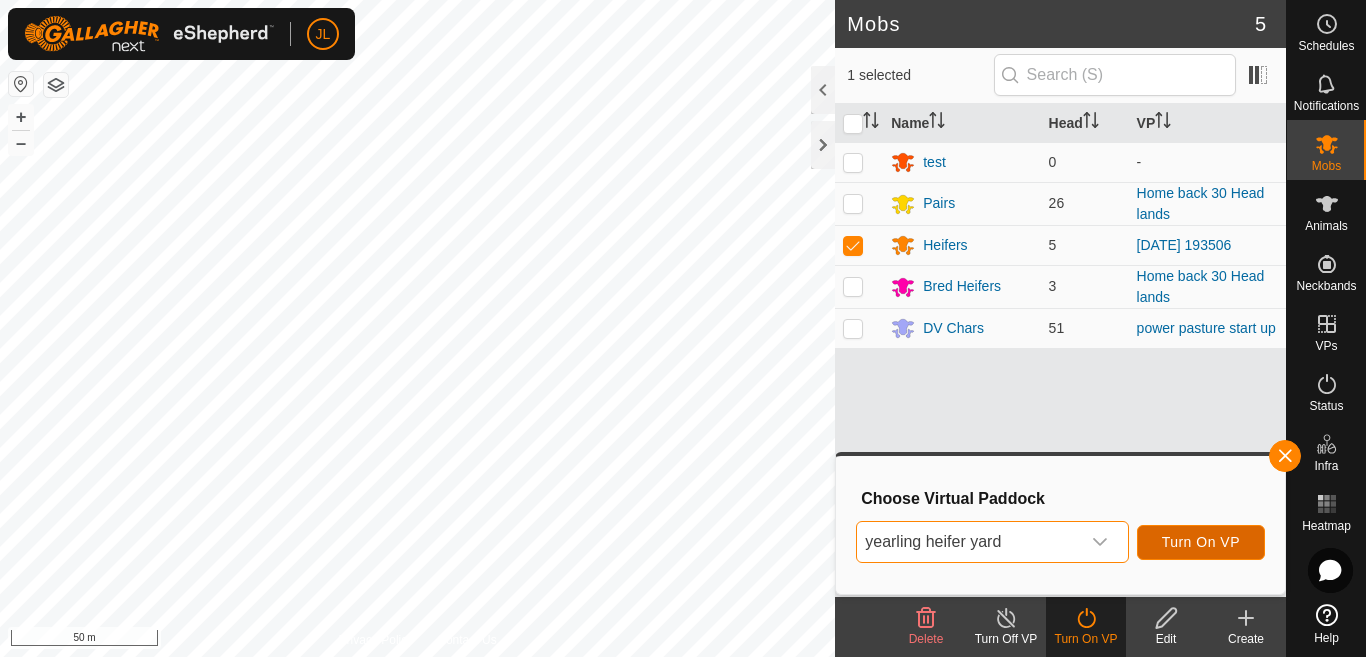 click on "Turn On VP" at bounding box center [1201, 542] 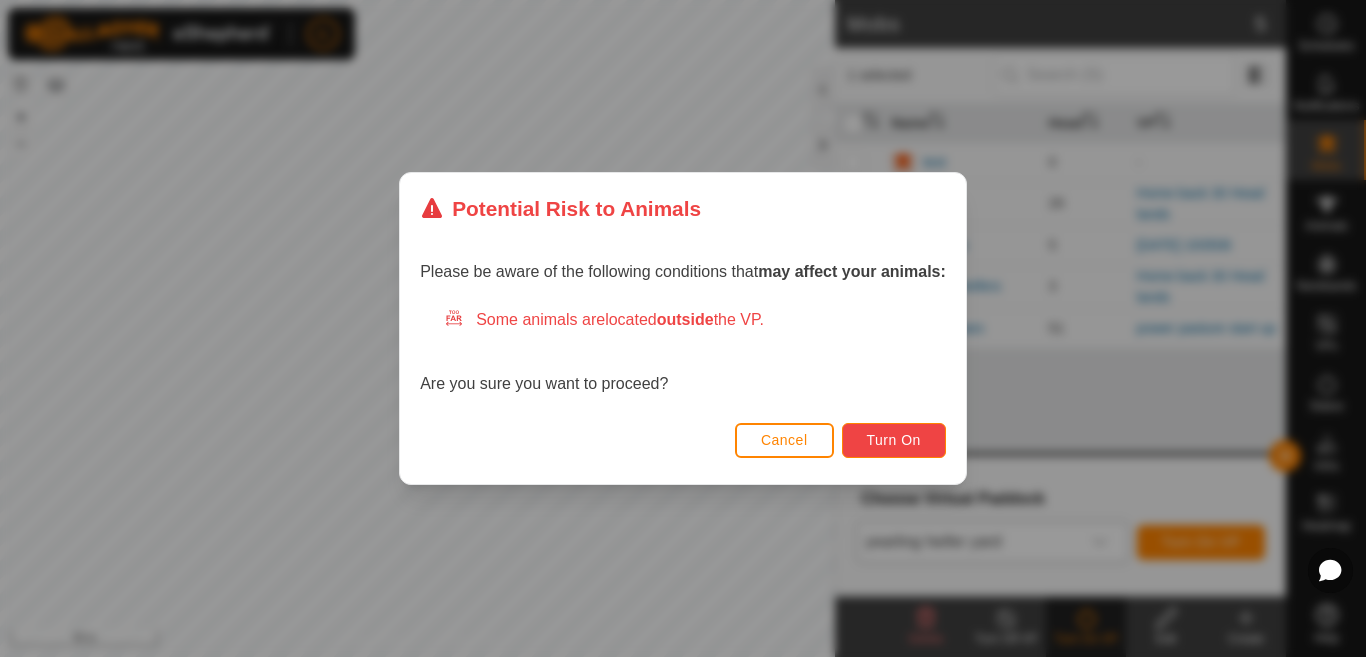 click on "Turn On" at bounding box center [894, 440] 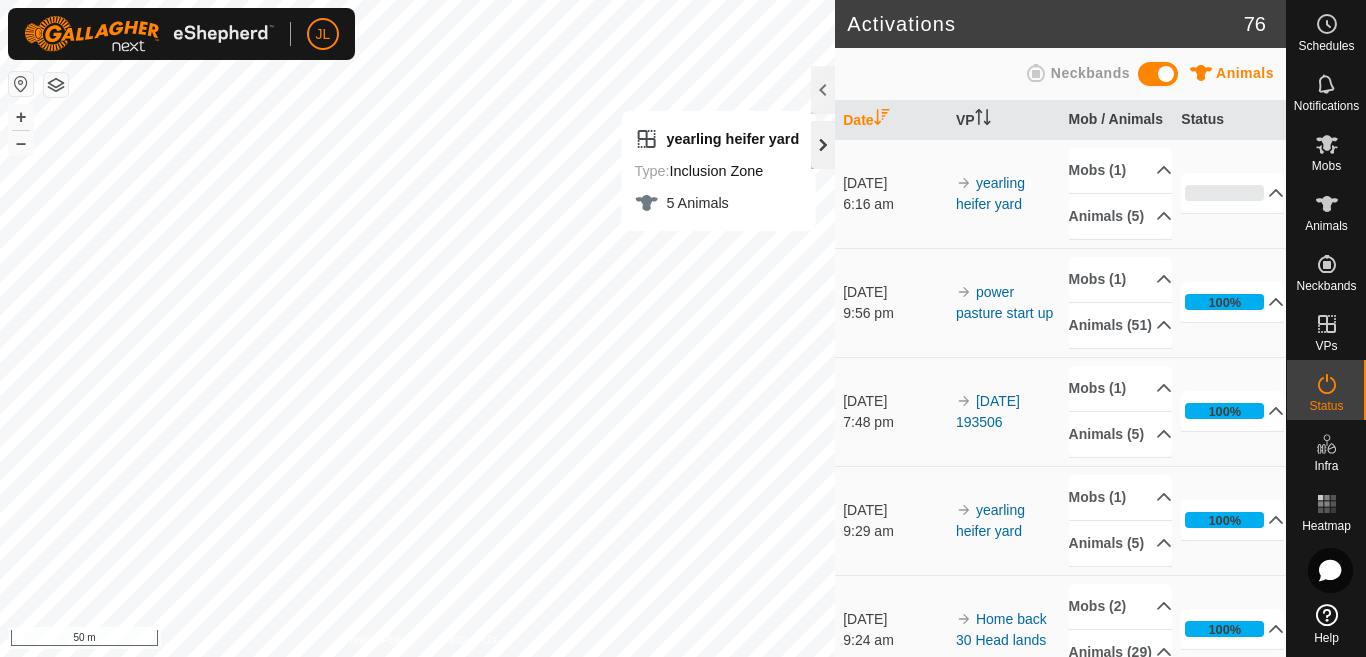 click 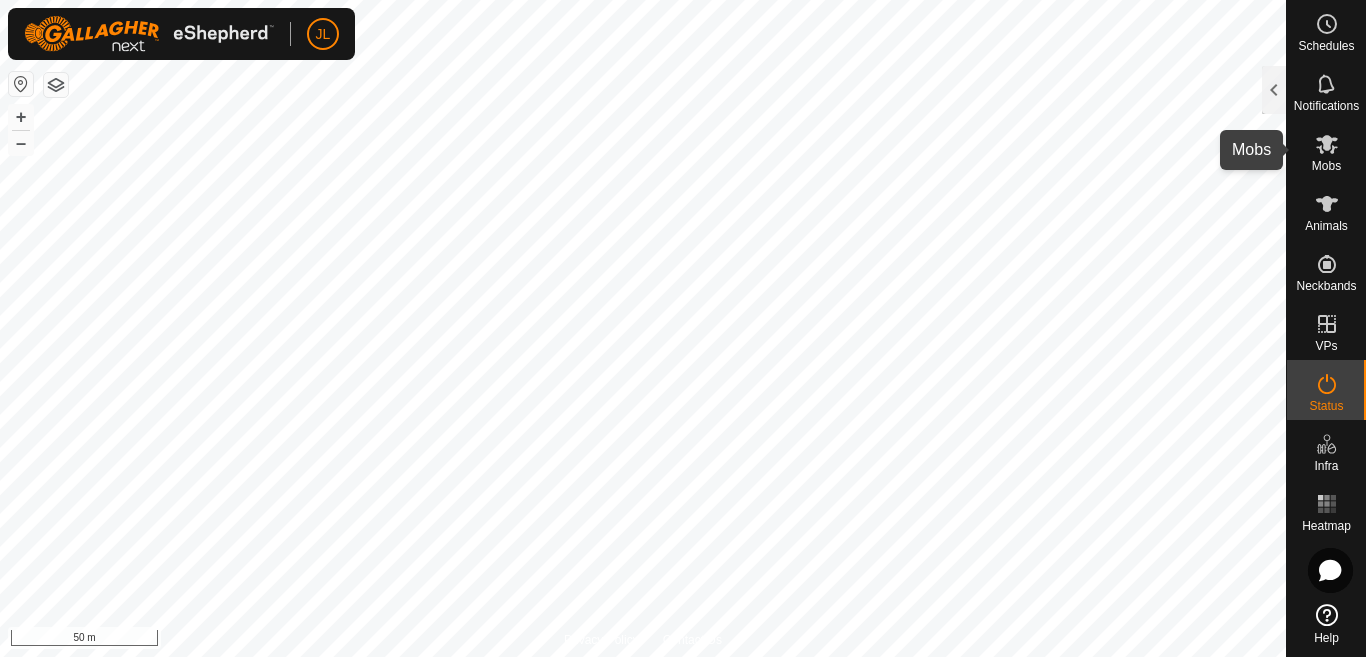 click on "Mobs" at bounding box center [1326, 166] 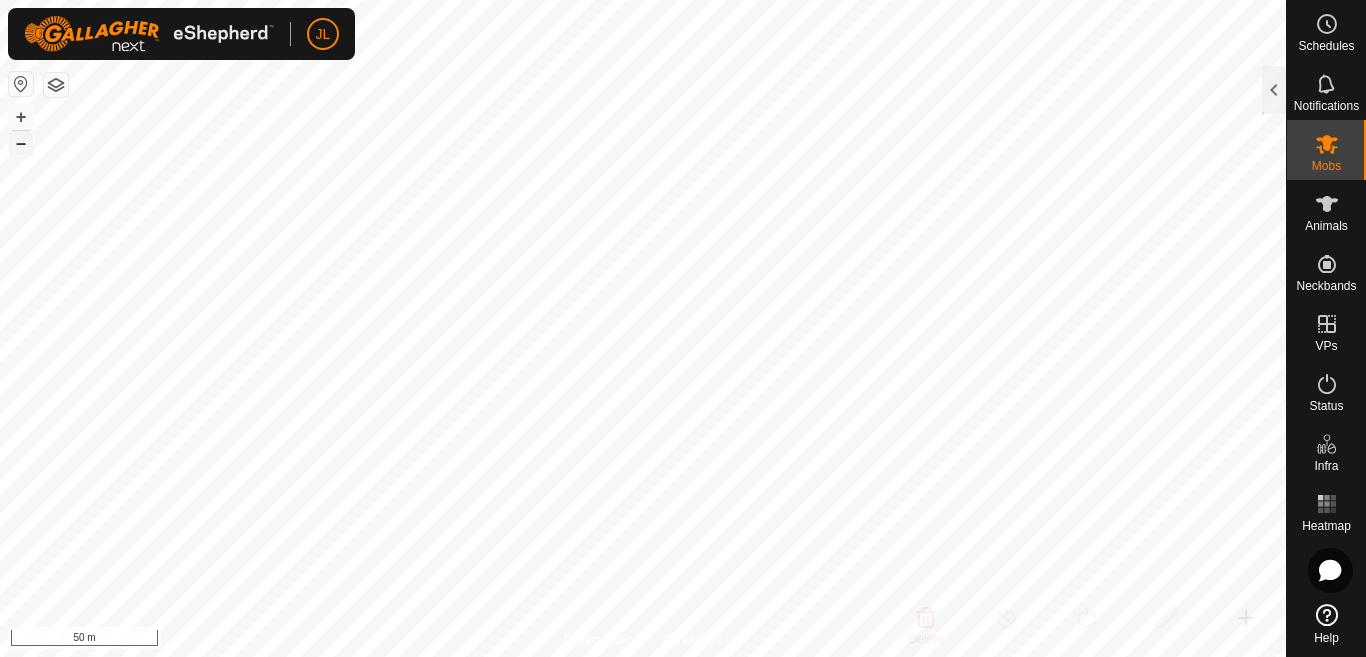 click on "–" at bounding box center [21, 143] 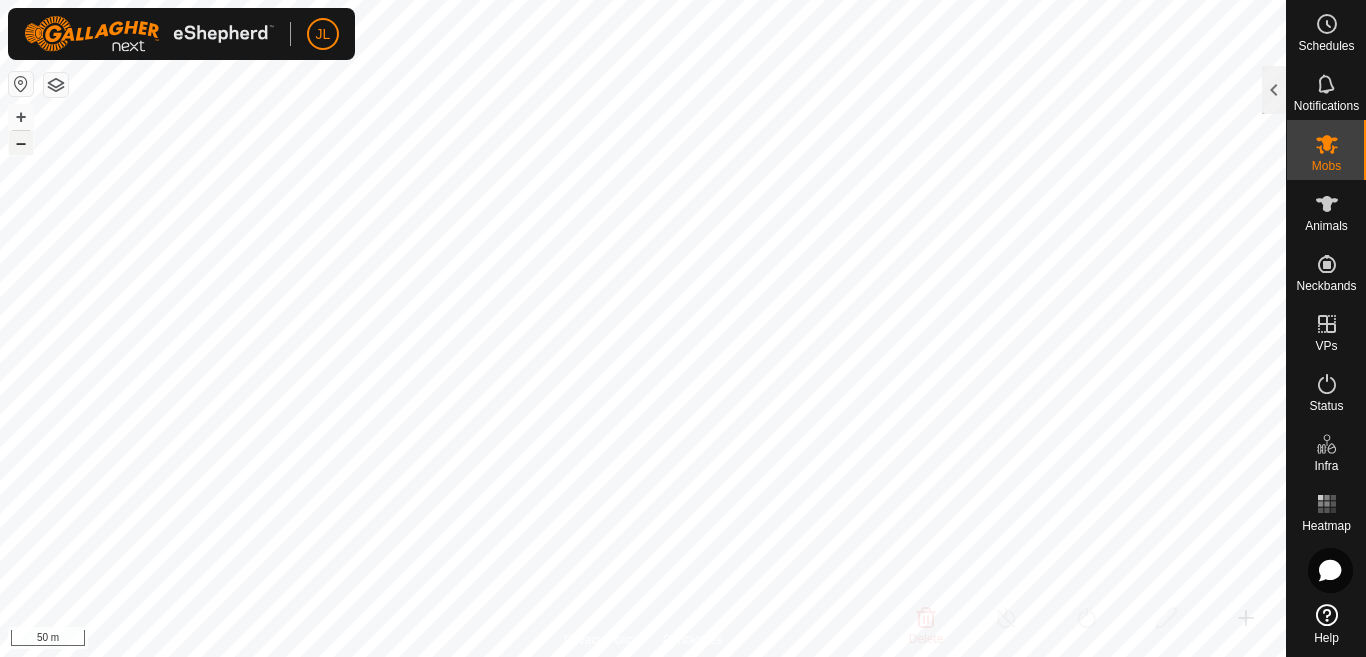 click on "–" at bounding box center (21, 143) 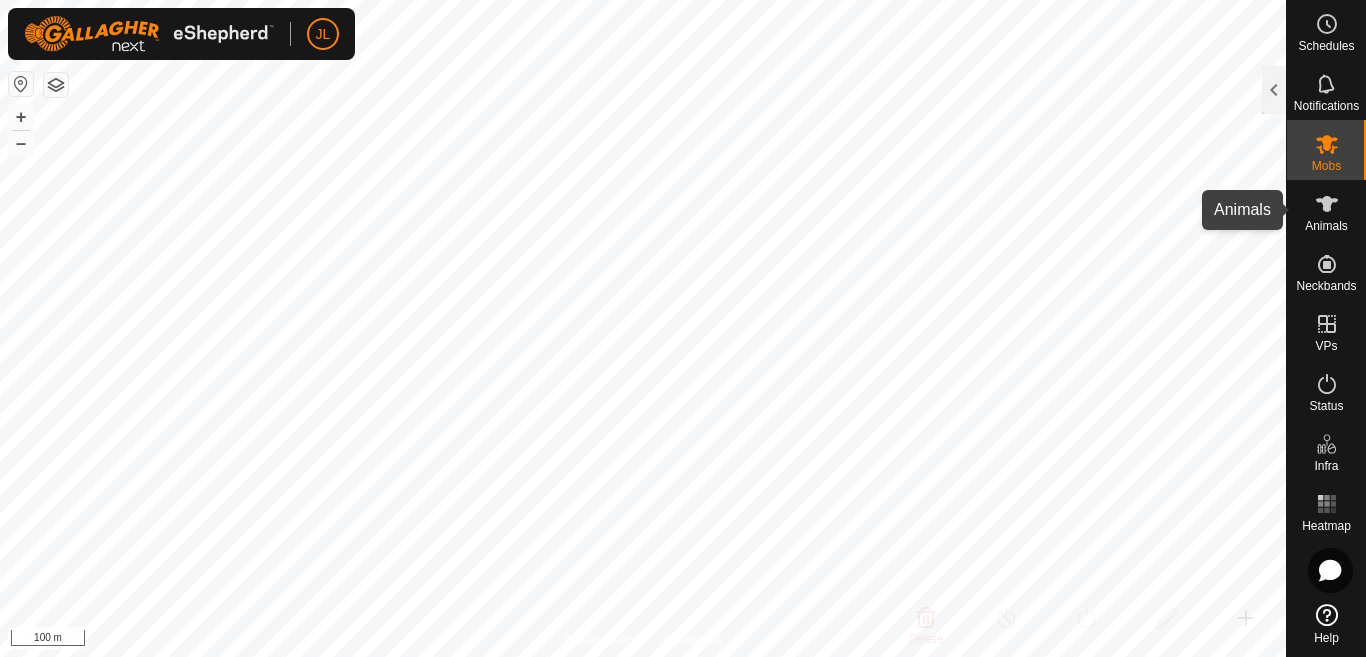 click 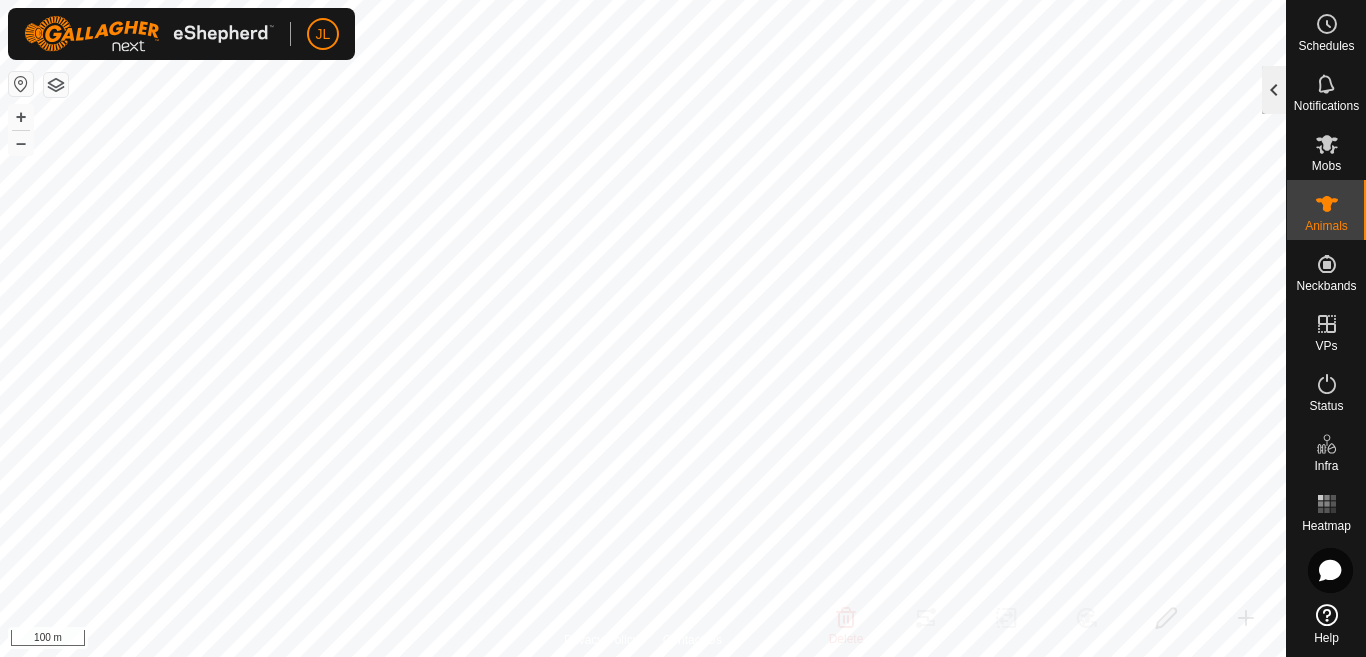 click 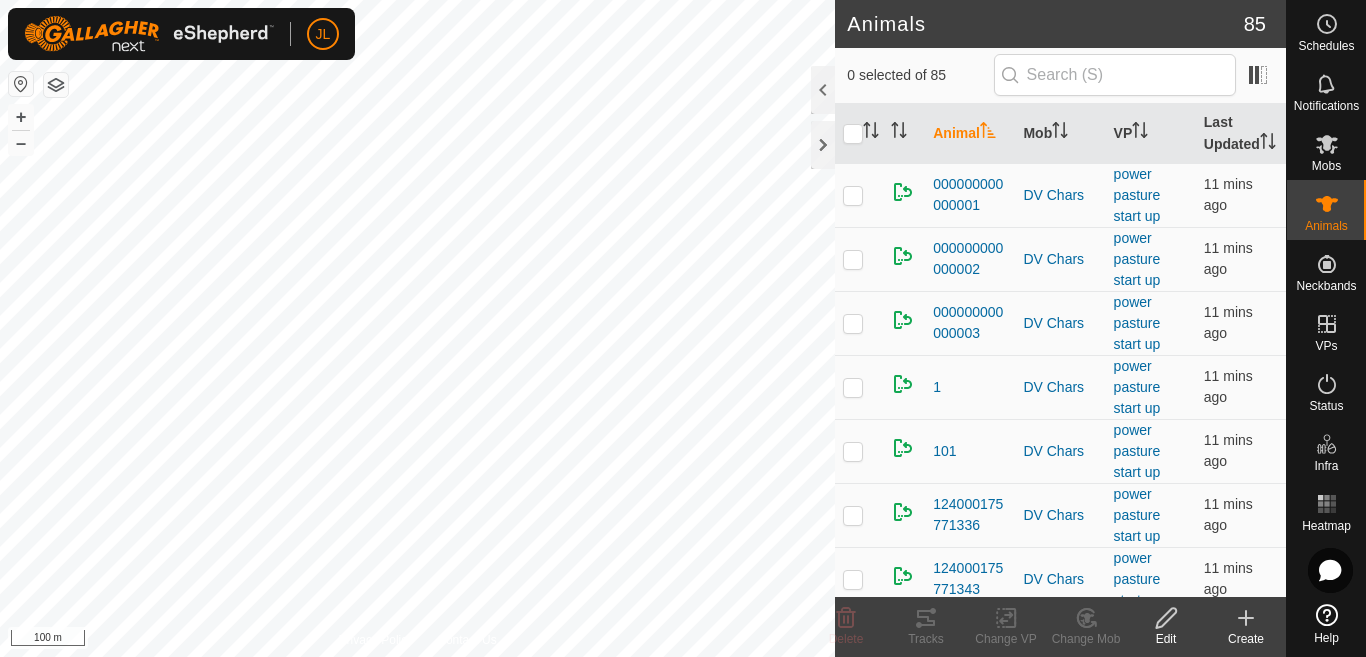 scroll, scrollTop: 431, scrollLeft: 0, axis: vertical 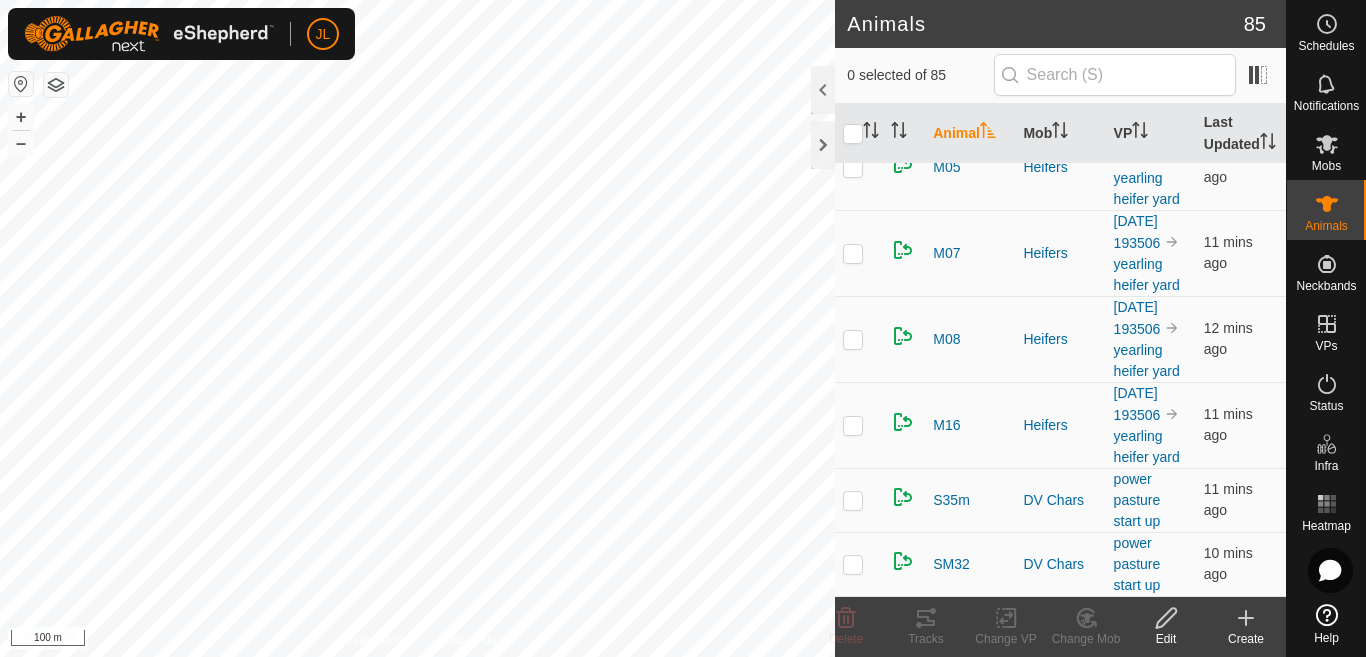 click at bounding box center (853, -58) 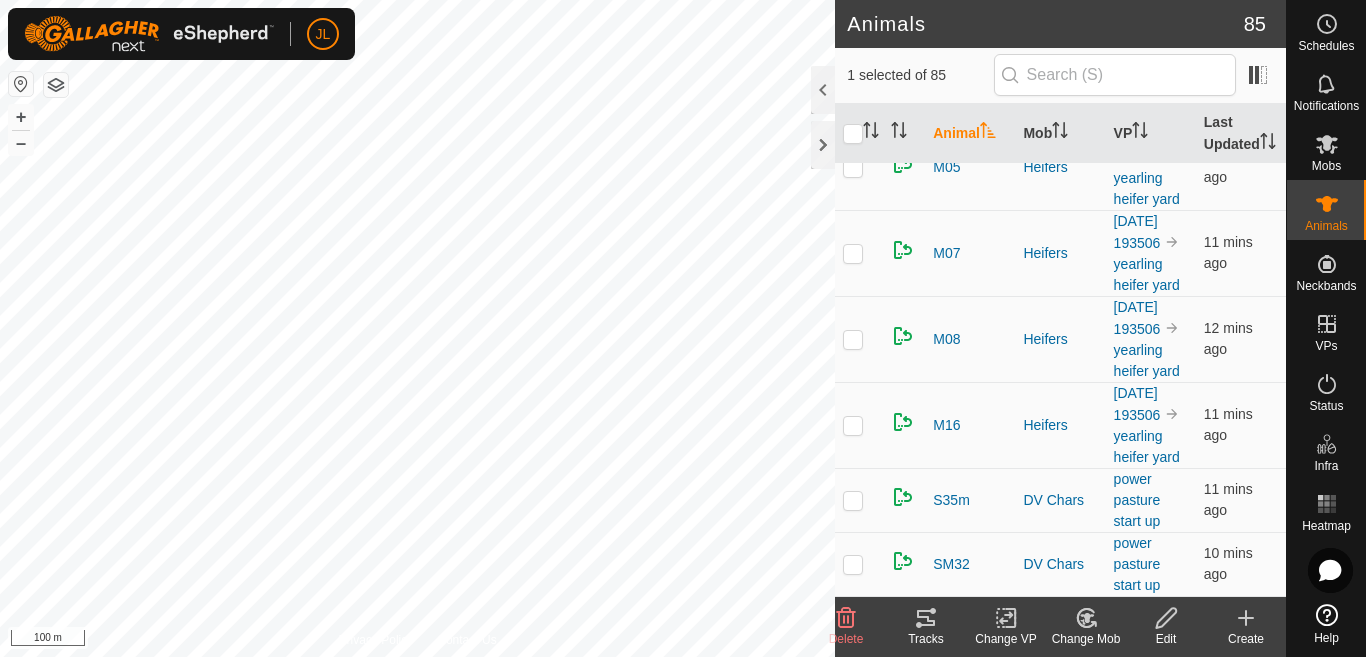 click at bounding box center (853, -122) 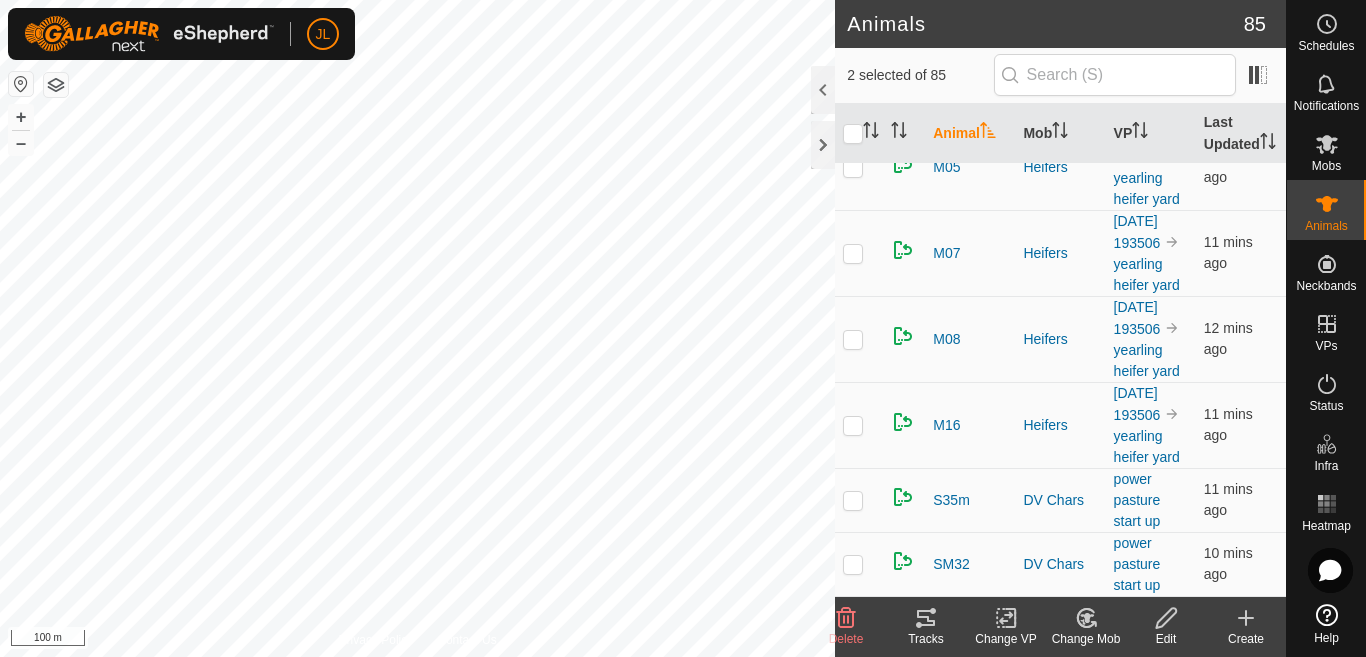 checkbox on "true" 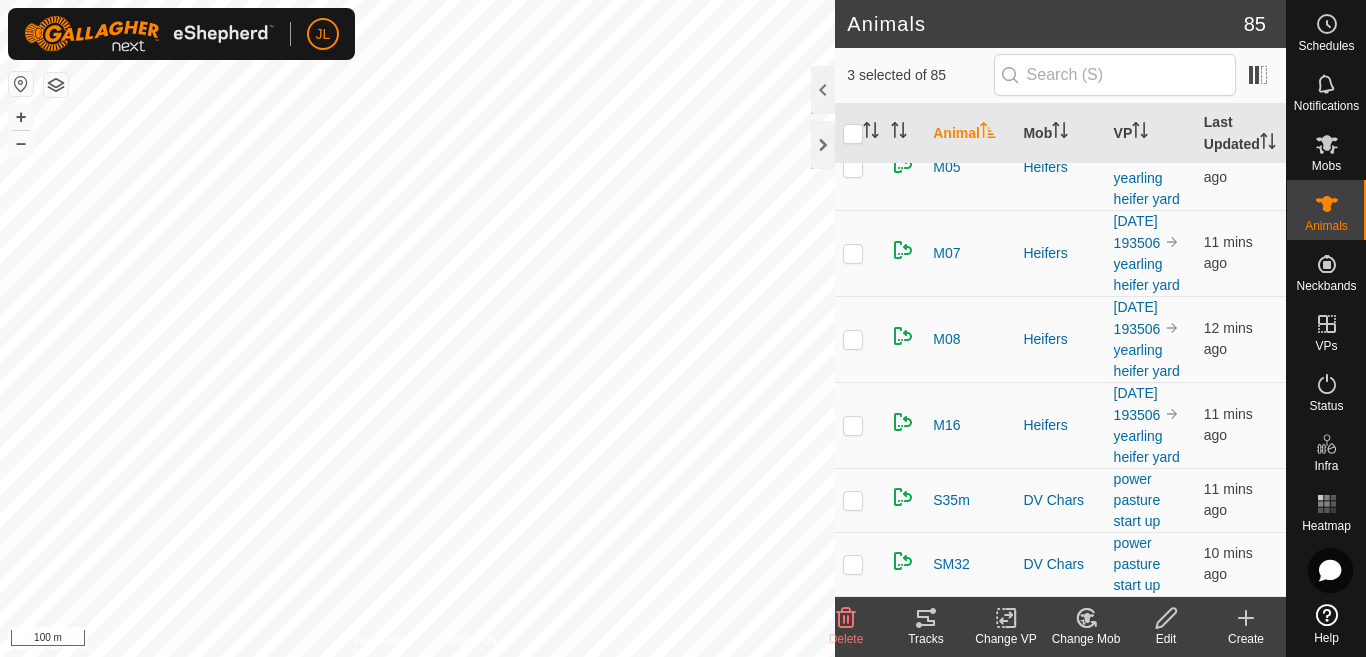 checkbox on "true" 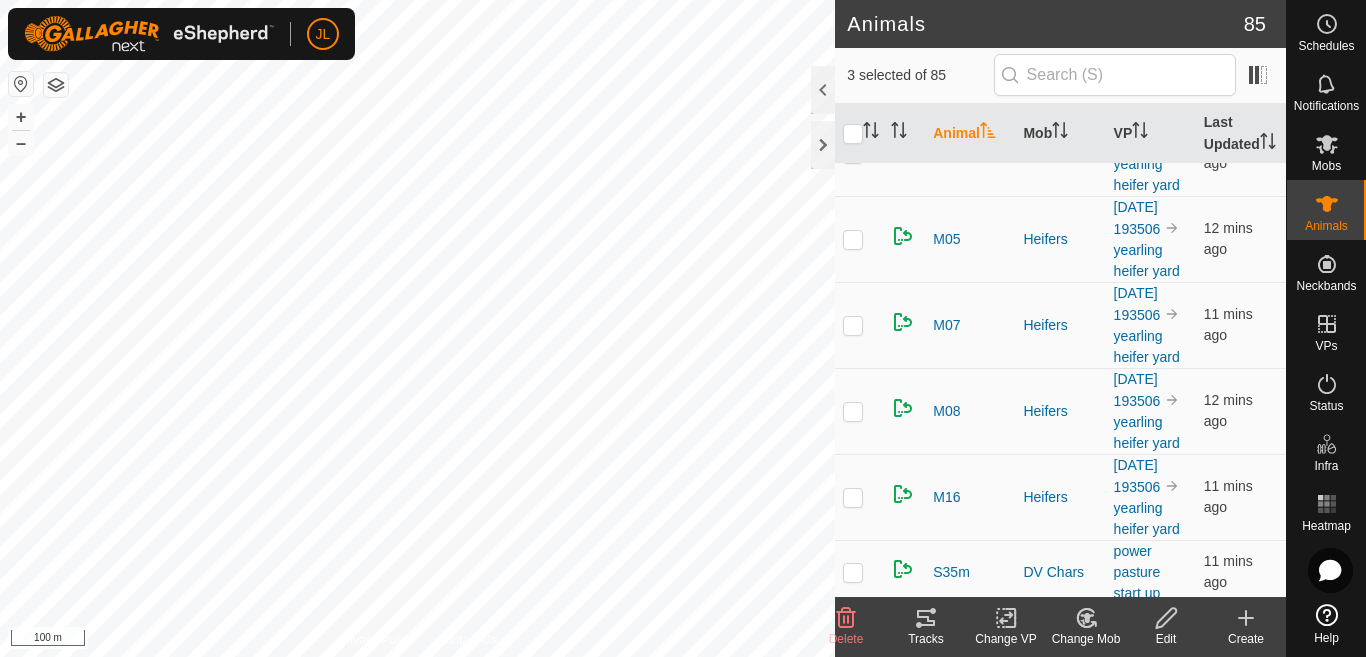 scroll, scrollTop: 5038, scrollLeft: 0, axis: vertical 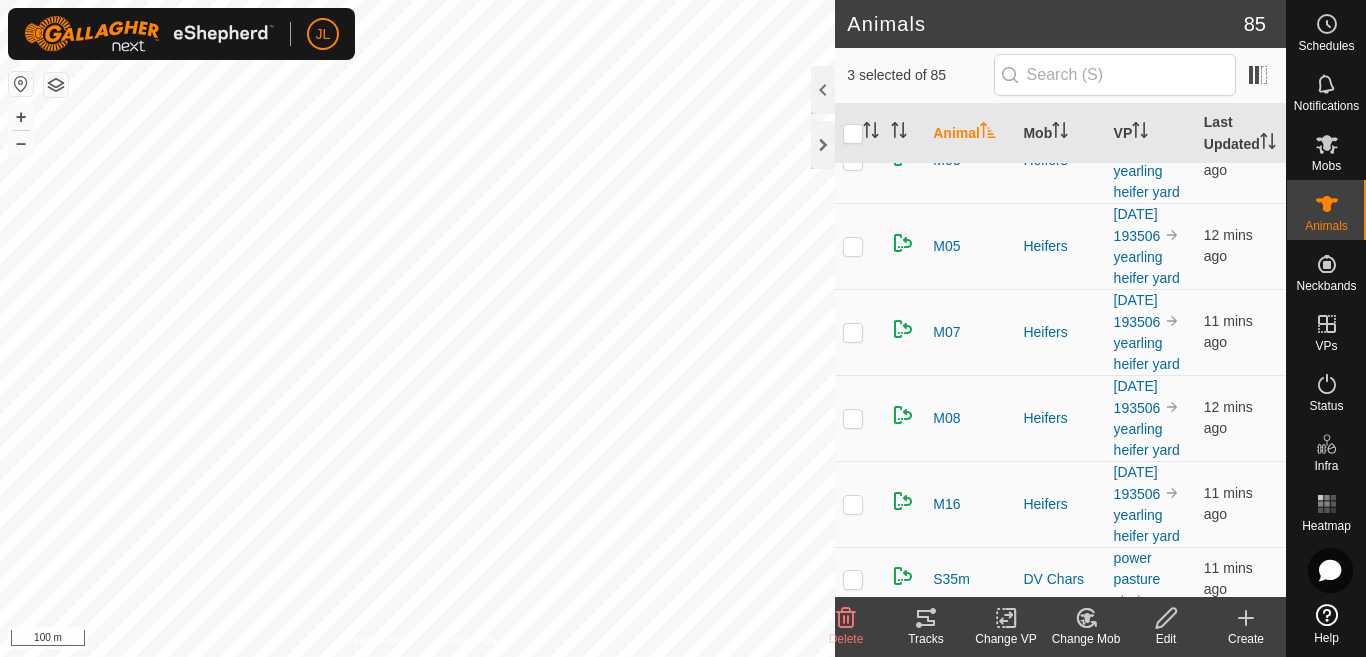 click at bounding box center (853, -235) 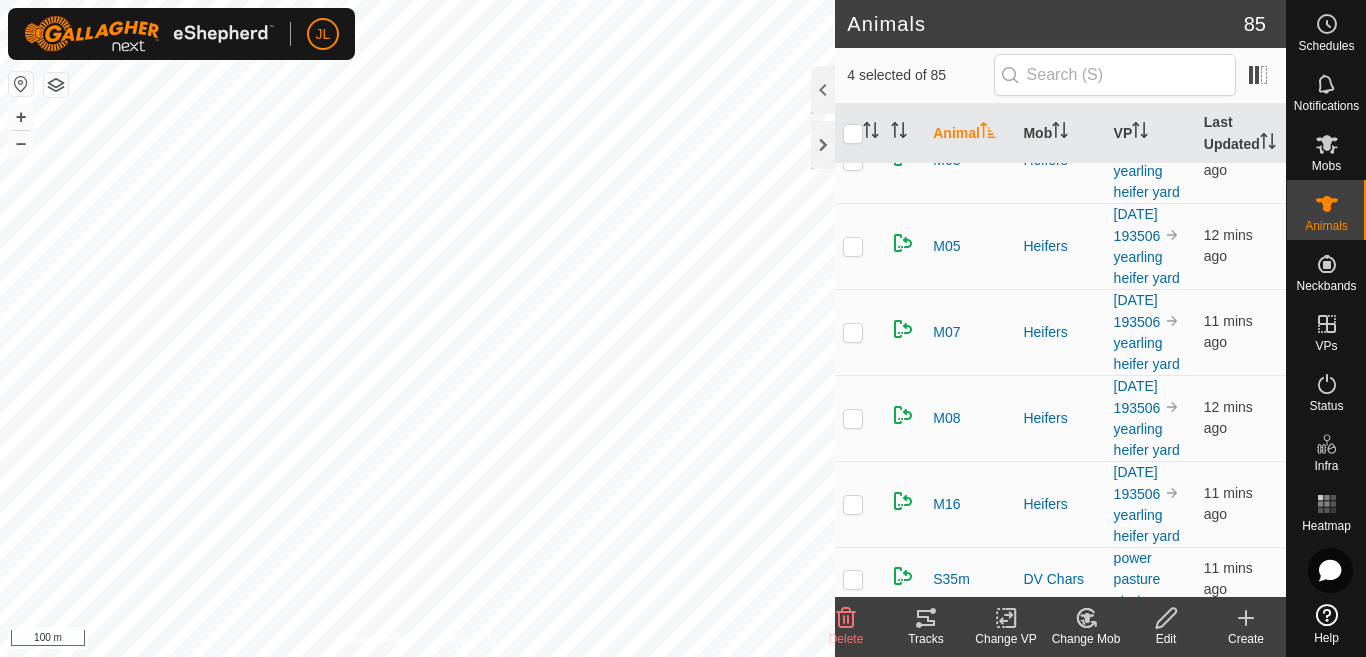 click at bounding box center [853, -299] 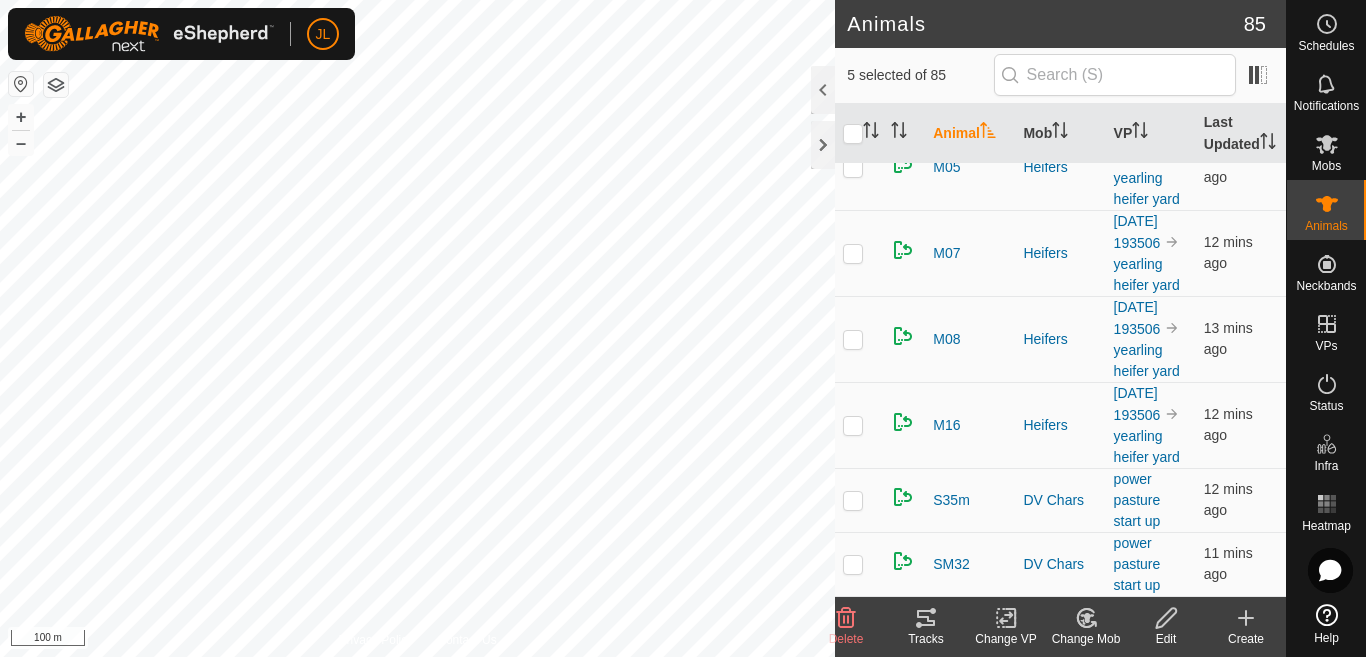 scroll, scrollTop: 5478, scrollLeft: 0, axis: vertical 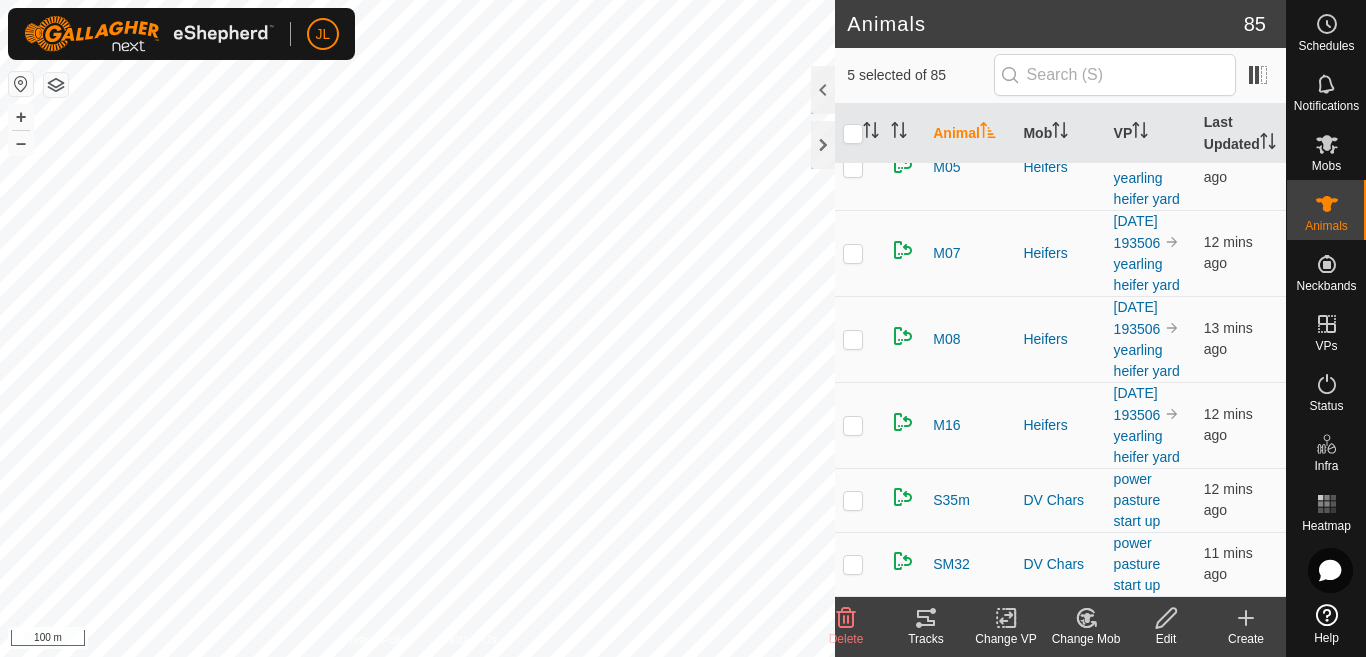 click at bounding box center [853, 6] 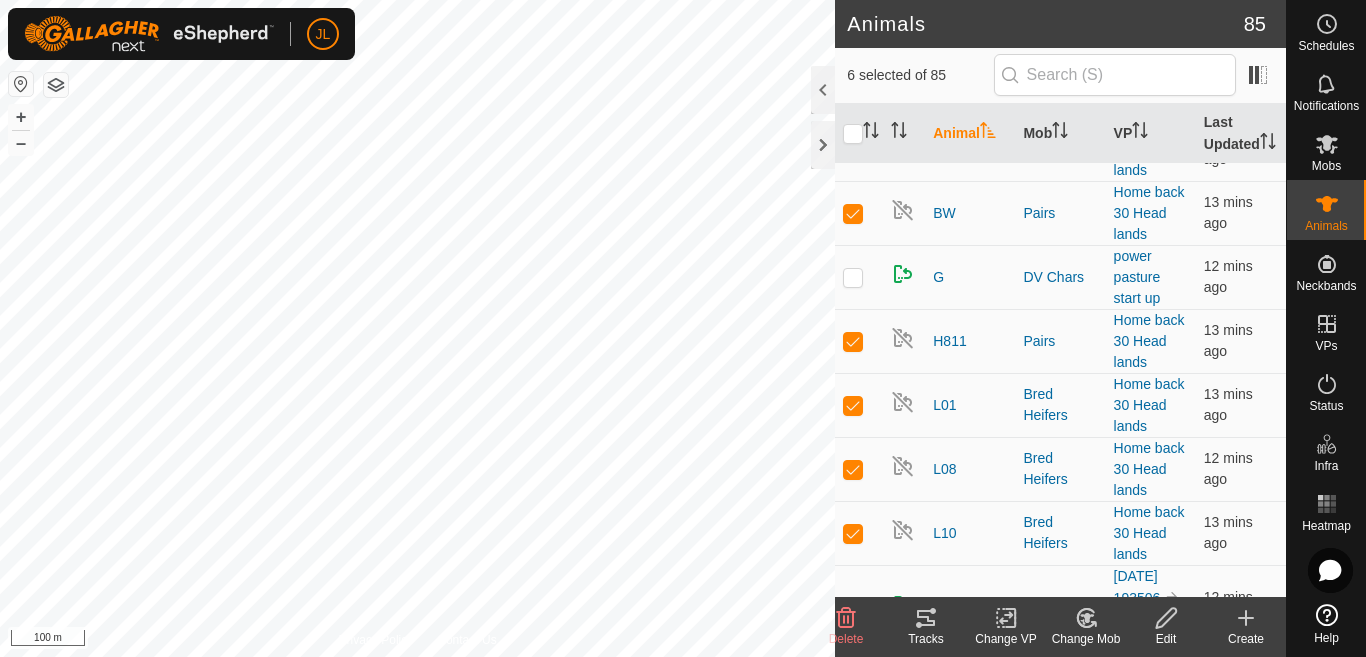 scroll, scrollTop: 4637, scrollLeft: 0, axis: vertical 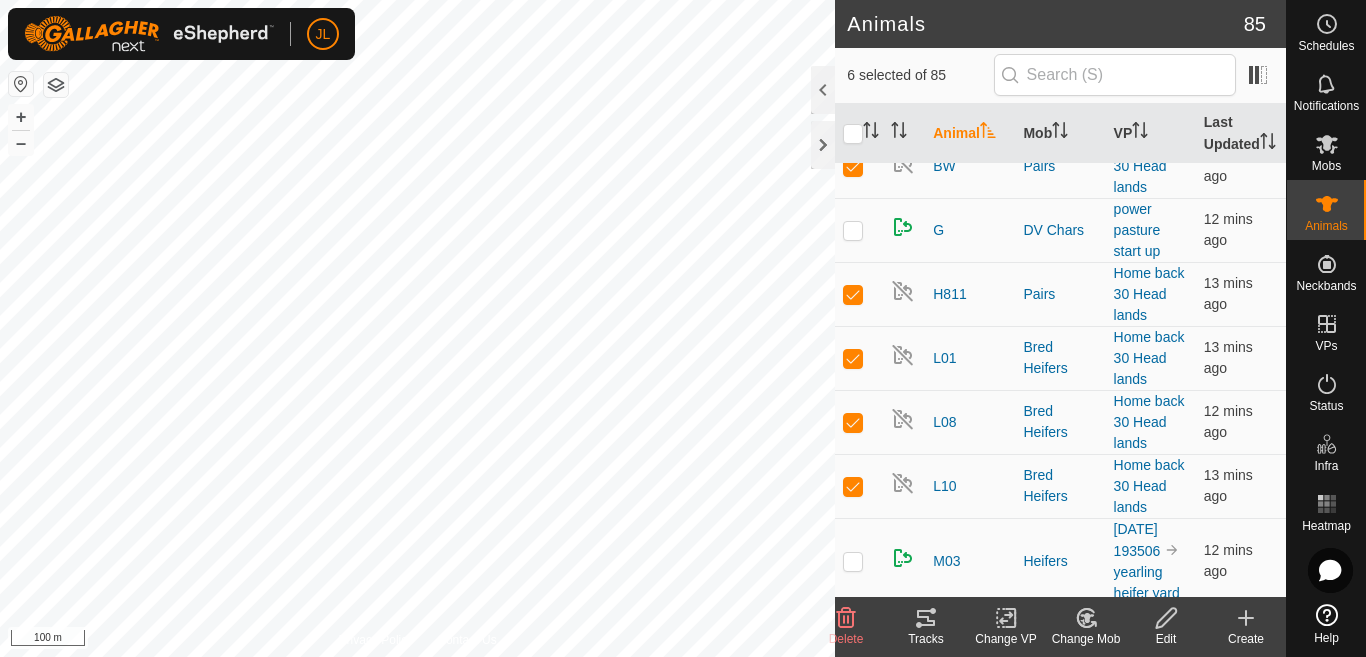 click at bounding box center [853, -218] 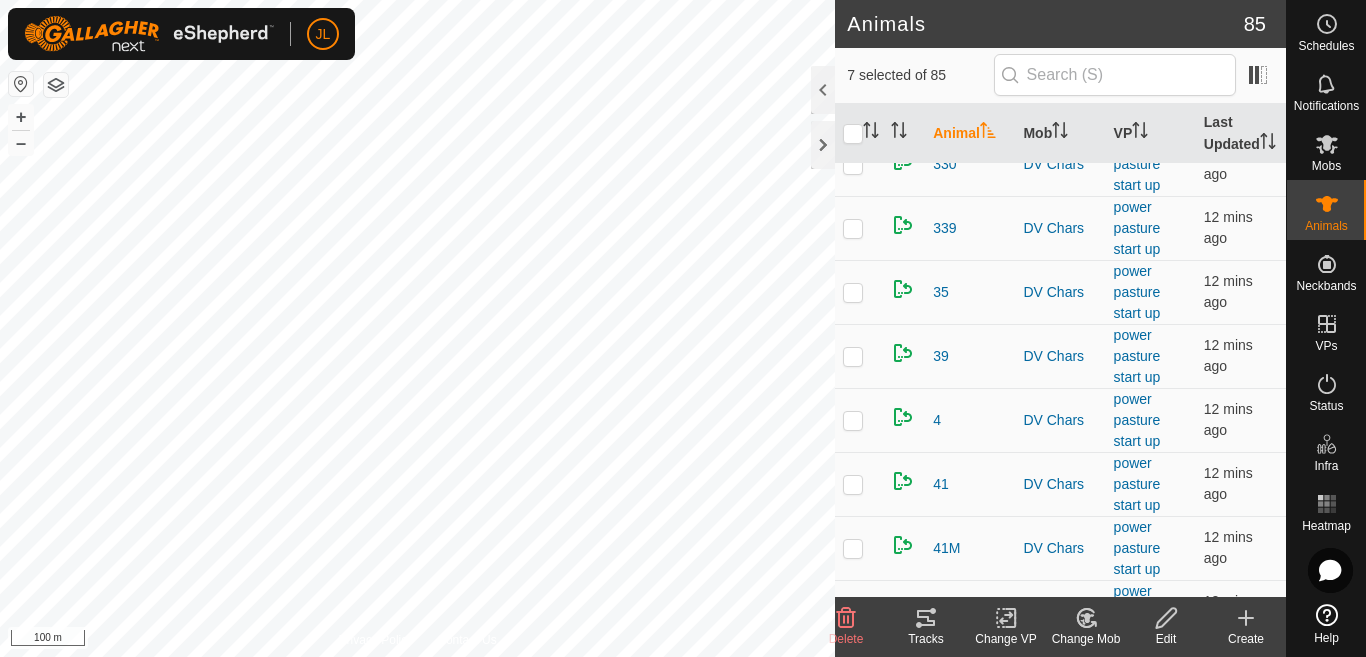 scroll, scrollTop: 2480, scrollLeft: 0, axis: vertical 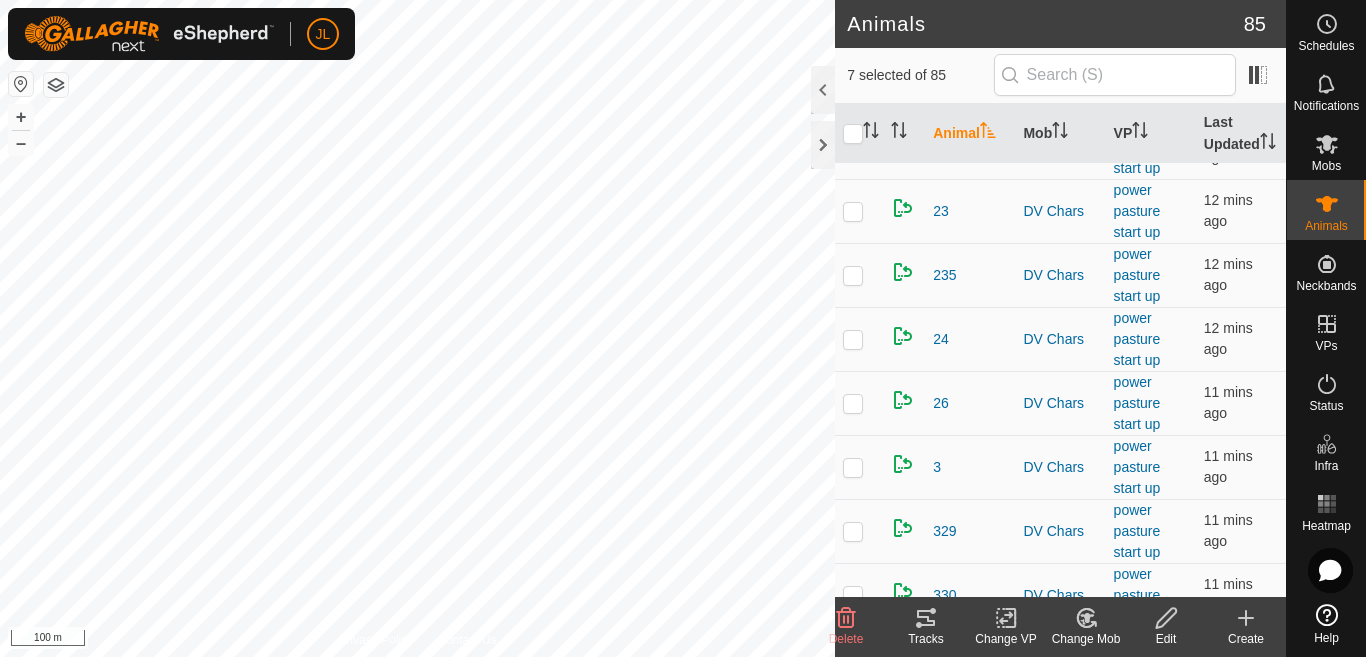 click at bounding box center (853, 19) 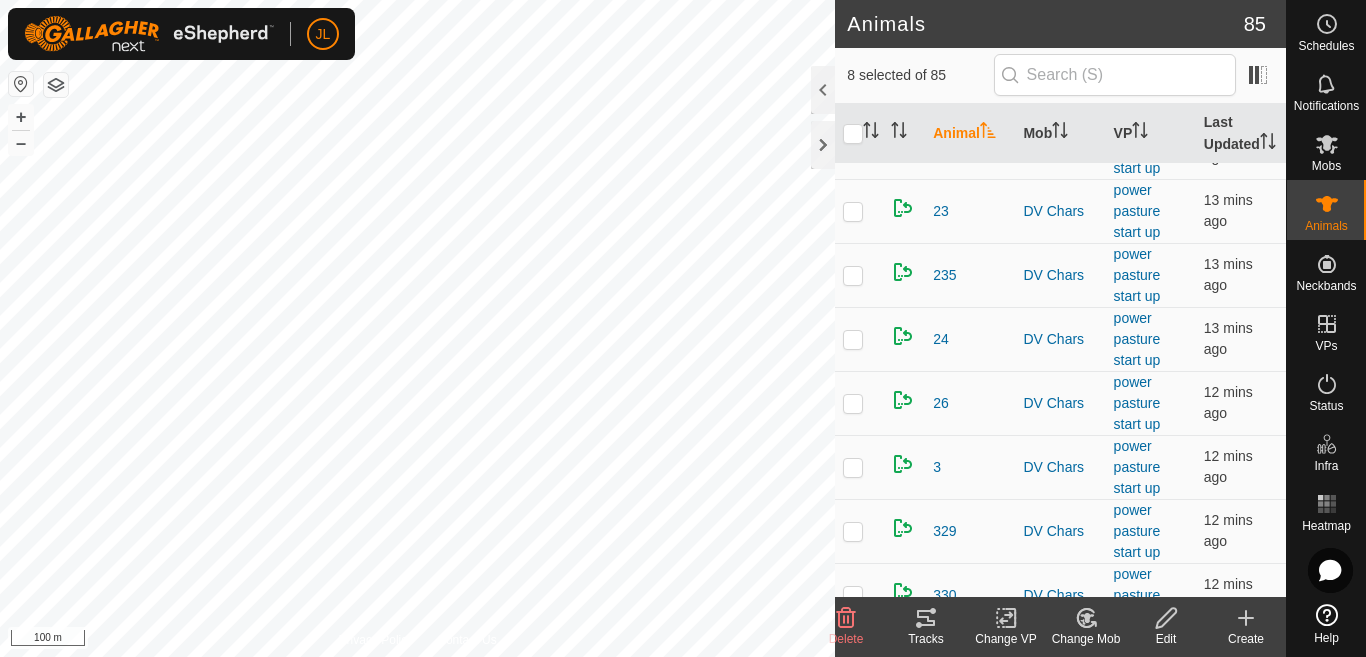 click at bounding box center (853, -45) 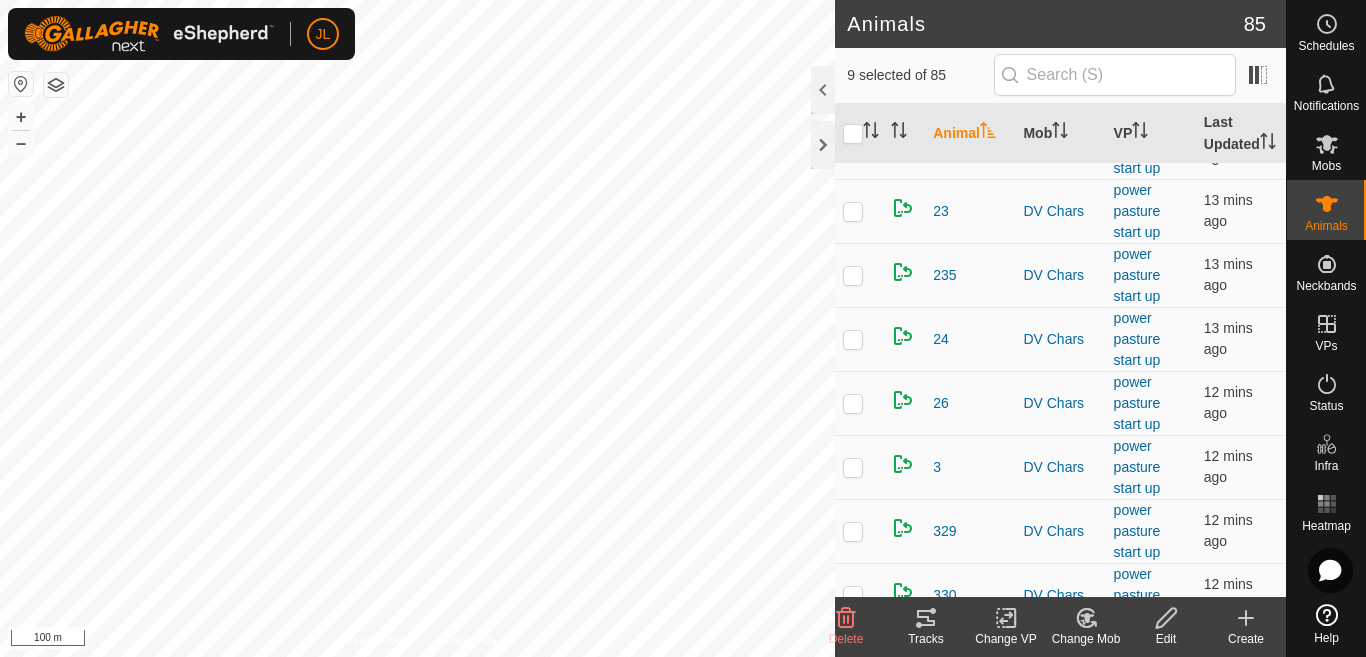 click at bounding box center (853, -237) 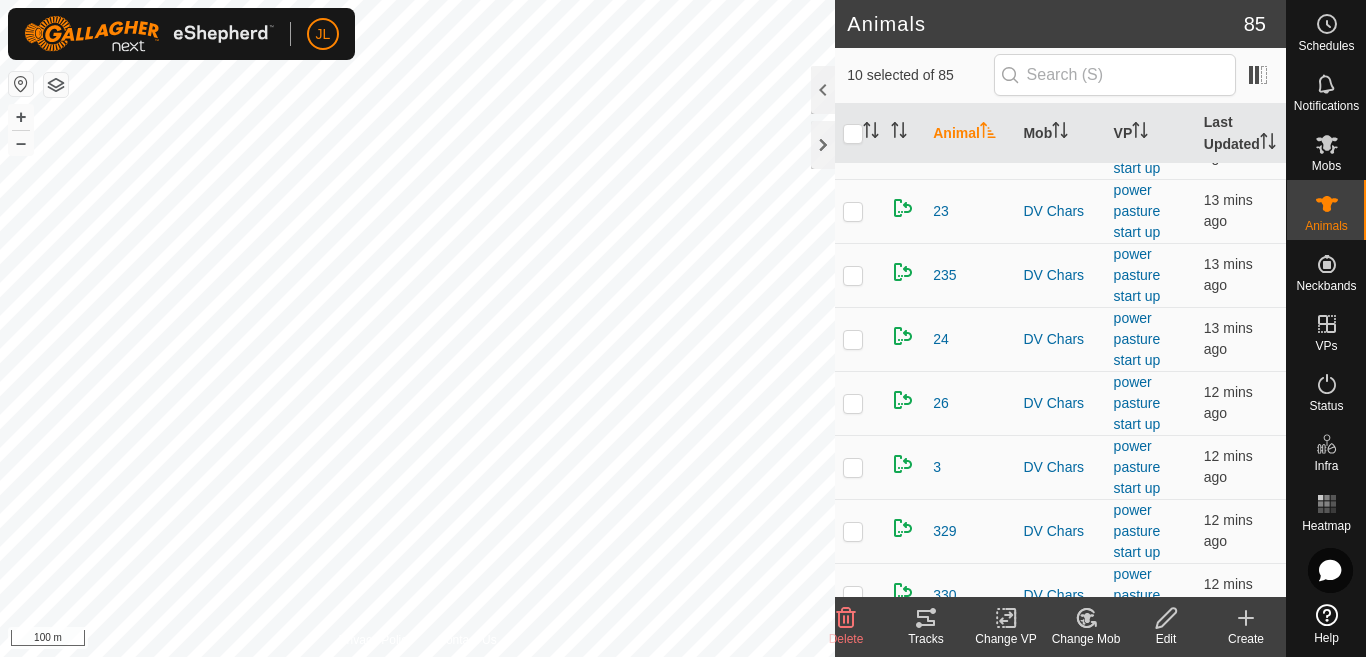 scroll, scrollTop: 2049, scrollLeft: 0, axis: vertical 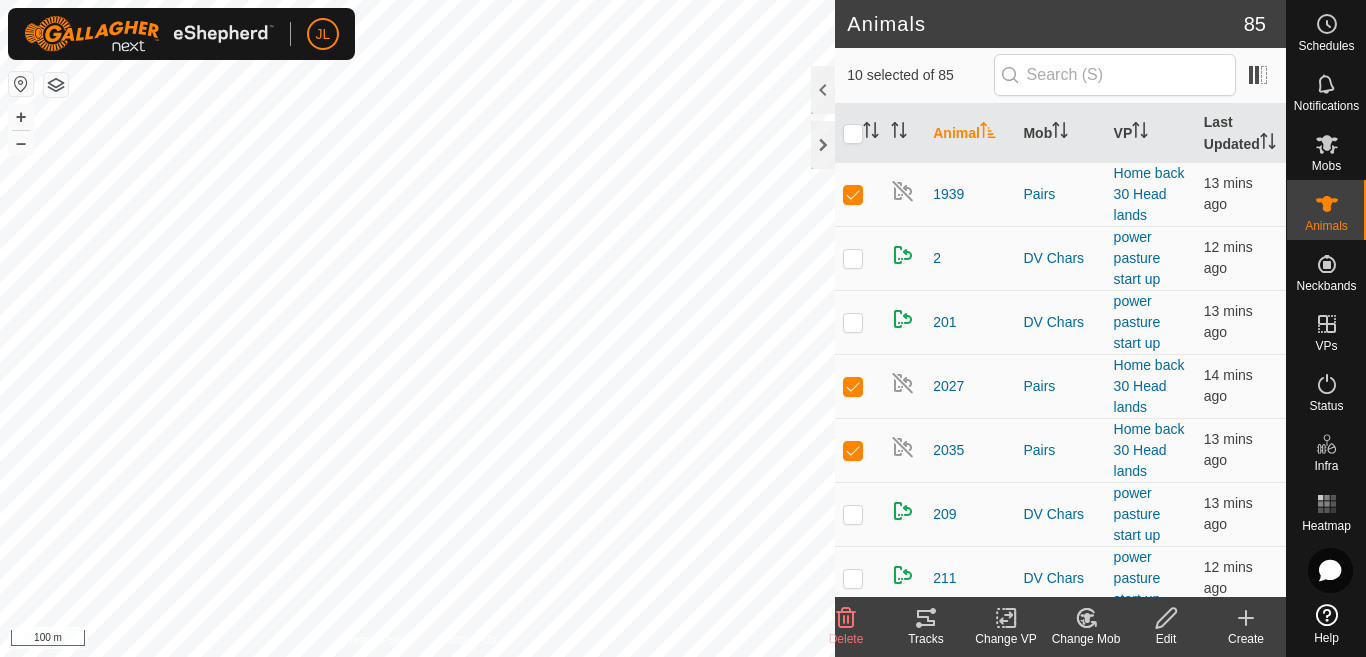 click at bounding box center (853, 130) 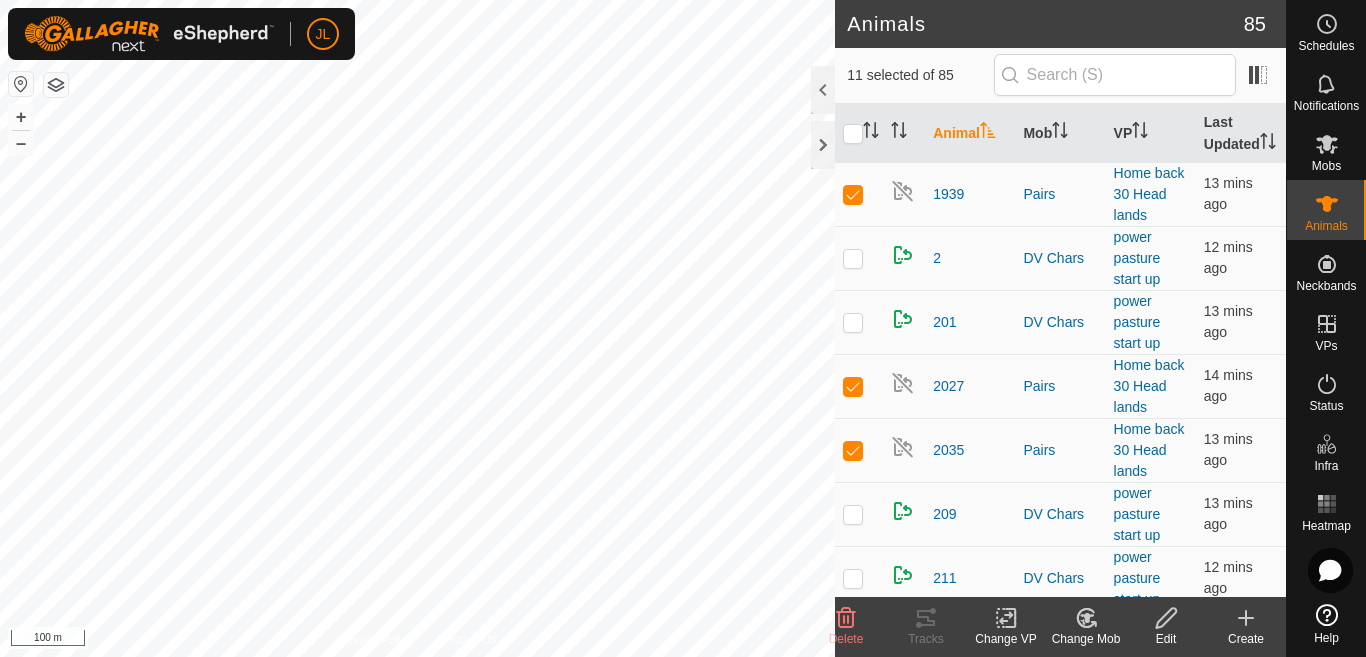 click at bounding box center [853, 66] 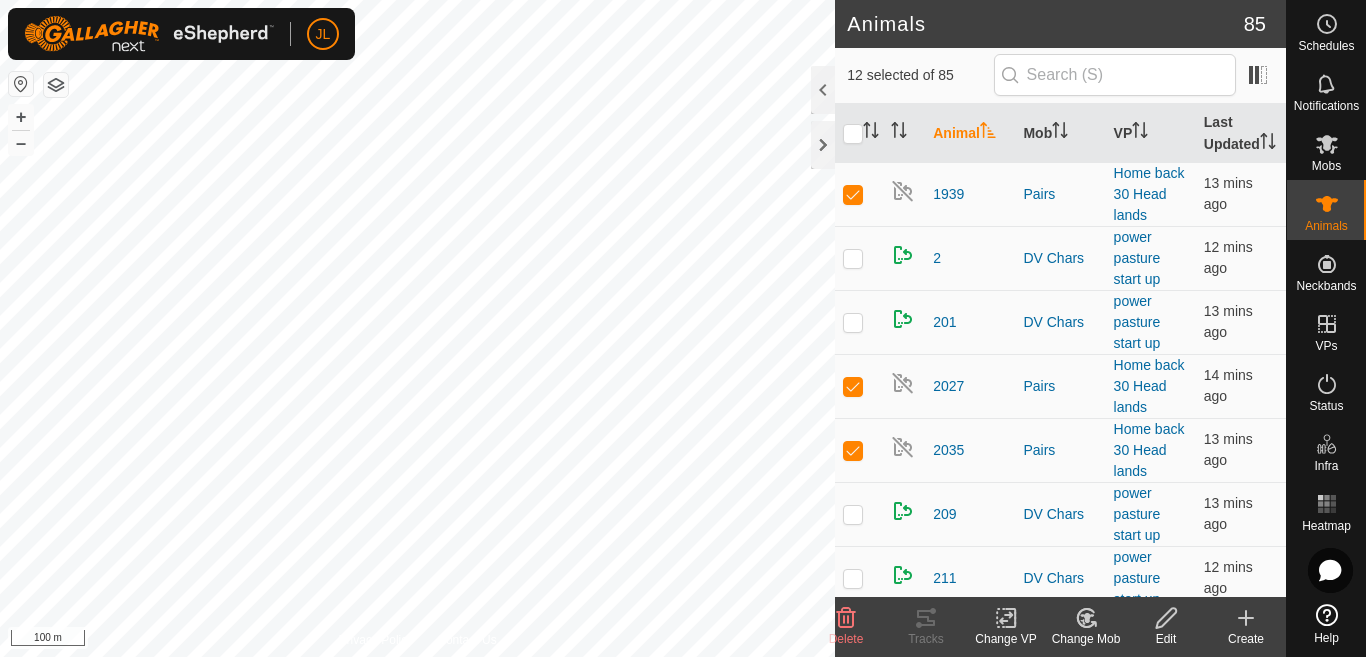 click at bounding box center [853, 2] 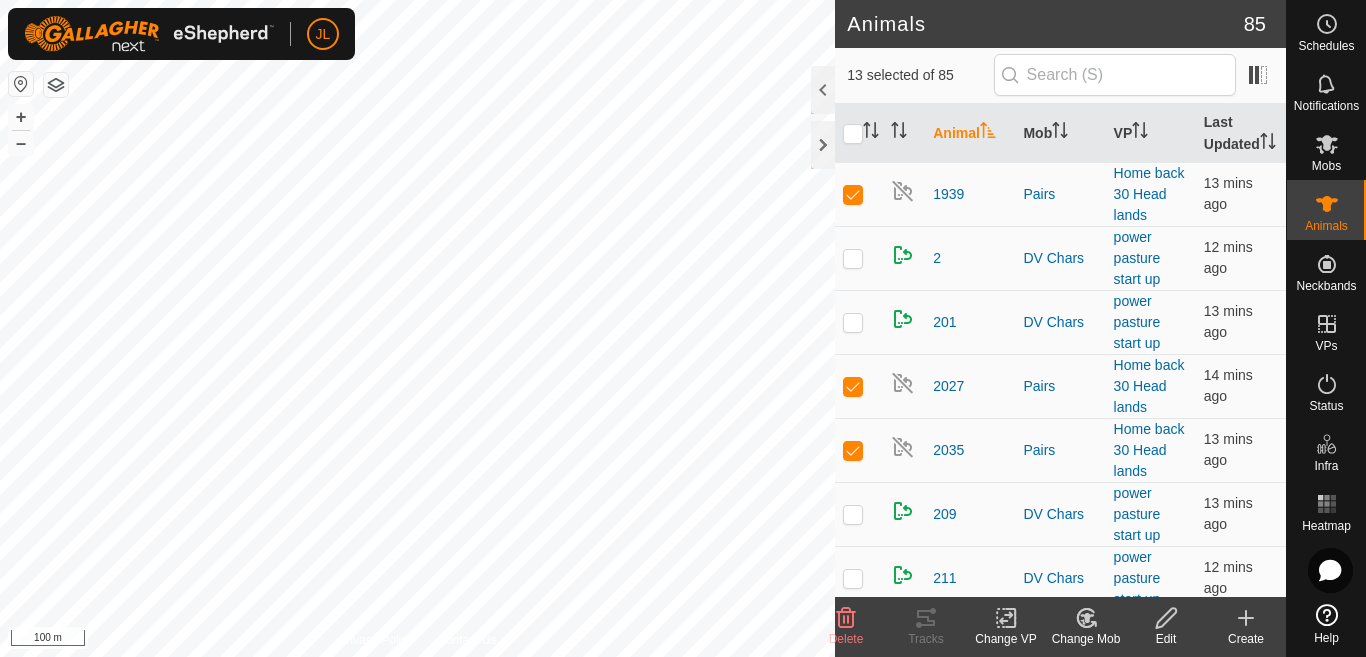 click at bounding box center [853, -62] 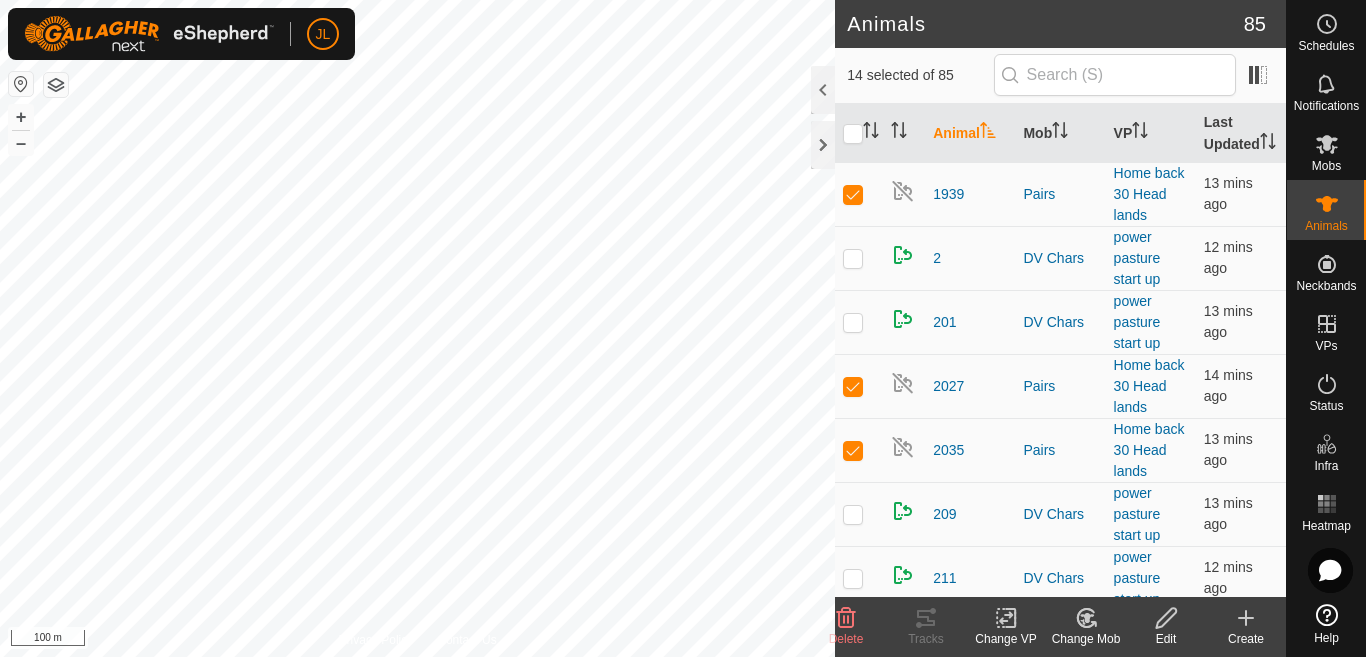 click at bounding box center [853, -126] 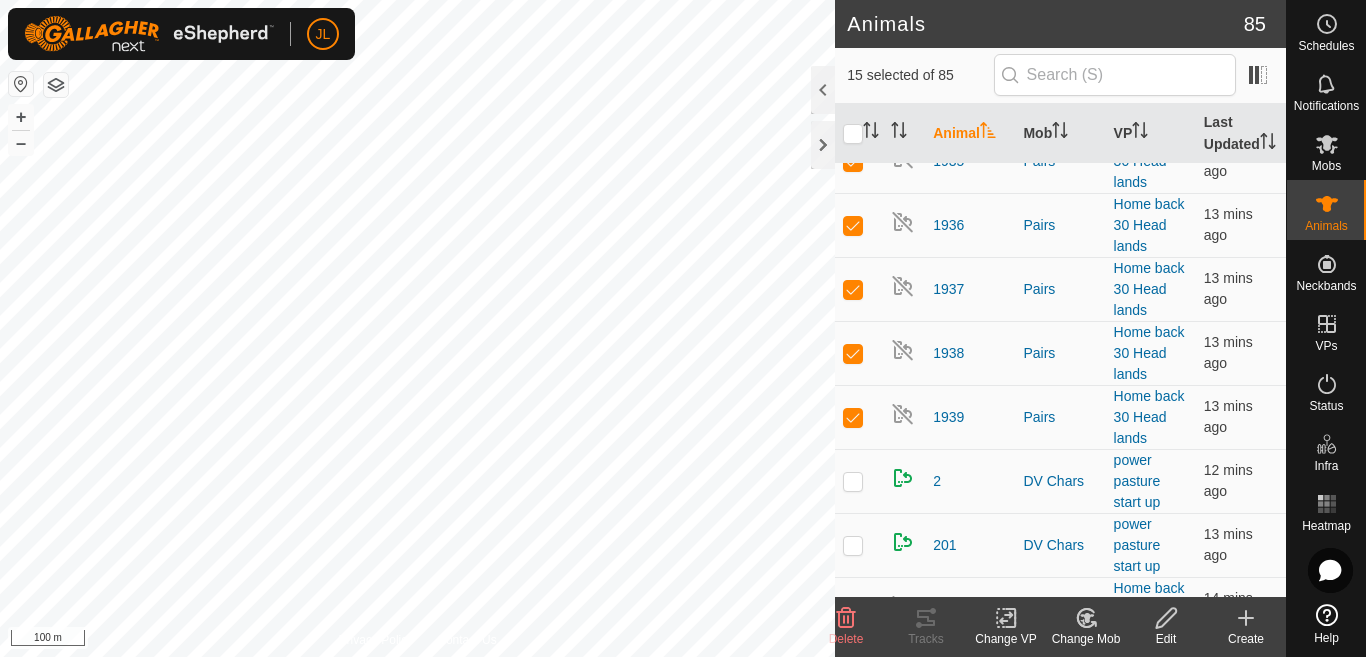 scroll, scrollTop: 1809, scrollLeft: 0, axis: vertical 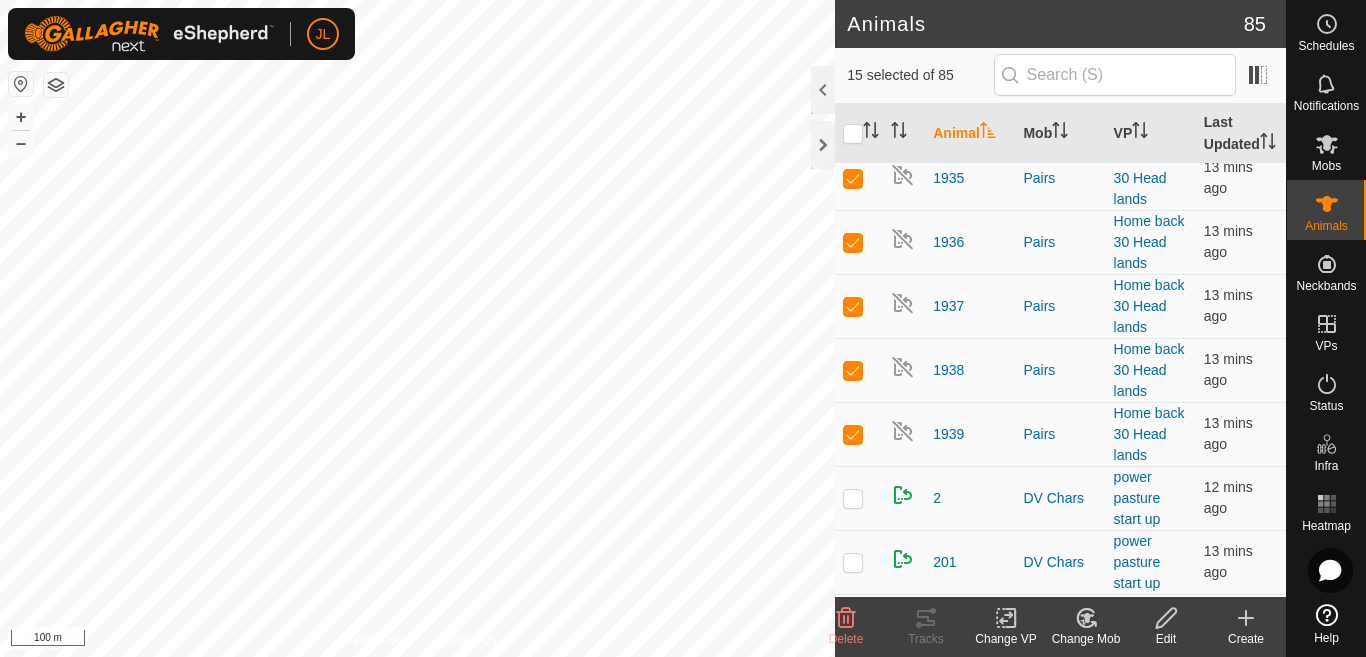 click at bounding box center [853, 50] 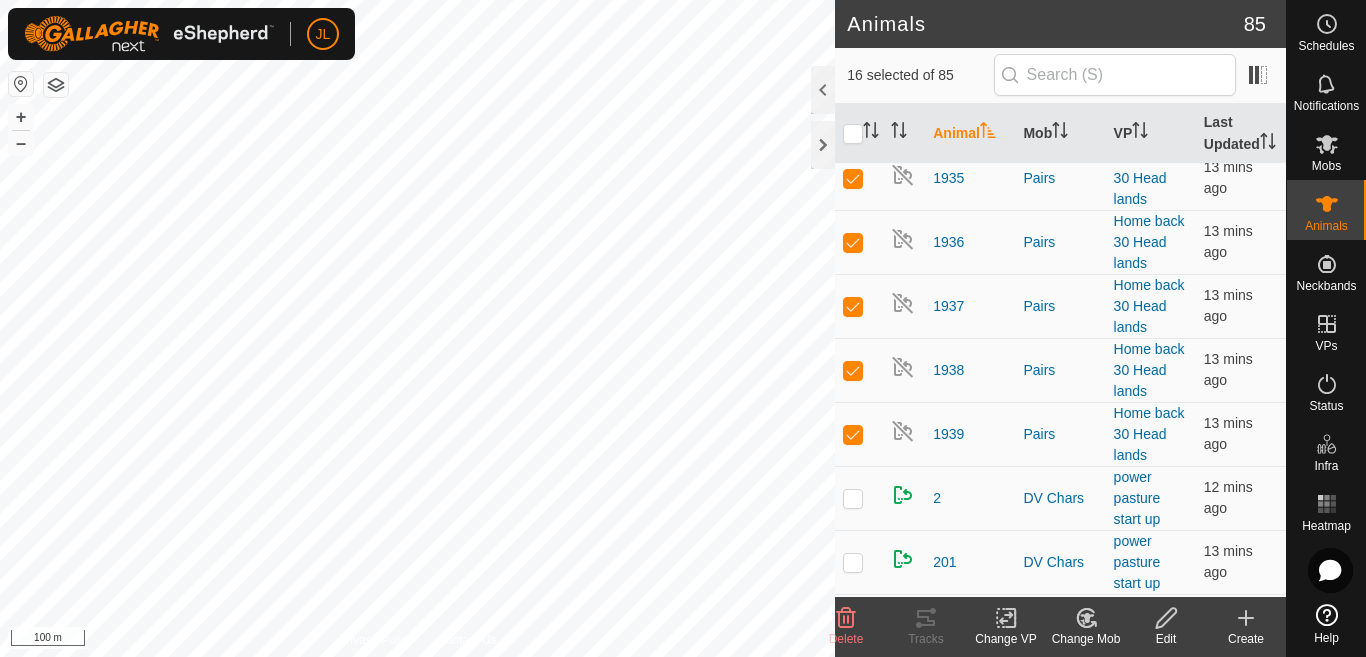 click at bounding box center (859, -14) 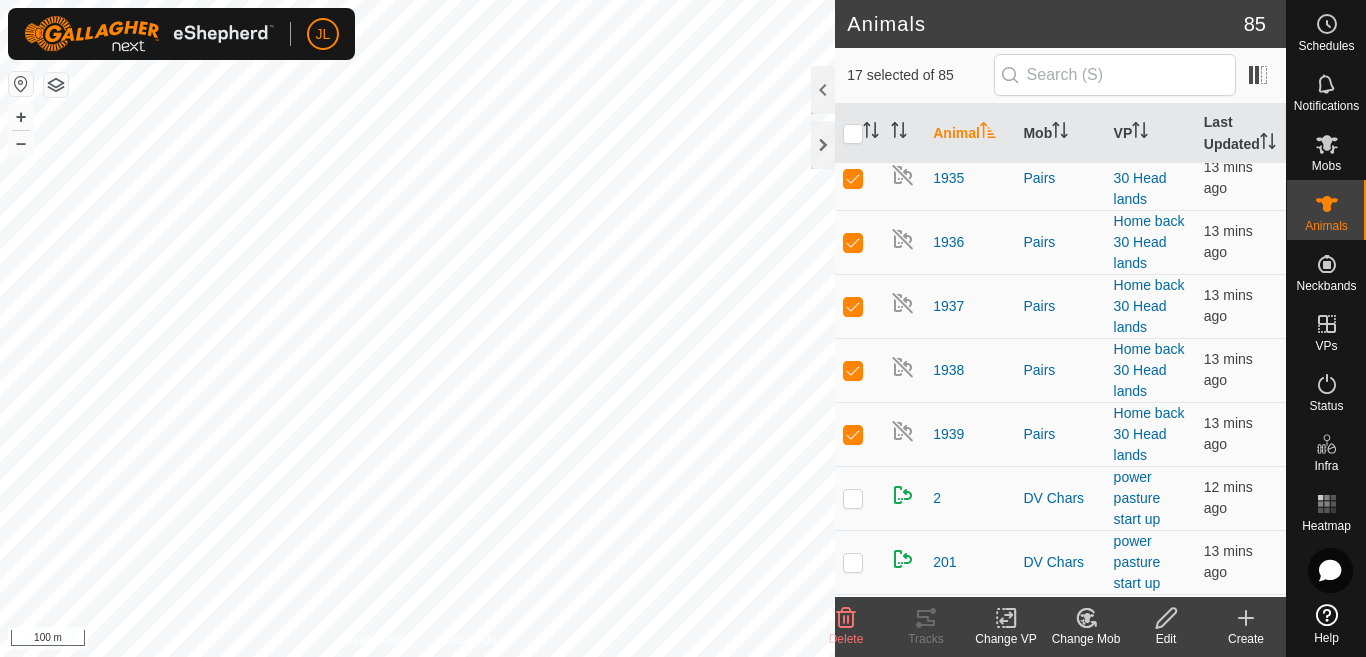 click at bounding box center (853, -78) 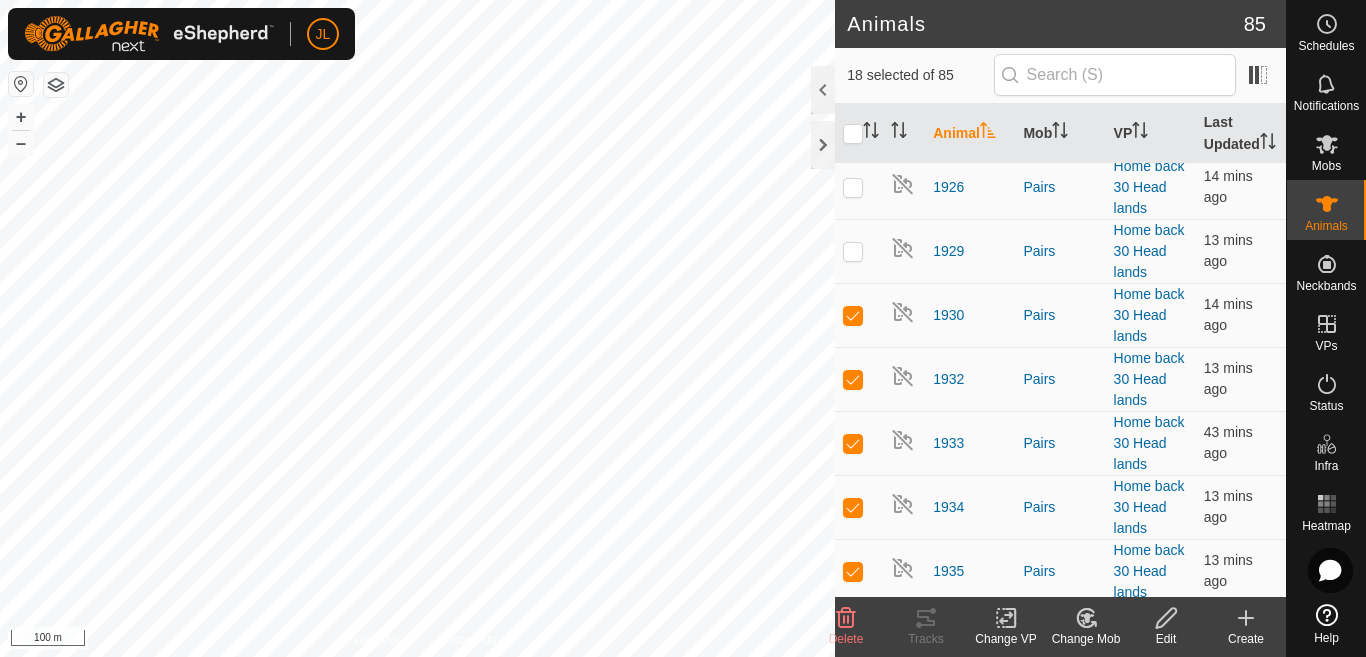 scroll, scrollTop: 1409, scrollLeft: 0, axis: vertical 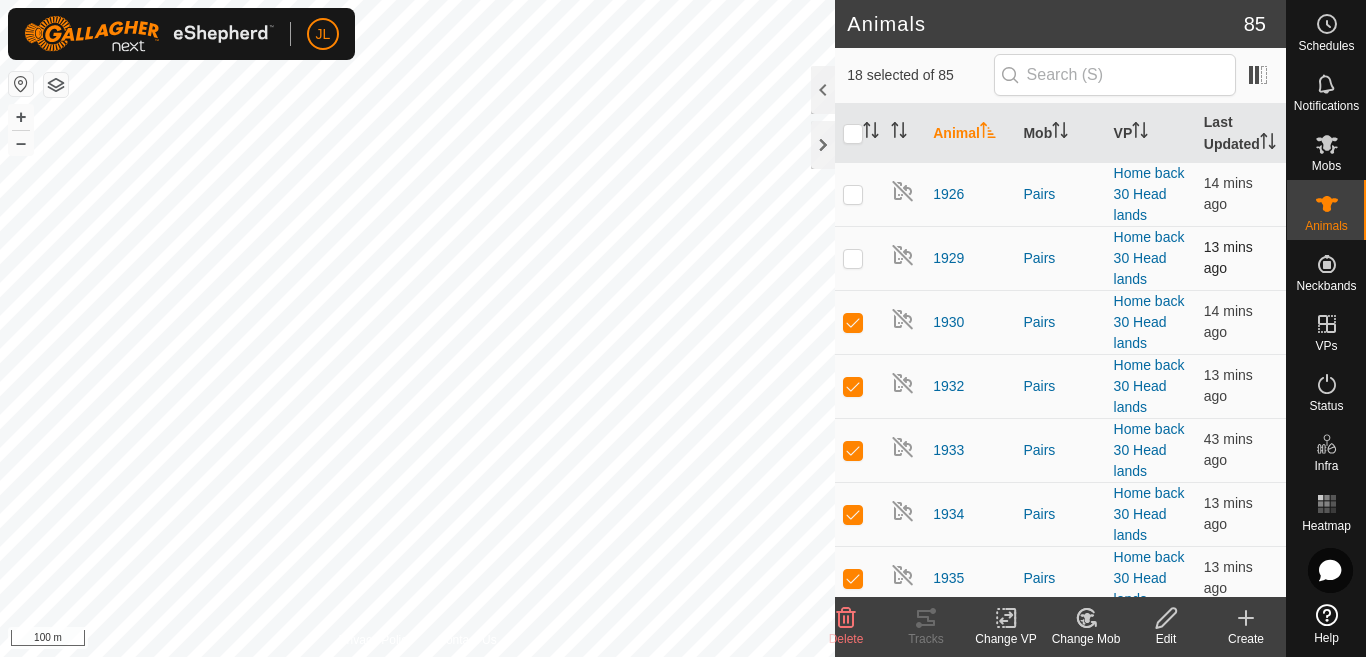 click at bounding box center [853, 258] 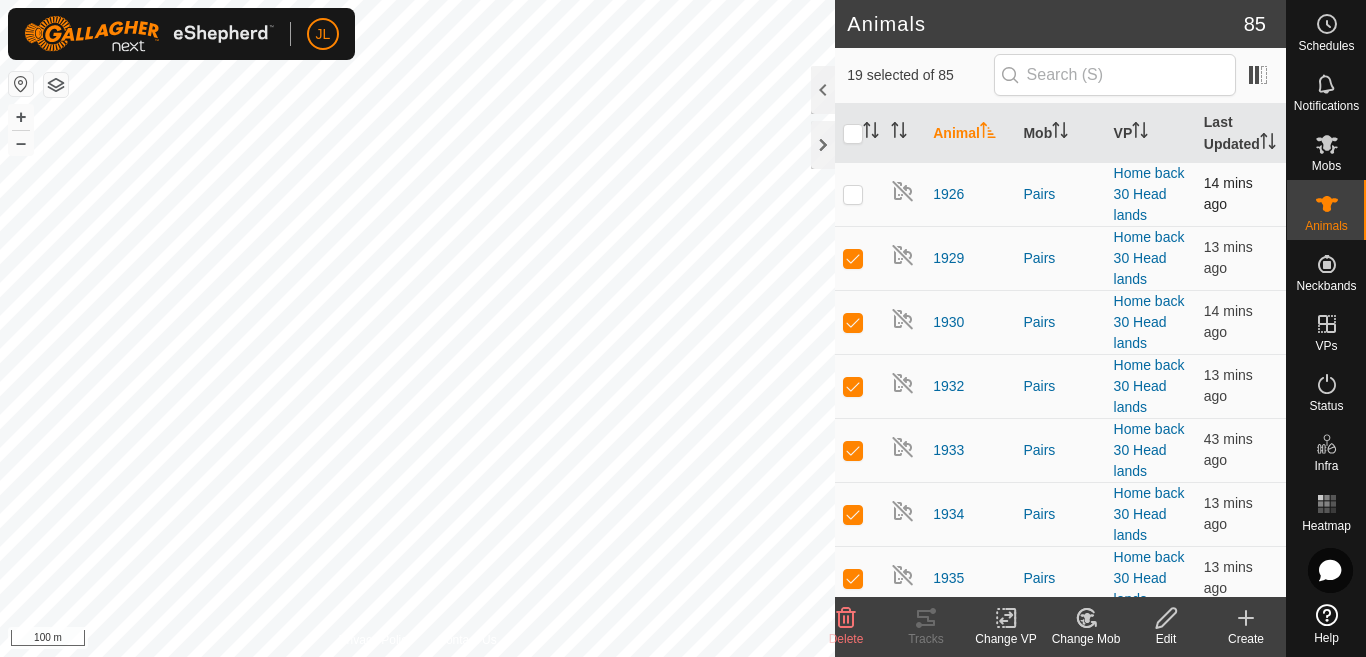 click at bounding box center [853, 194] 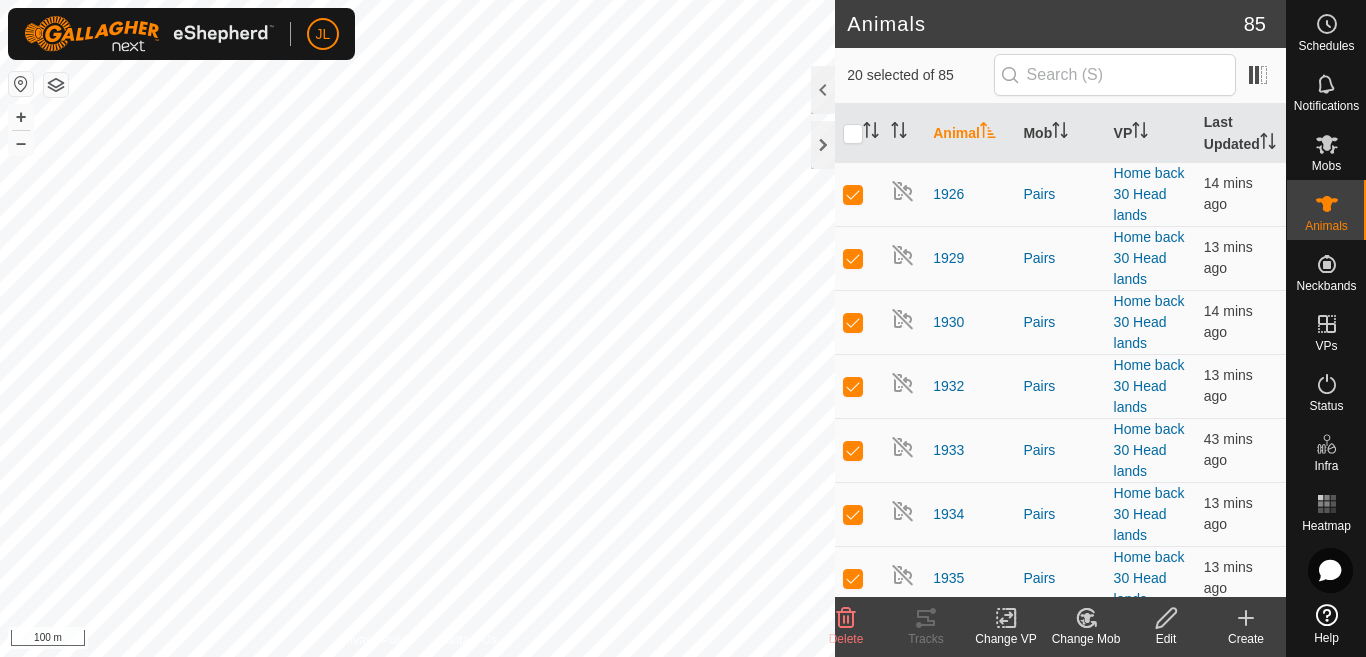 click at bounding box center [853, 130] 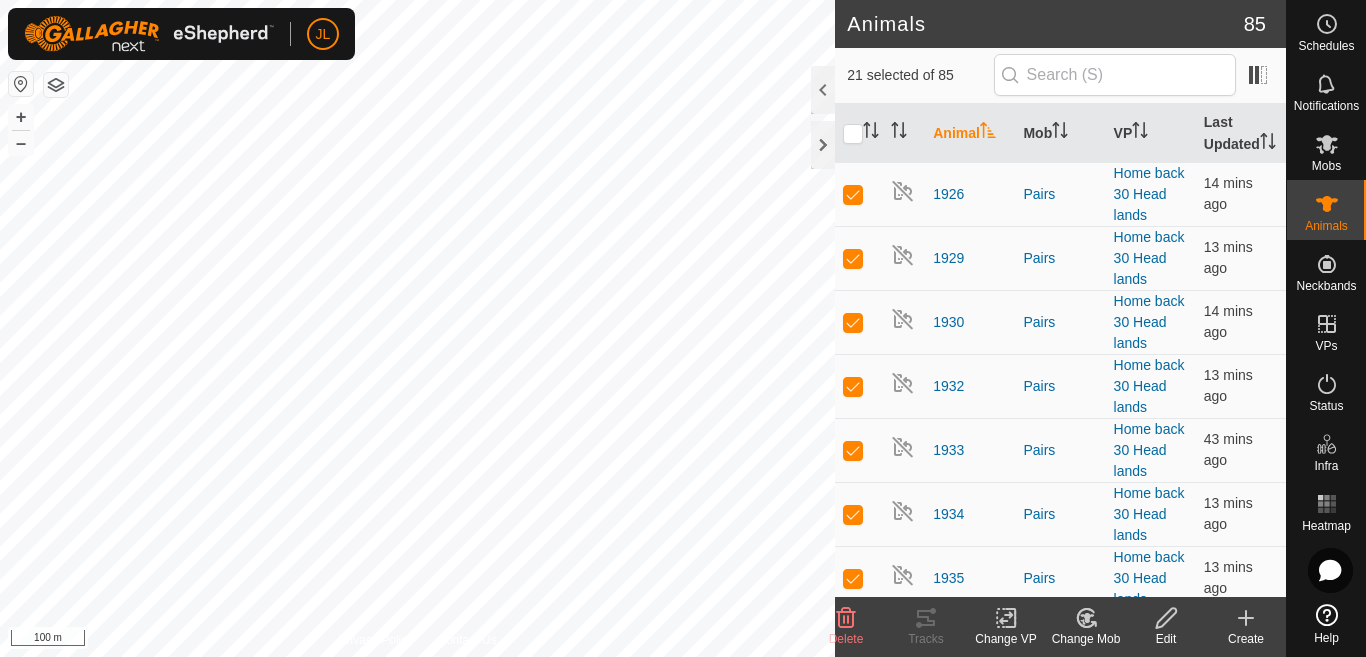click at bounding box center (853, 66) 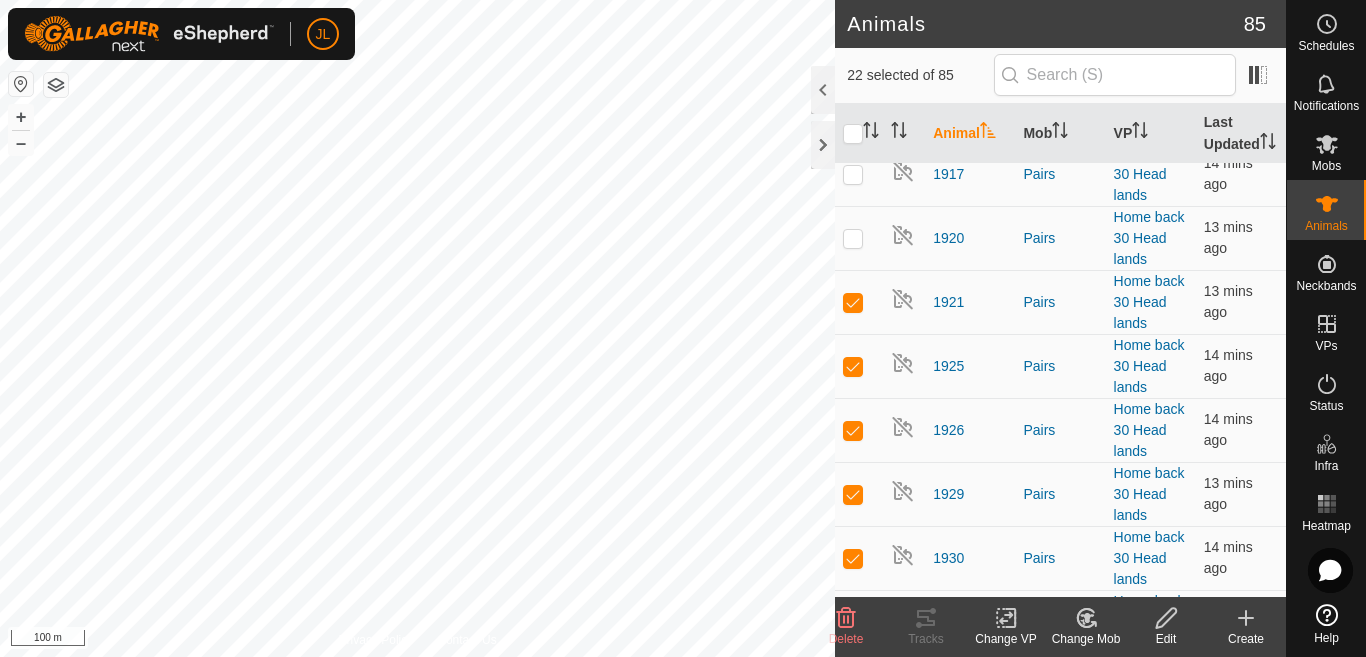 scroll, scrollTop: 1129, scrollLeft: 0, axis: vertical 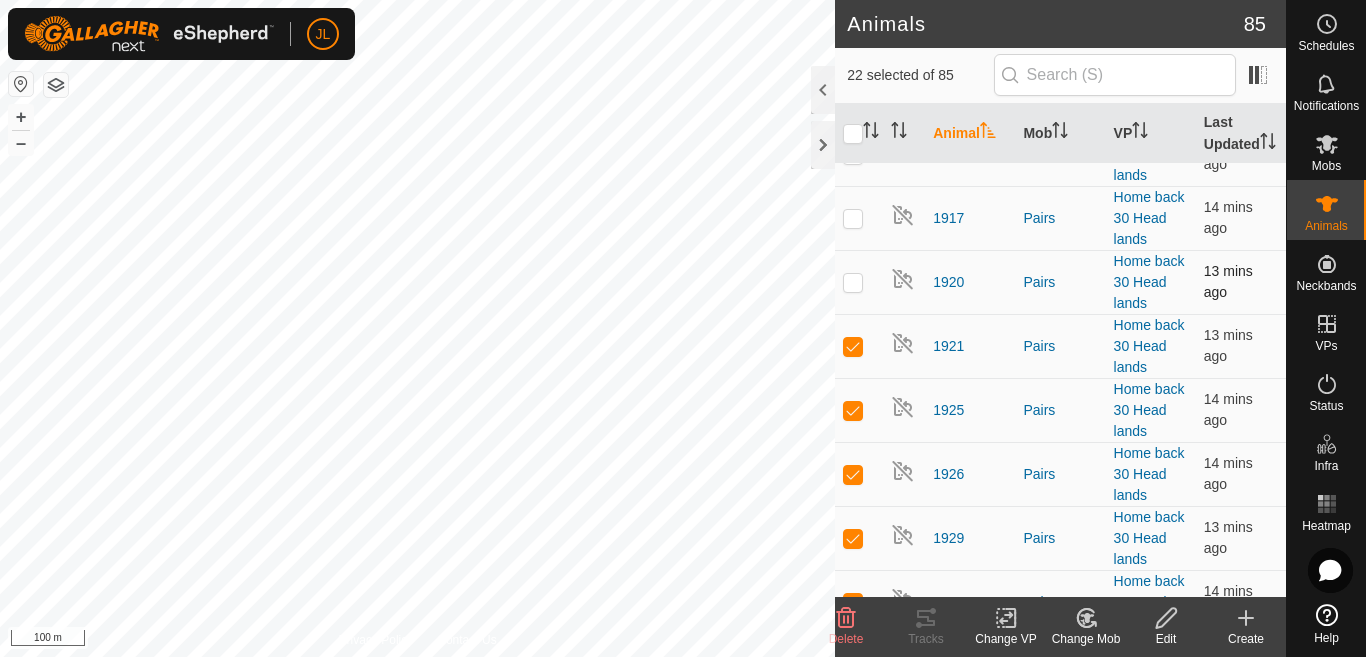 click at bounding box center [853, 282] 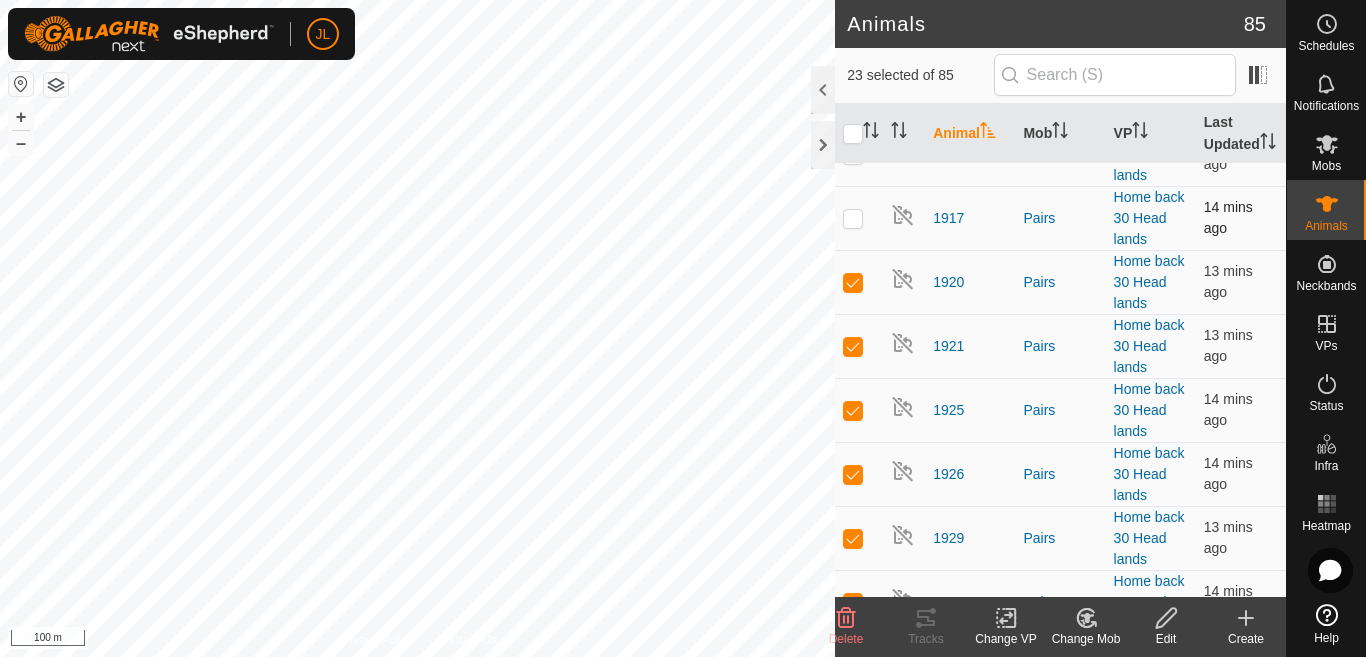 click at bounding box center (853, 218) 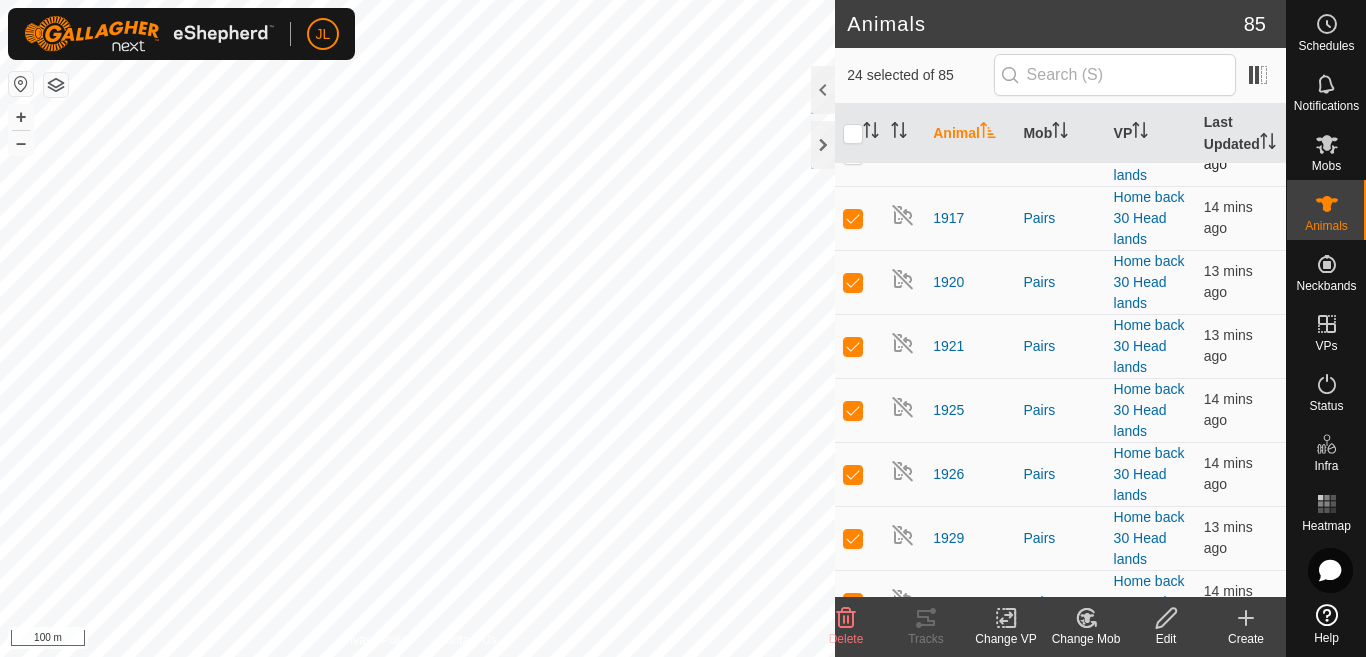 click at bounding box center [853, 154] 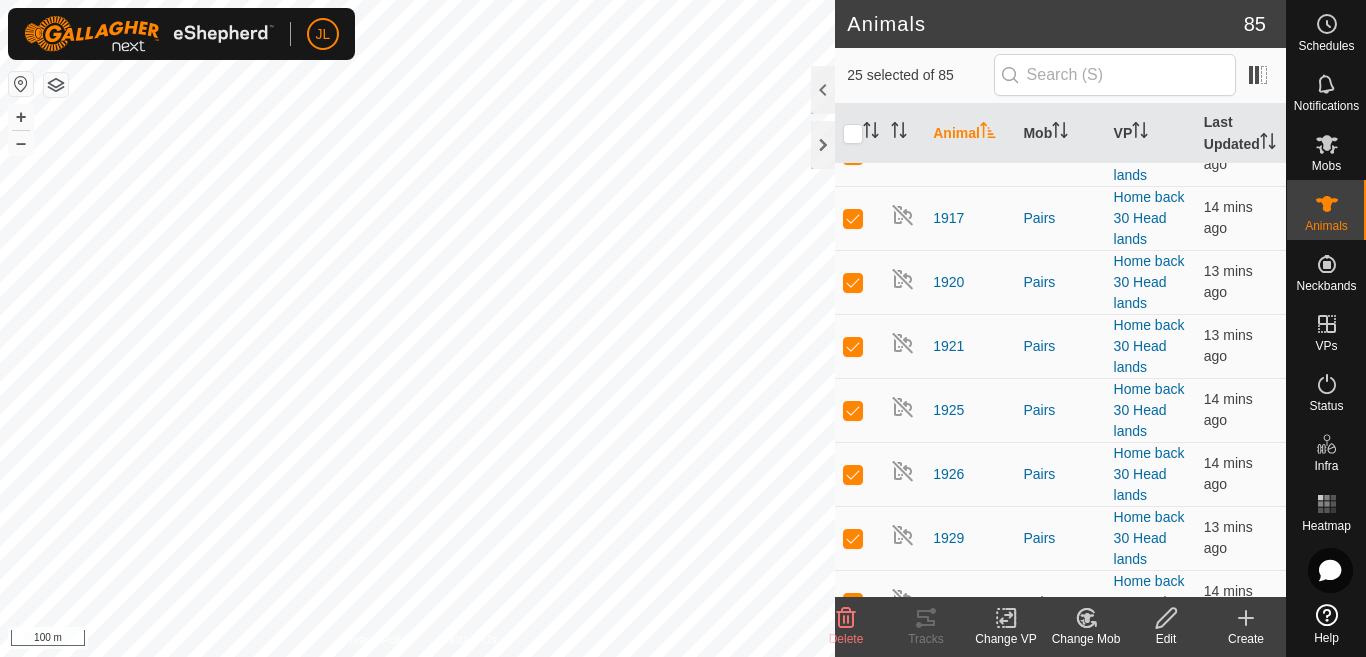 click at bounding box center (853, 90) 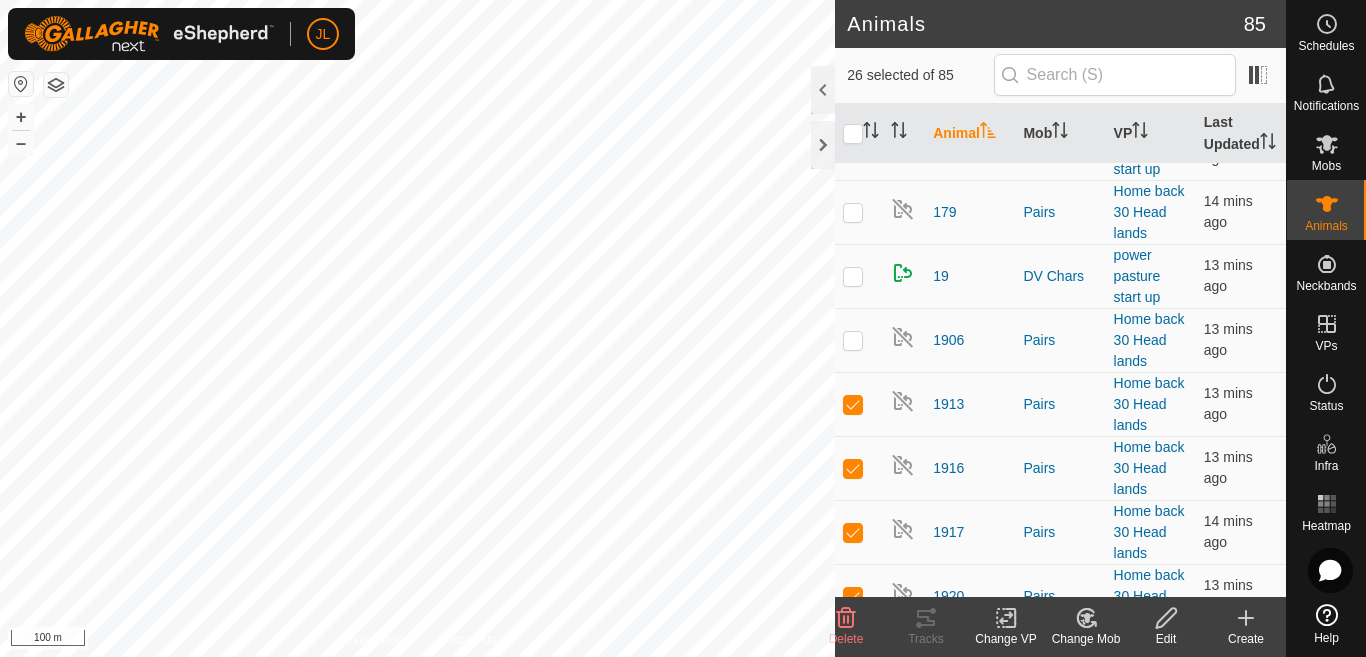 scroll, scrollTop: 809, scrollLeft: 0, axis: vertical 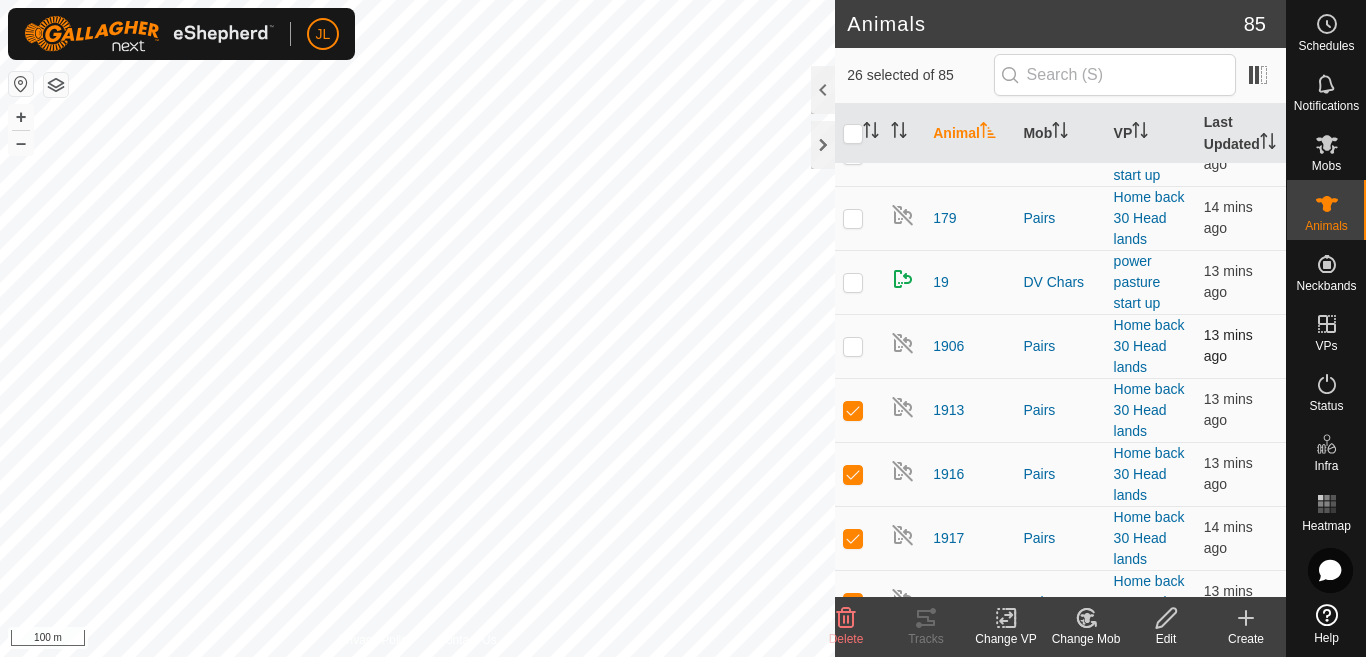 click at bounding box center (853, 346) 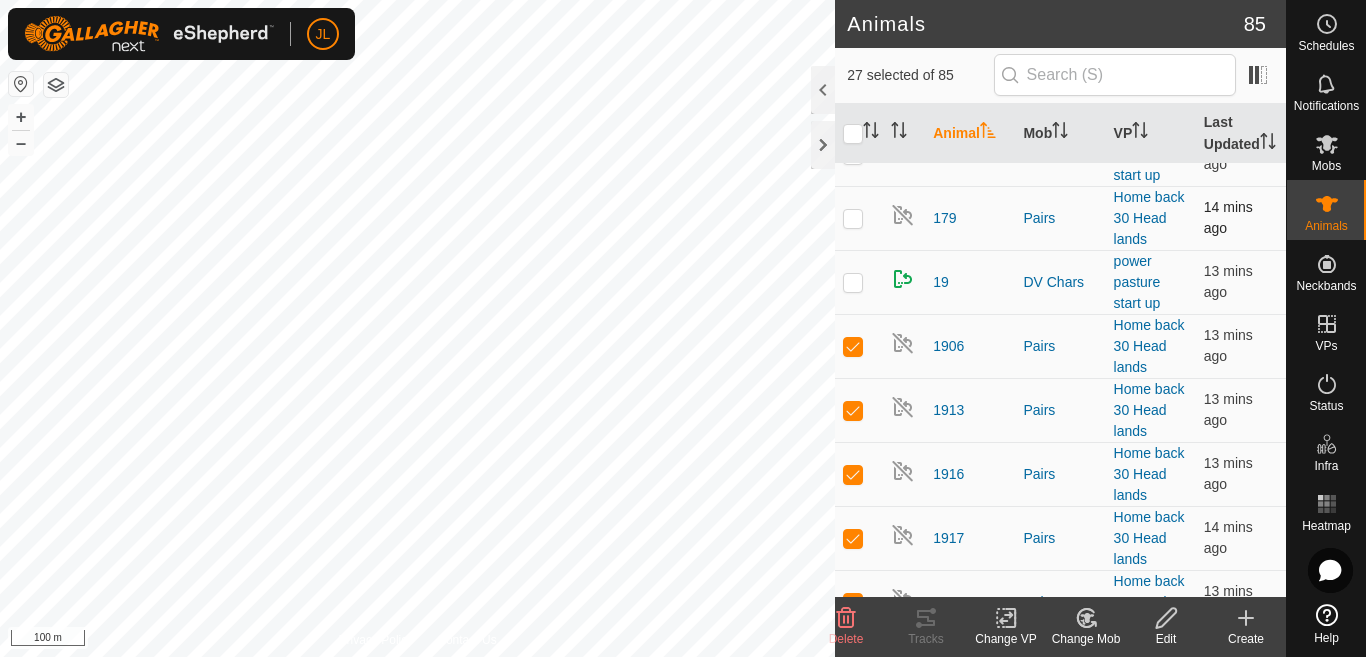 click at bounding box center (853, 218) 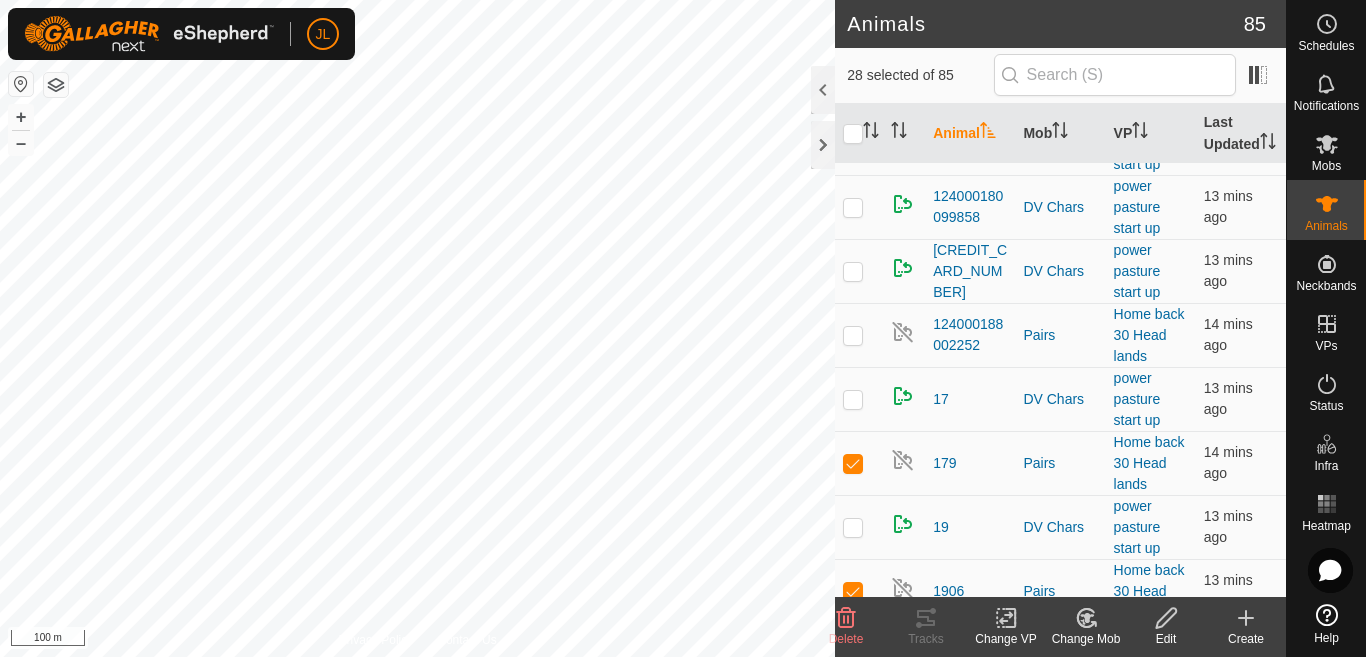 scroll, scrollTop: 529, scrollLeft: 0, axis: vertical 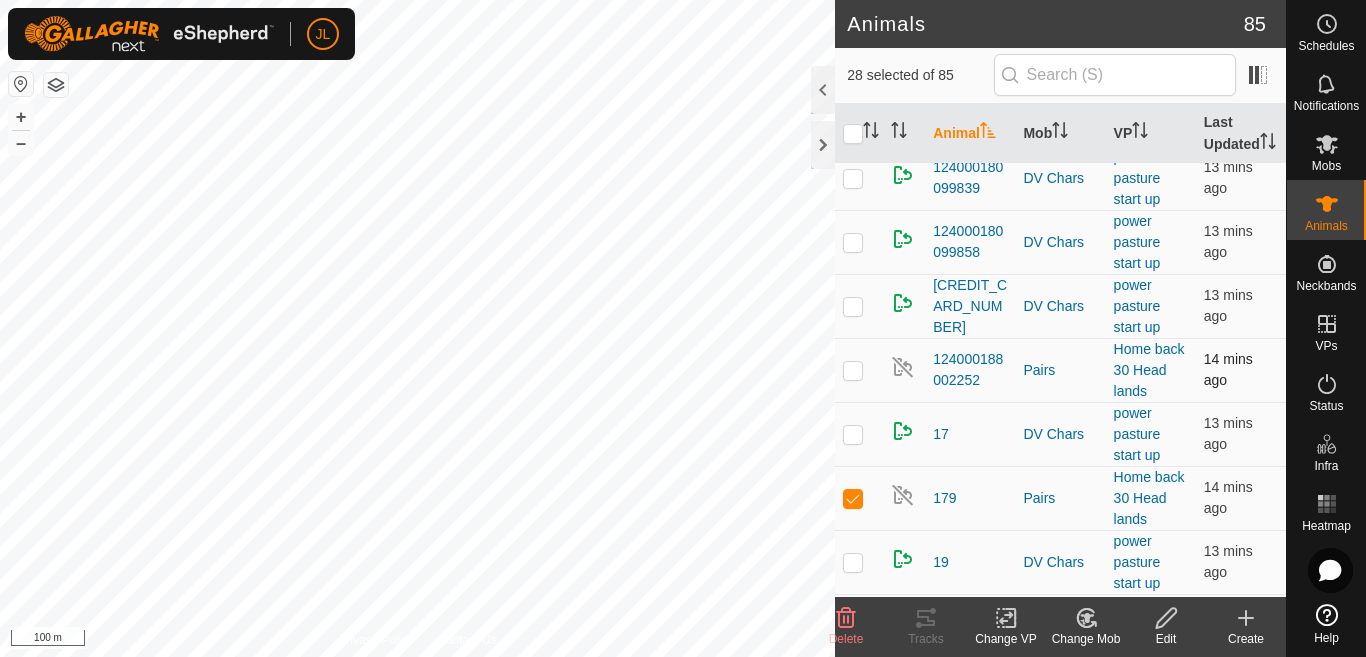click at bounding box center [853, 370] 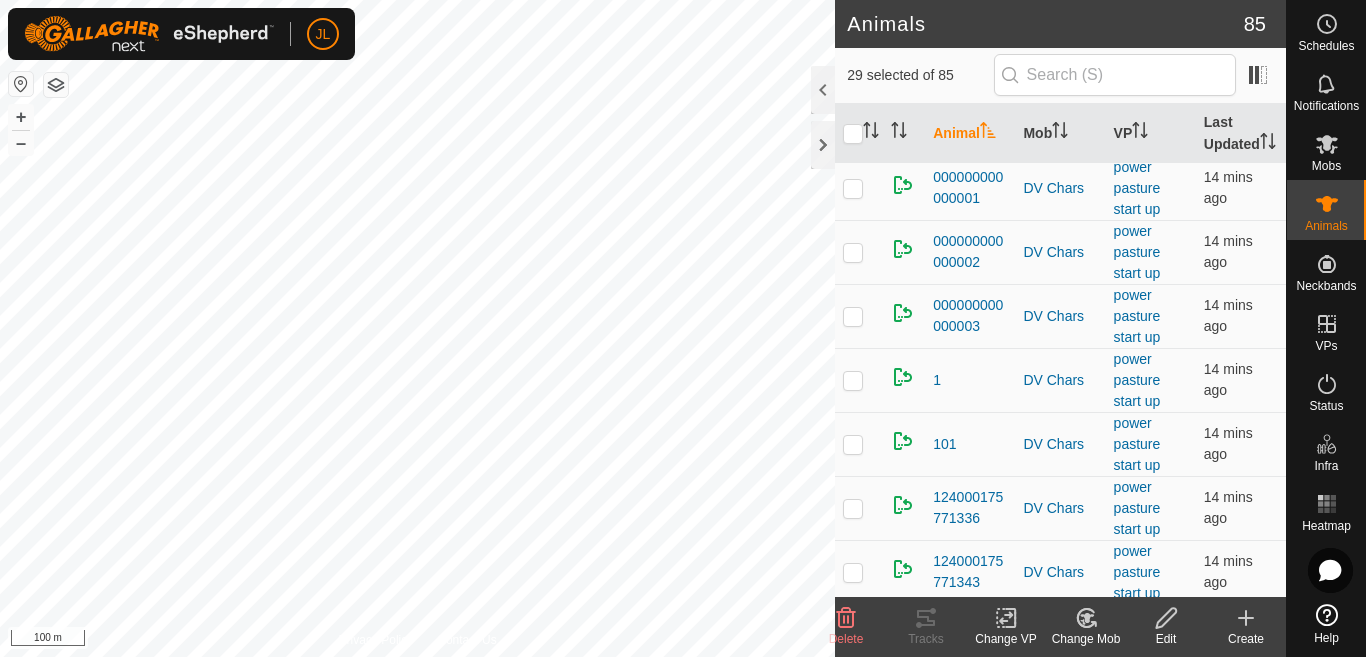scroll, scrollTop: 0, scrollLeft: 0, axis: both 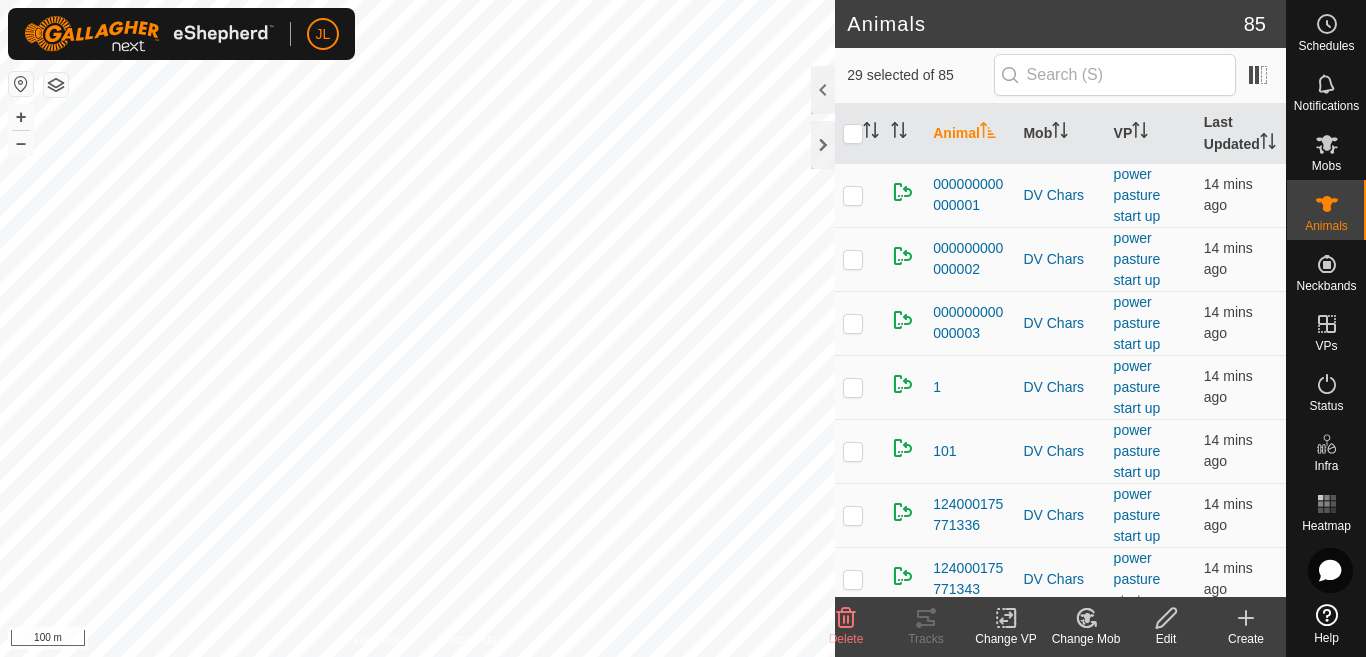 click 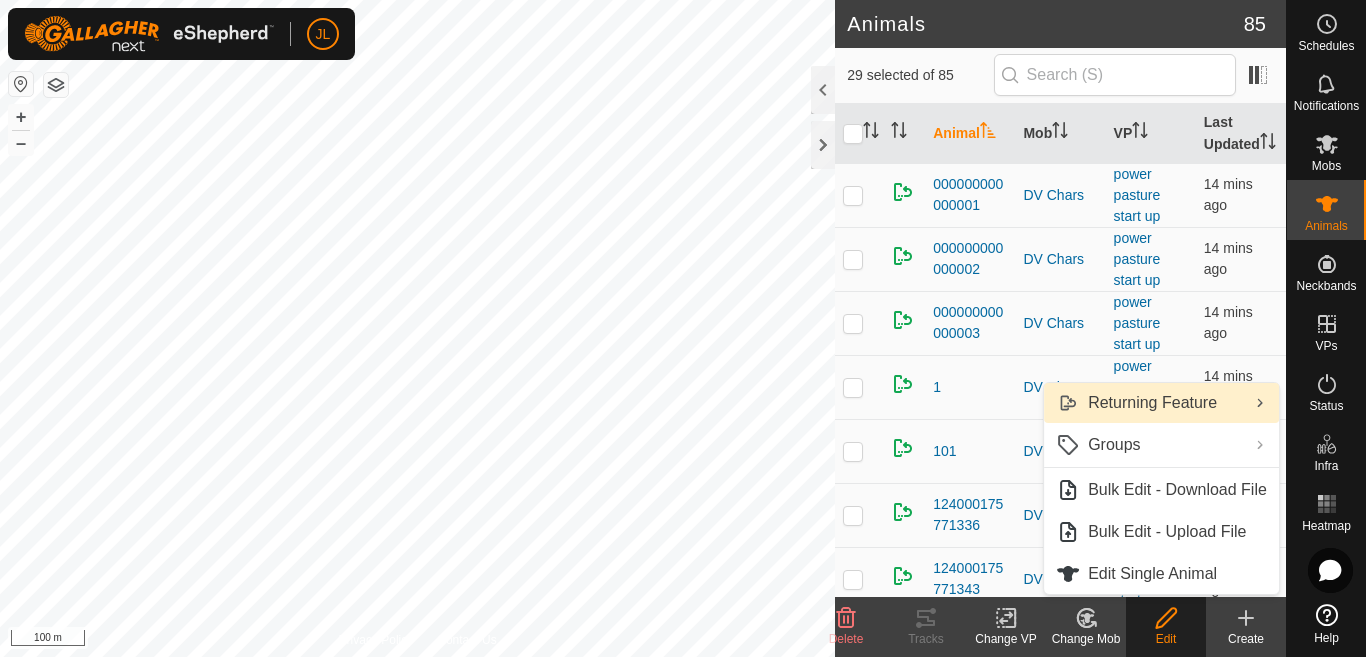 click on "Returning Feature" at bounding box center [1161, 403] 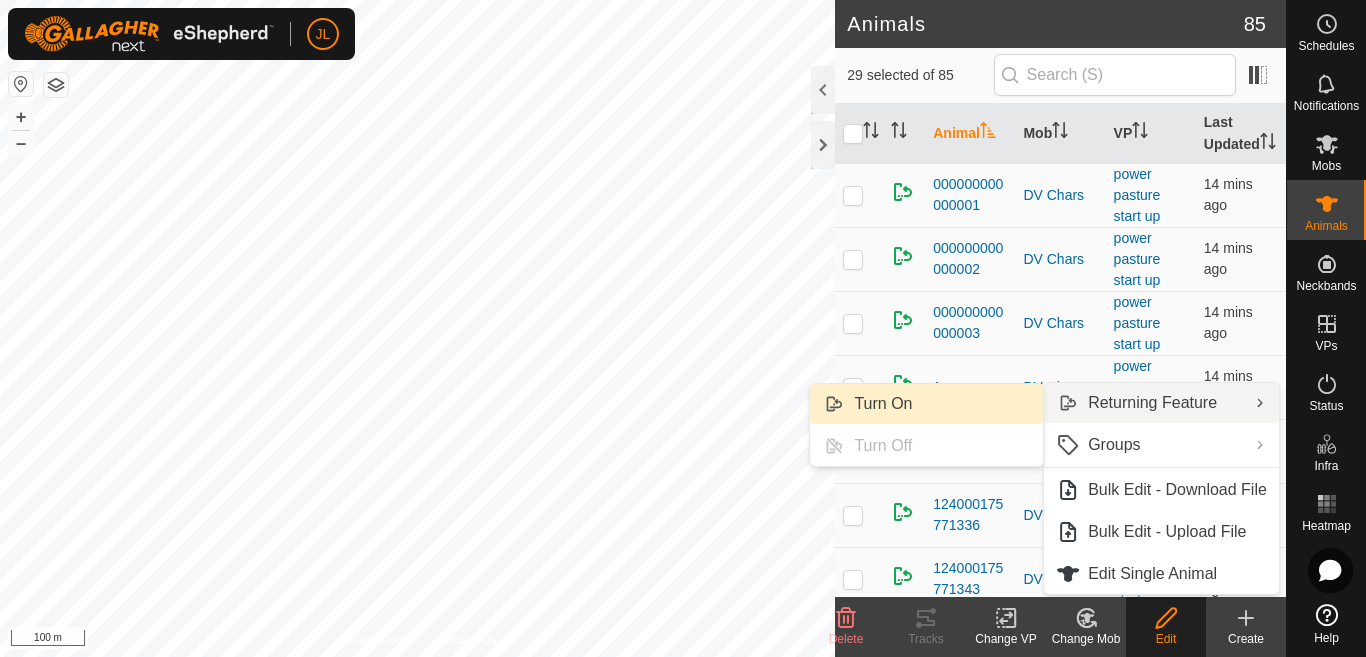 click on "Turn On" at bounding box center [926, 404] 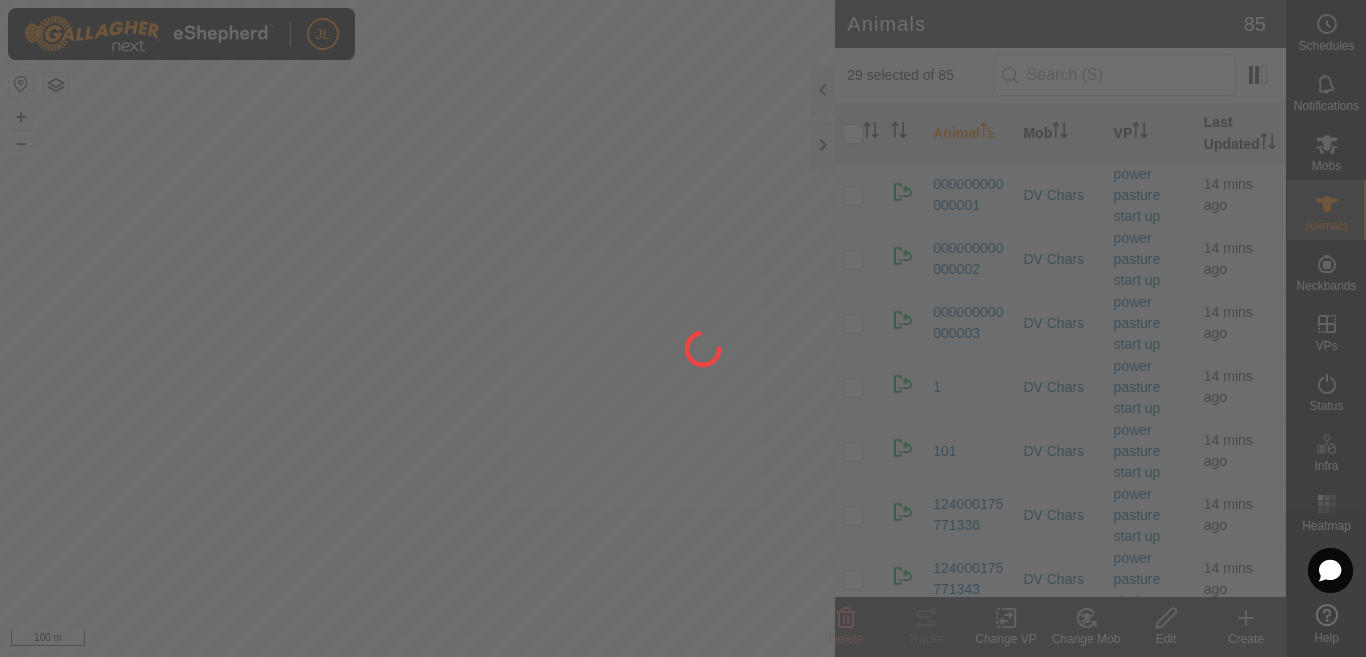 checkbox on "false" 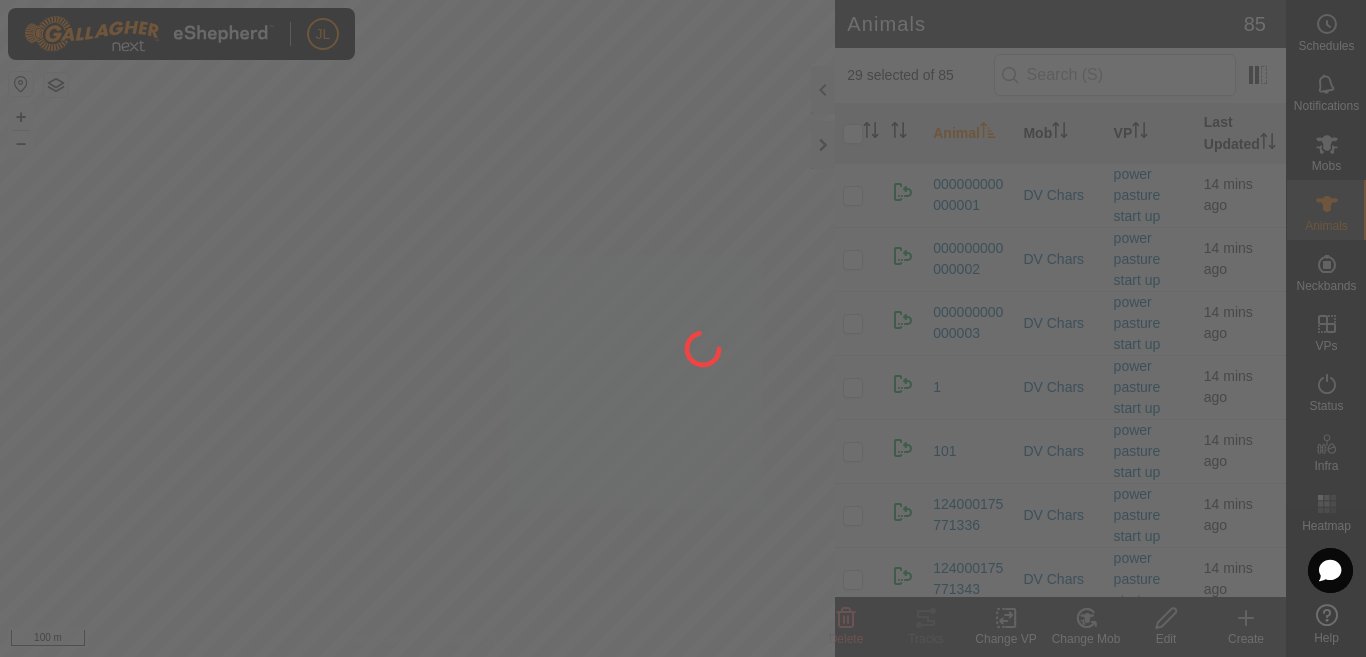 checkbox on "false" 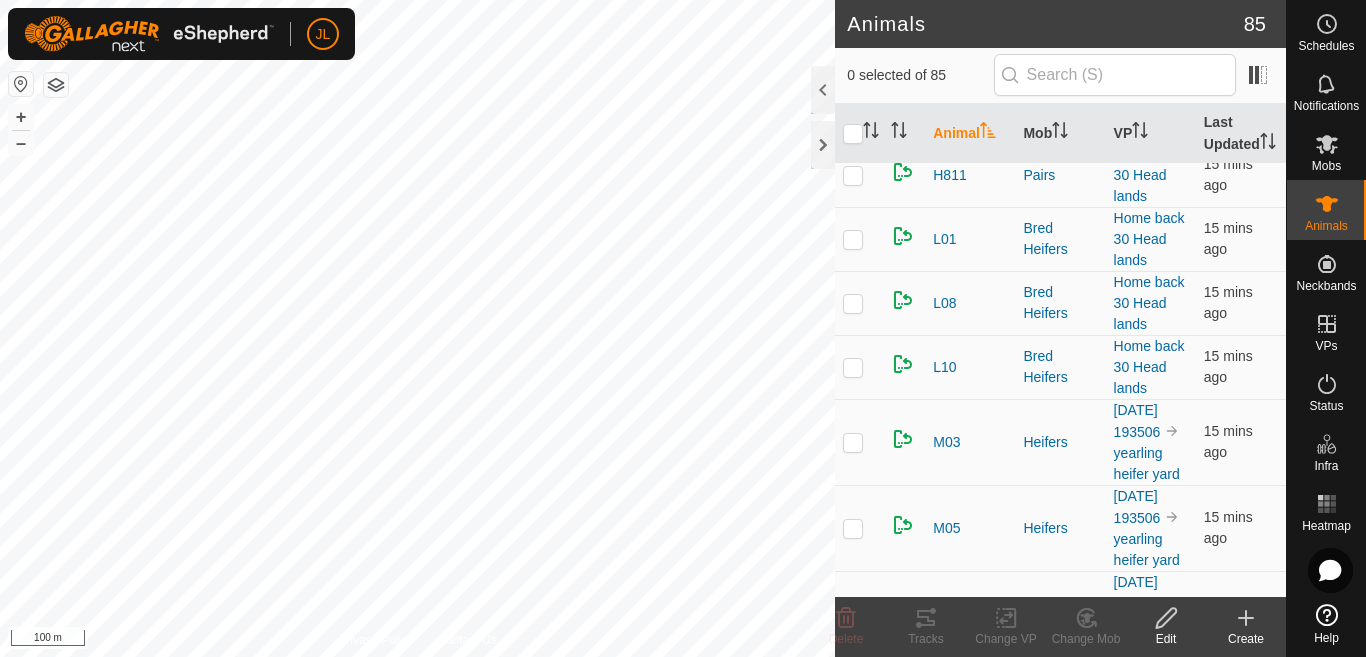 scroll, scrollTop: 4745, scrollLeft: 0, axis: vertical 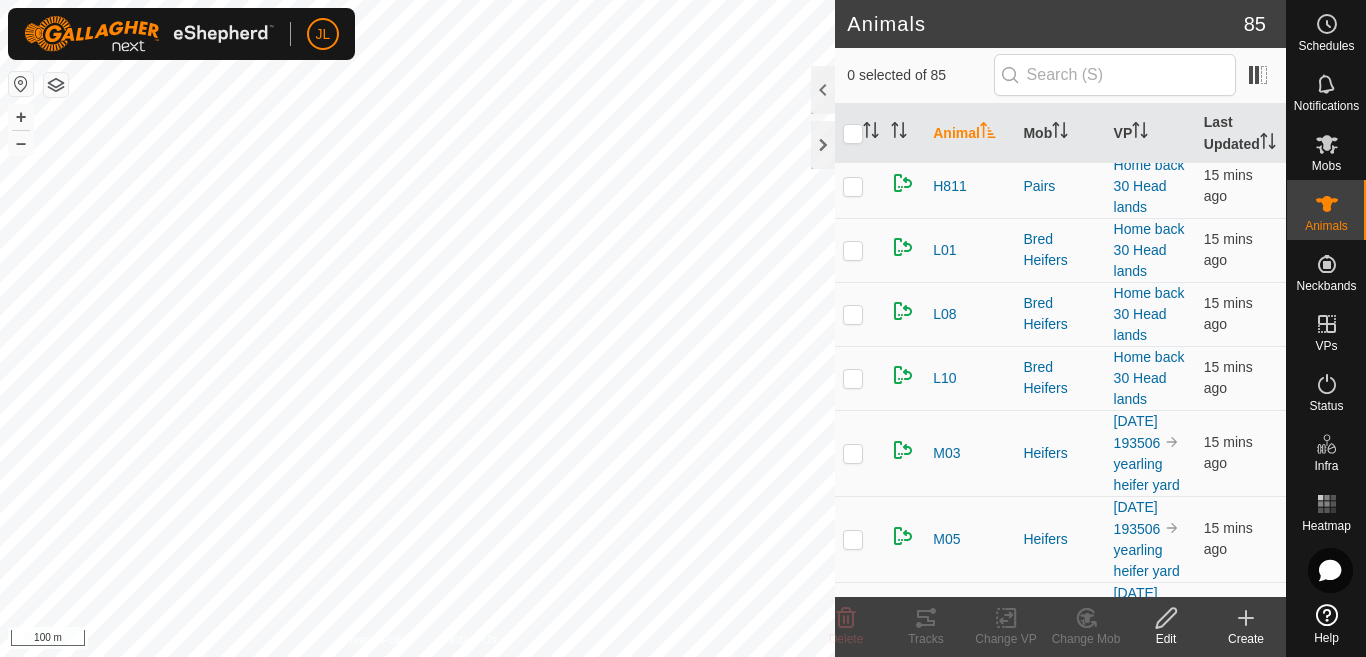 click at bounding box center (853, -6) 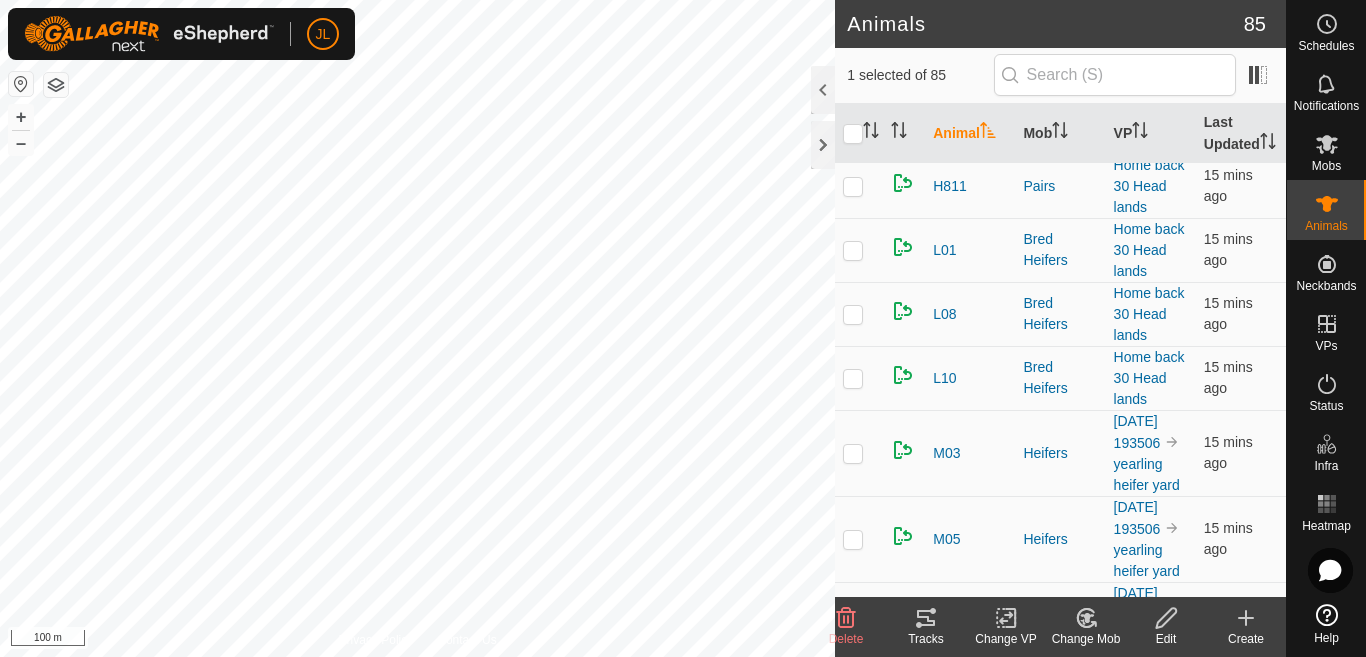 click 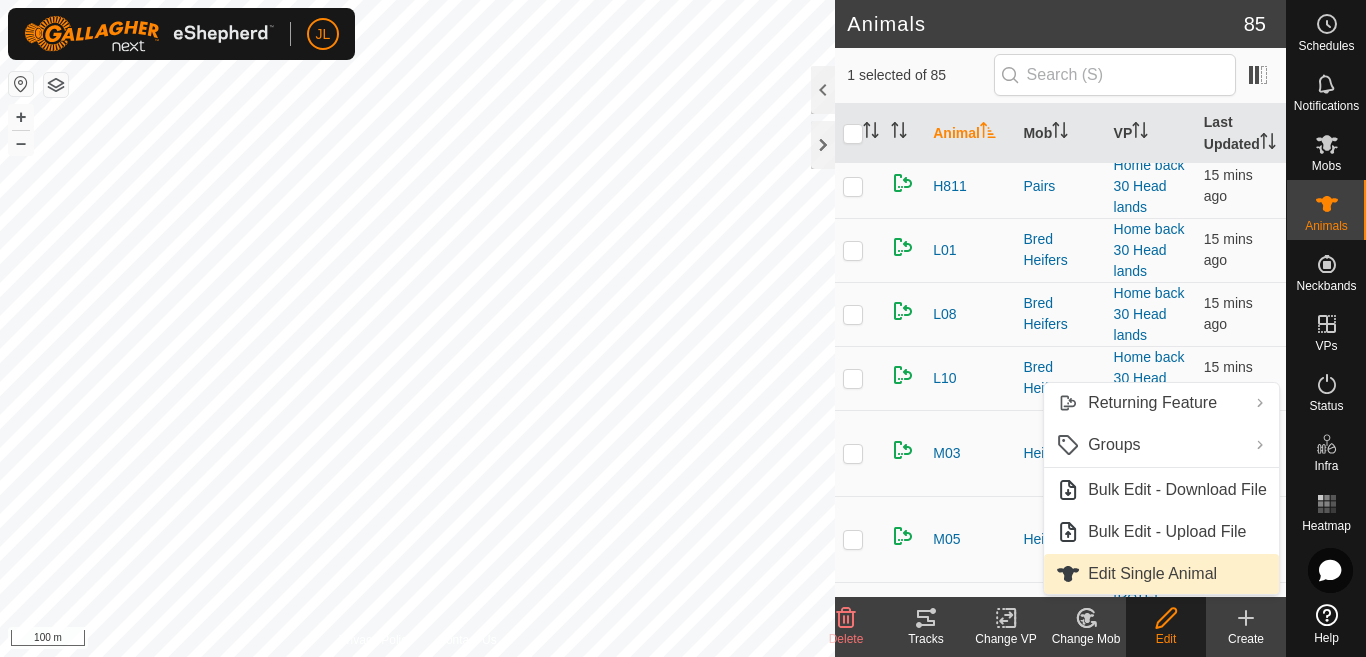 click on "Edit Single Animal" at bounding box center (1152, 574) 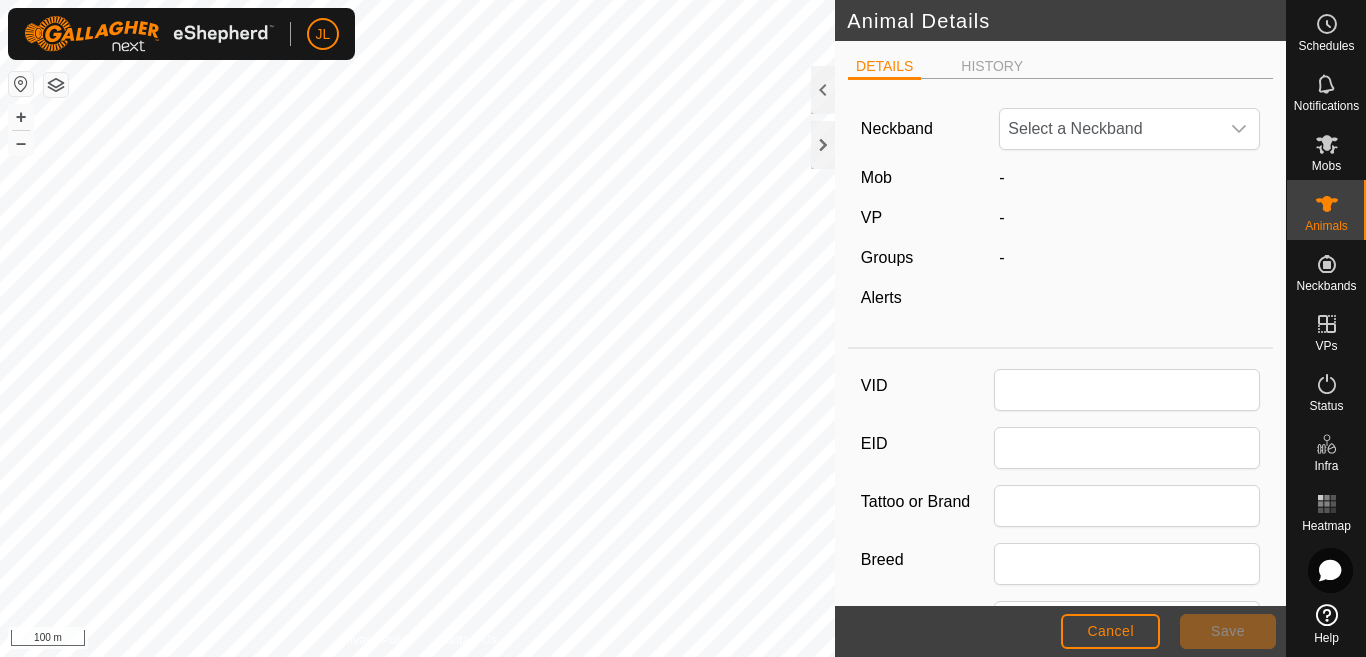 type on "BULL" 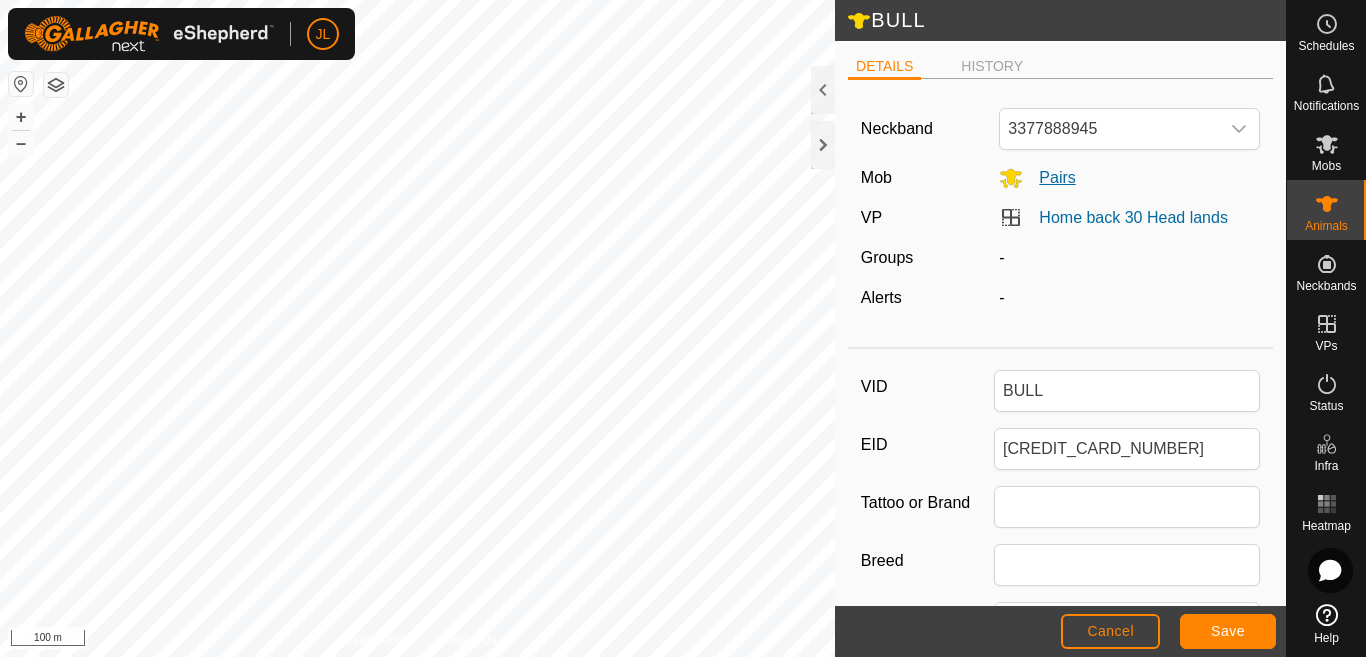 click on "Pairs" 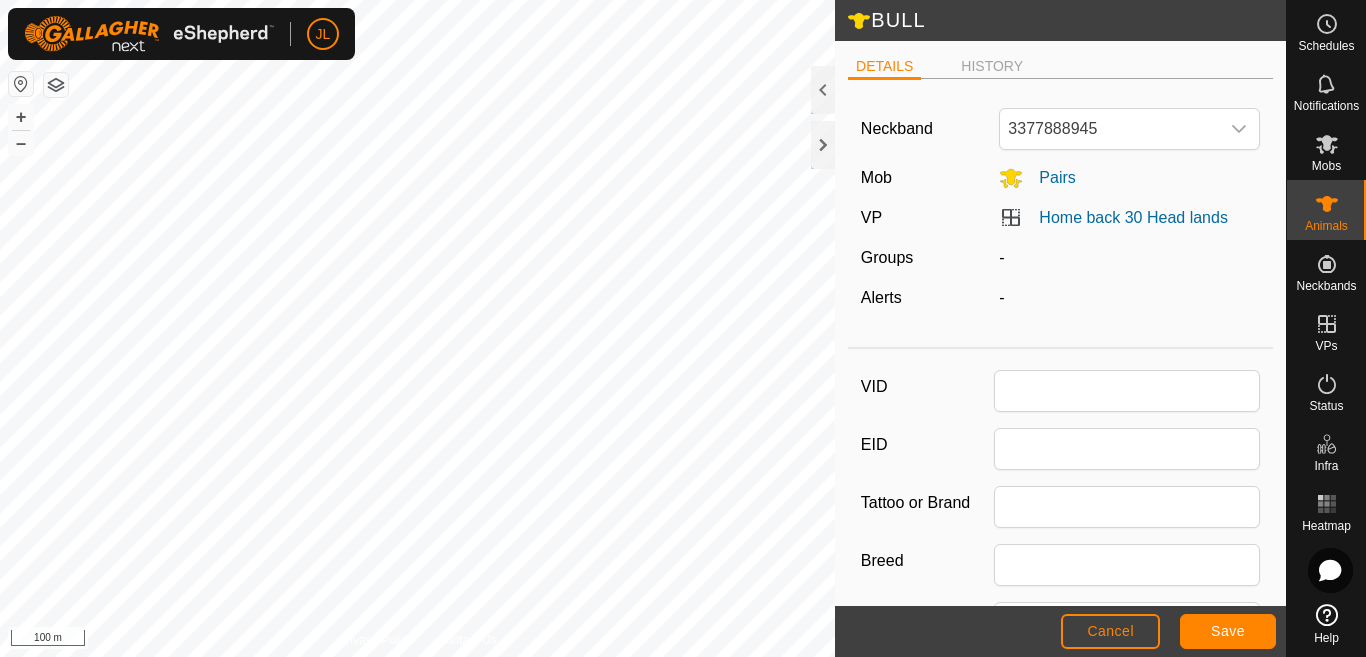 type on "BULL" 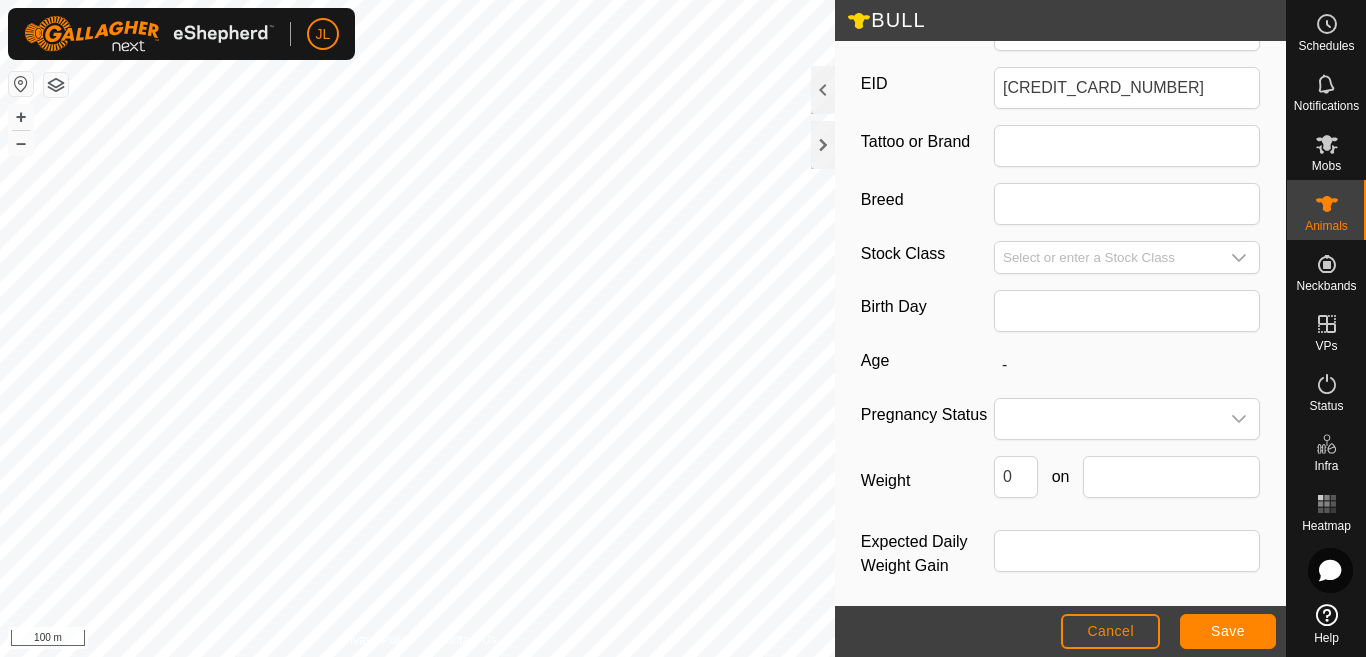 scroll, scrollTop: 370, scrollLeft: 0, axis: vertical 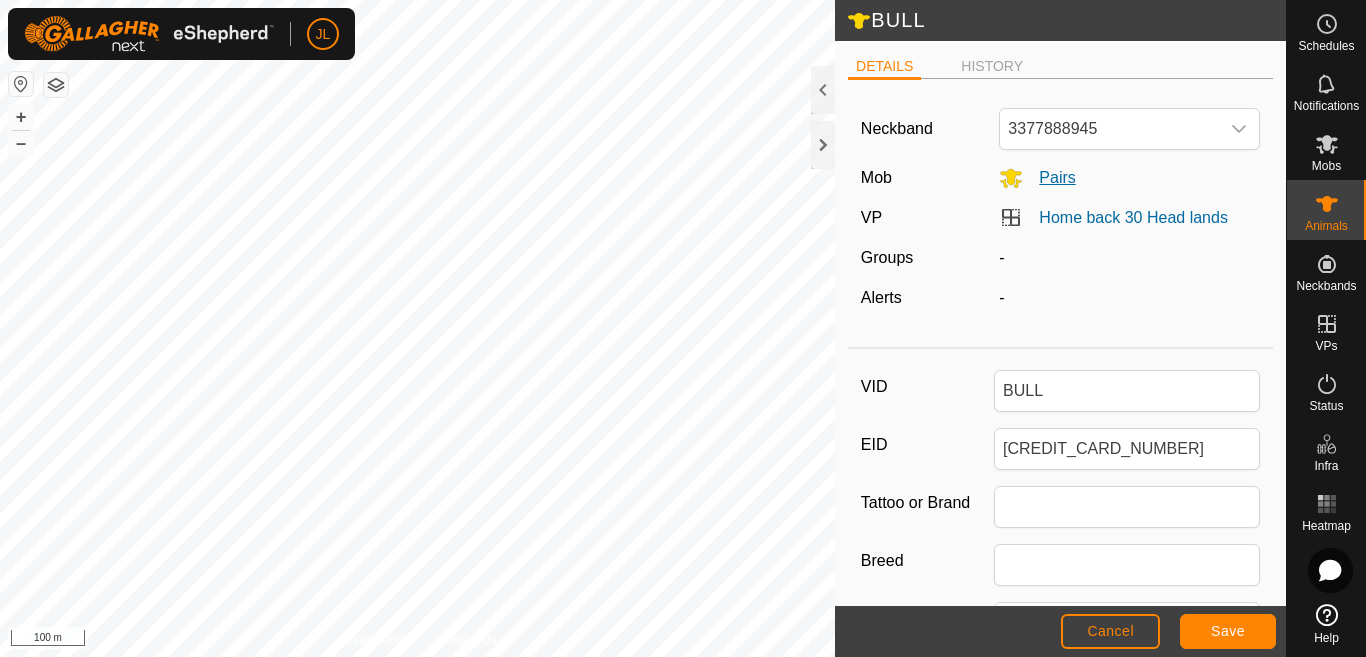 click 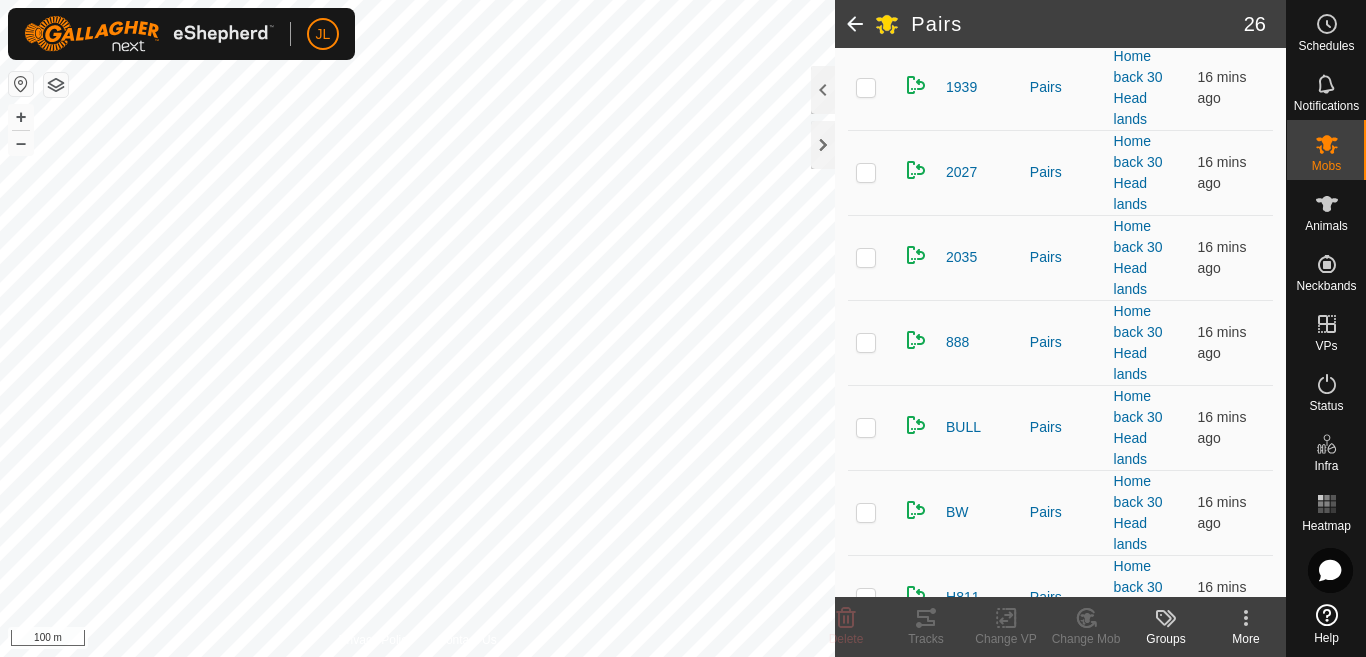 scroll, scrollTop: 1956, scrollLeft: 0, axis: vertical 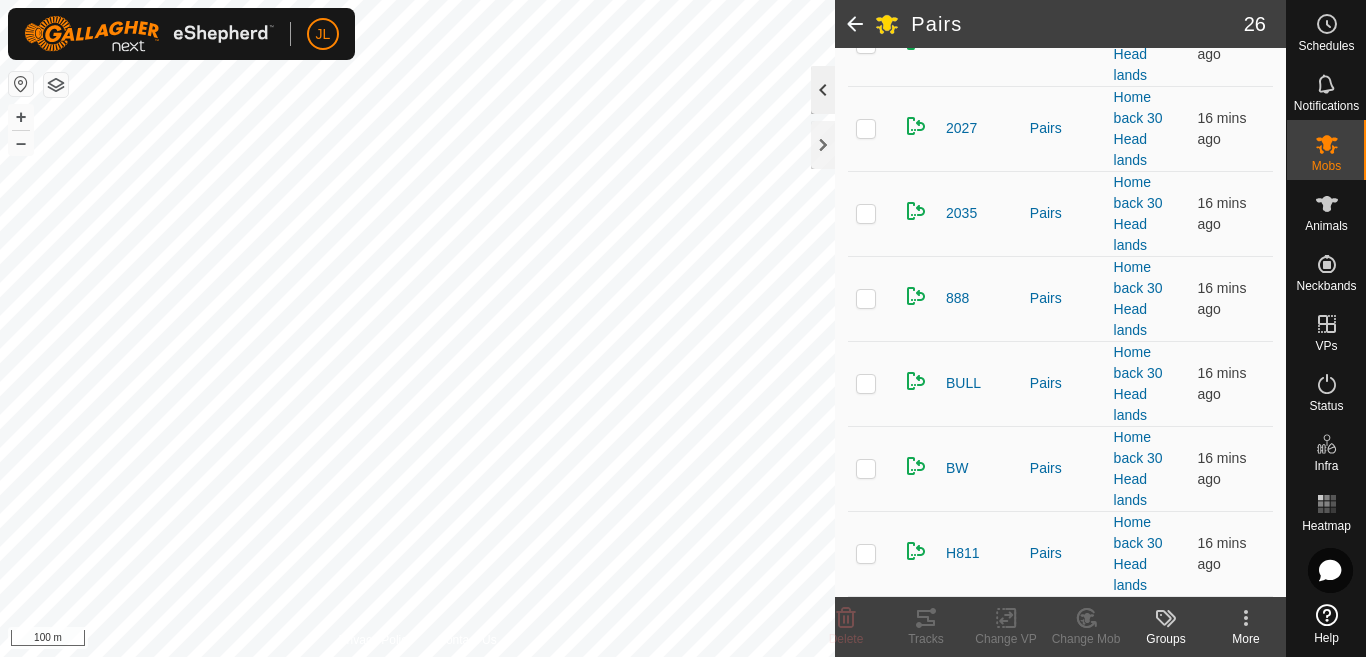 click 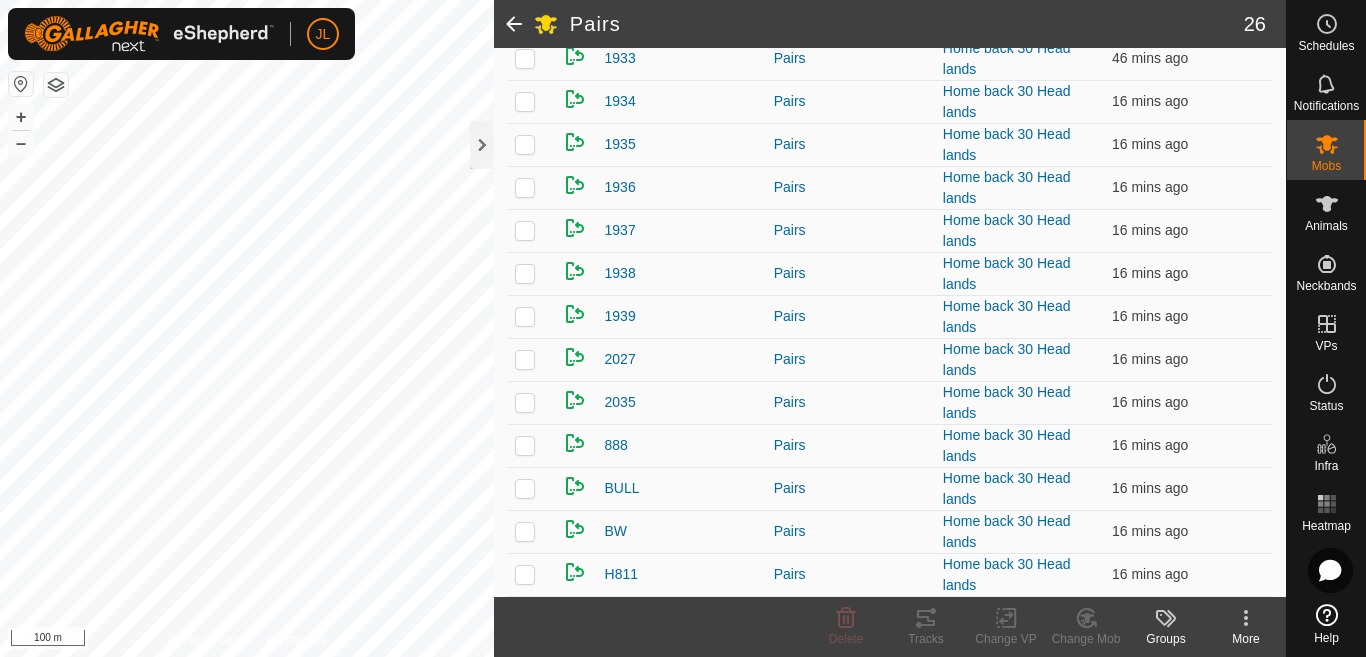 scroll, scrollTop: 822, scrollLeft: 0, axis: vertical 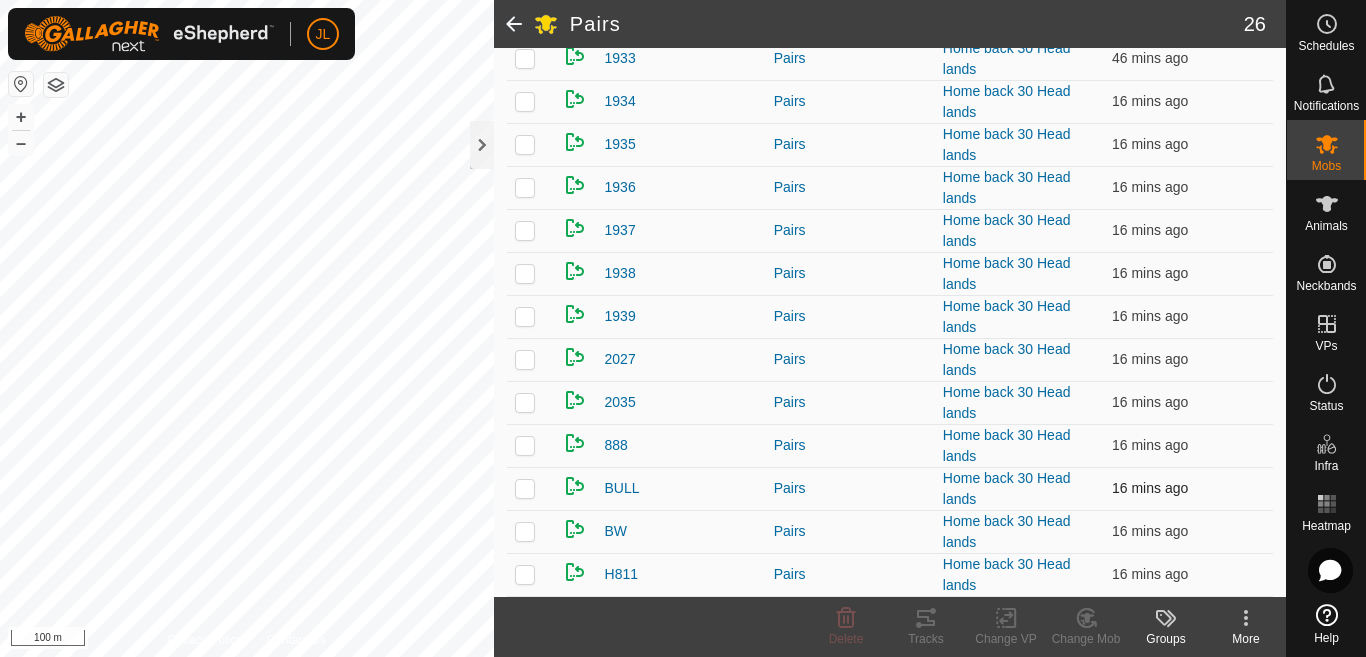 click at bounding box center [525, 488] 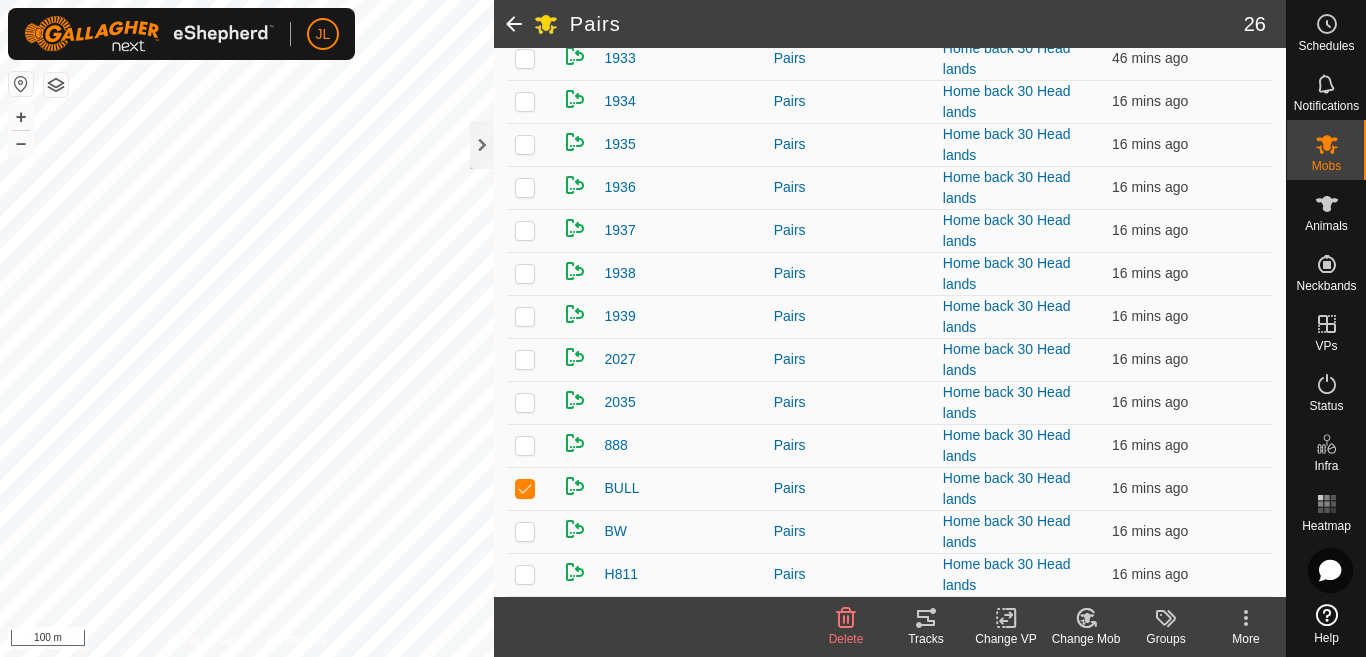click 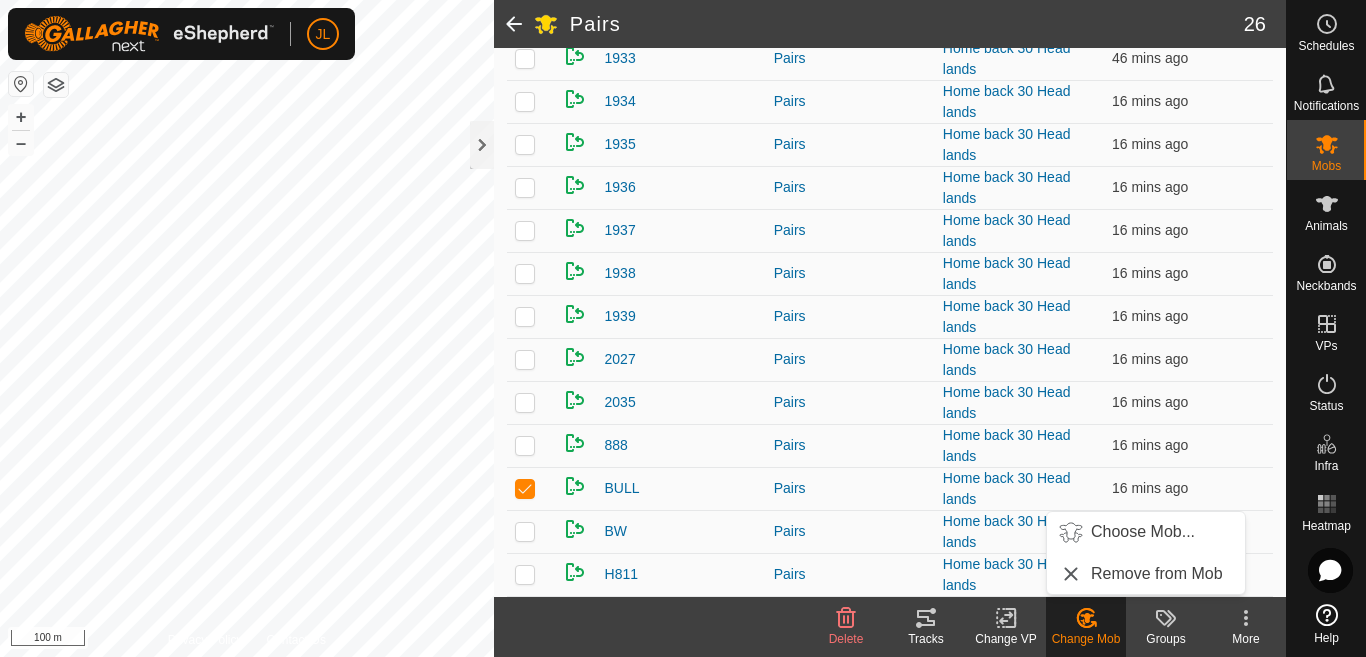 click 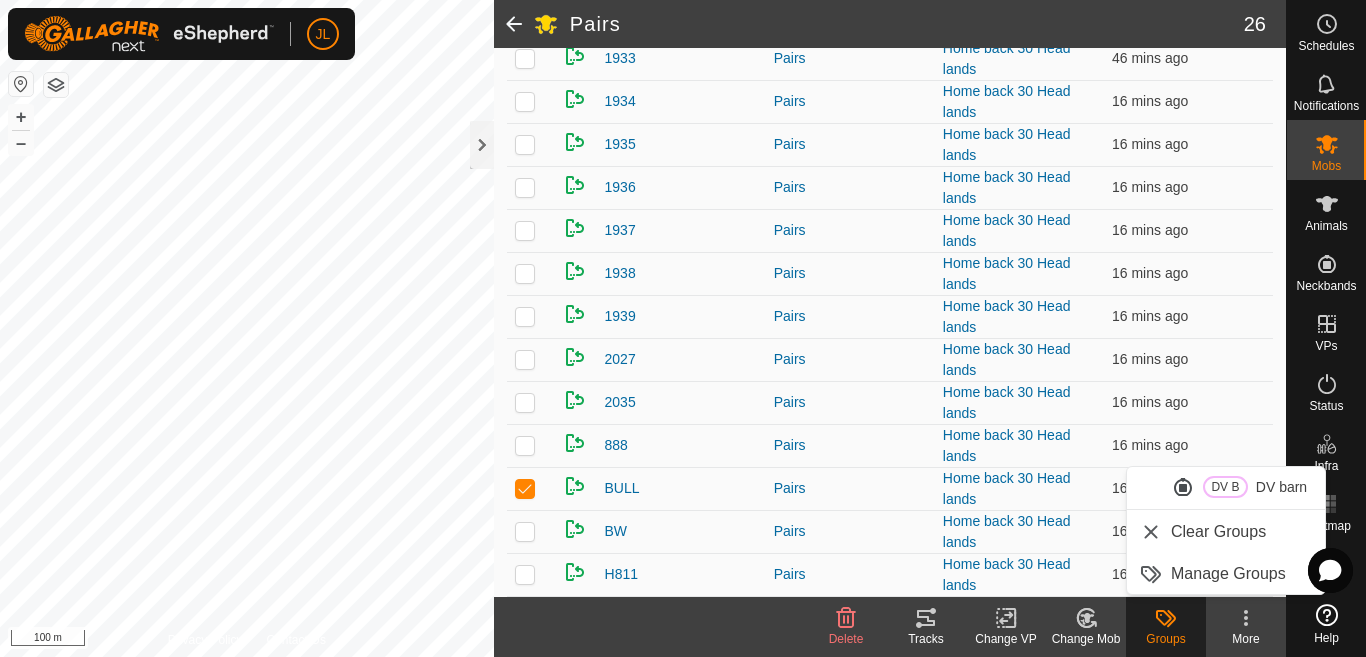 click 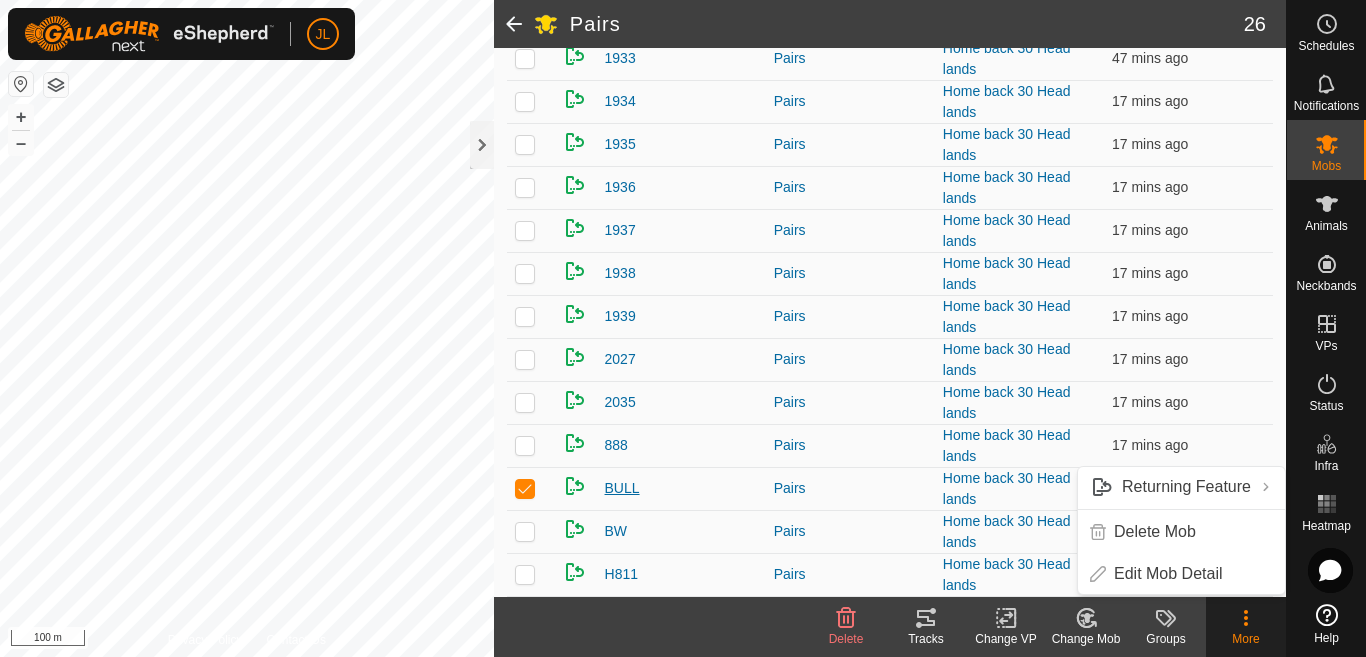 click on "BULL" at bounding box center [622, 488] 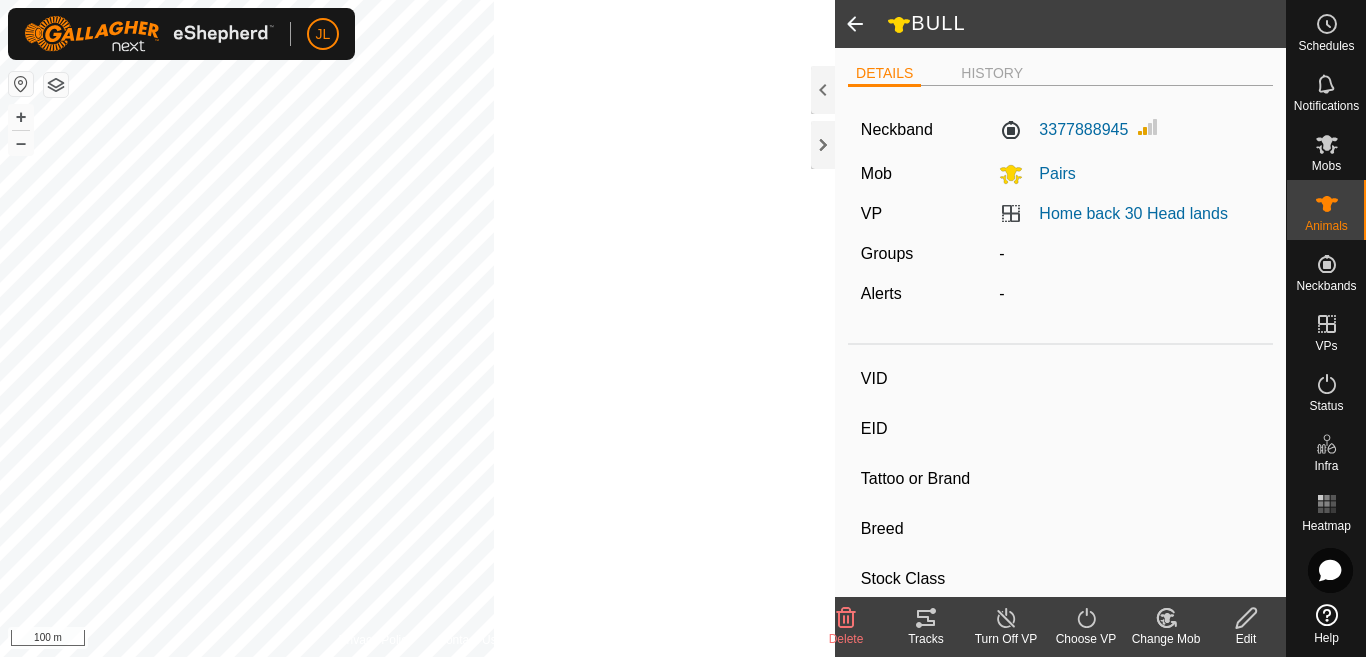 type on "BULL" 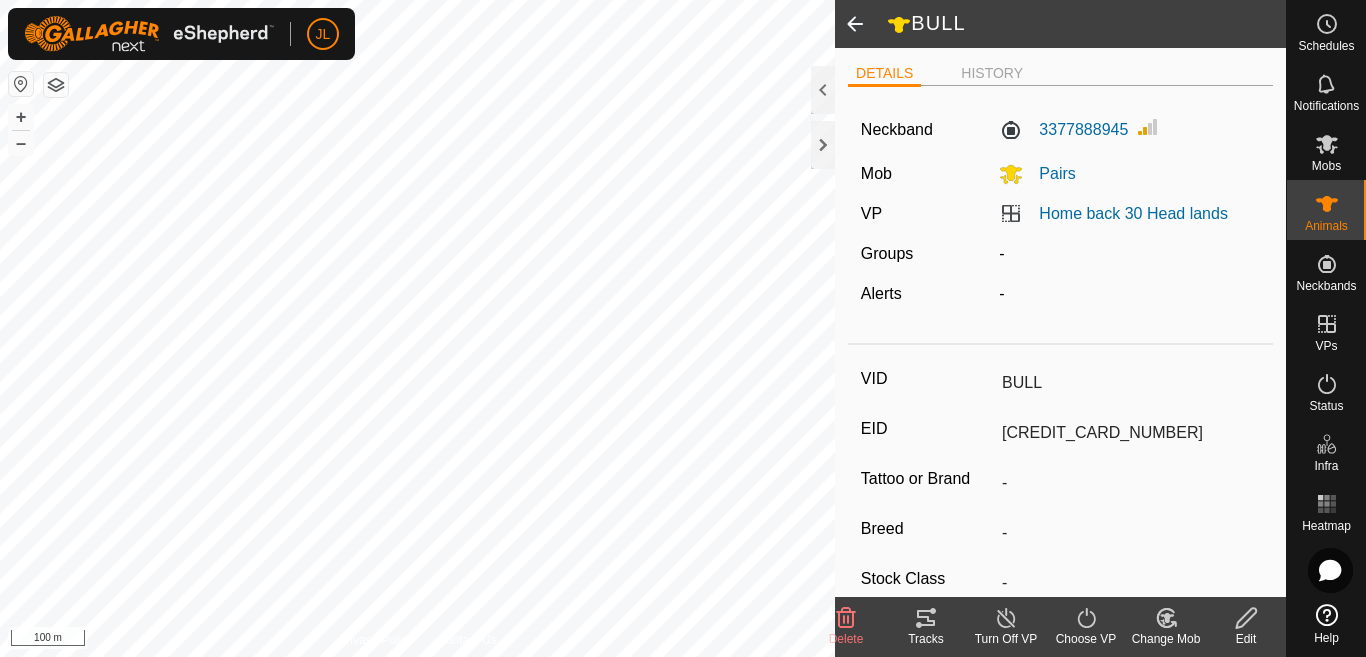 click 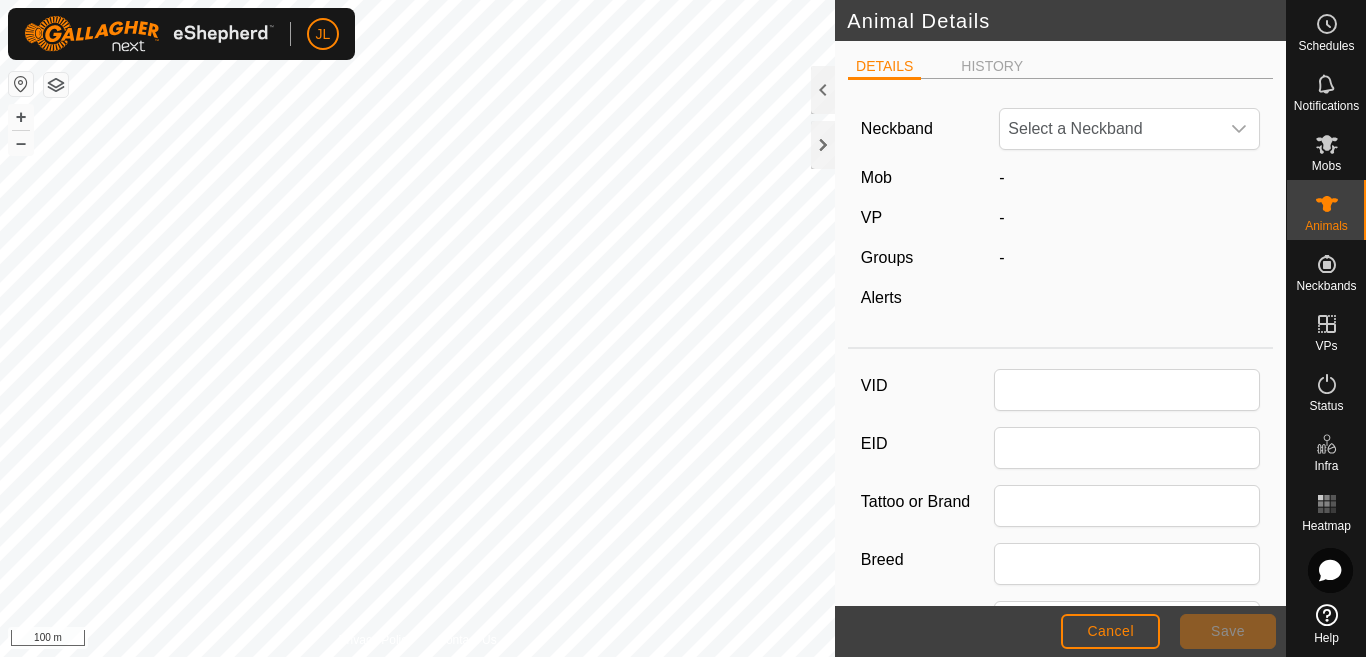 type on "BULL" 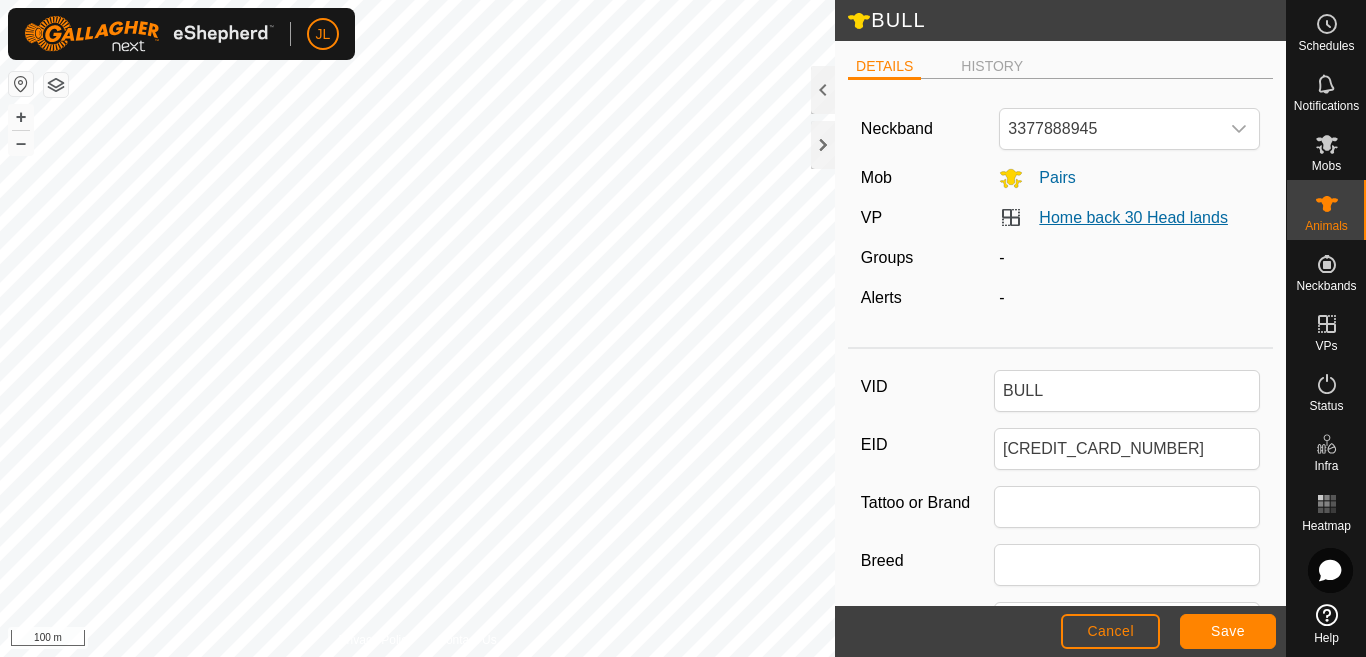click on "Home back 30 Head lands" 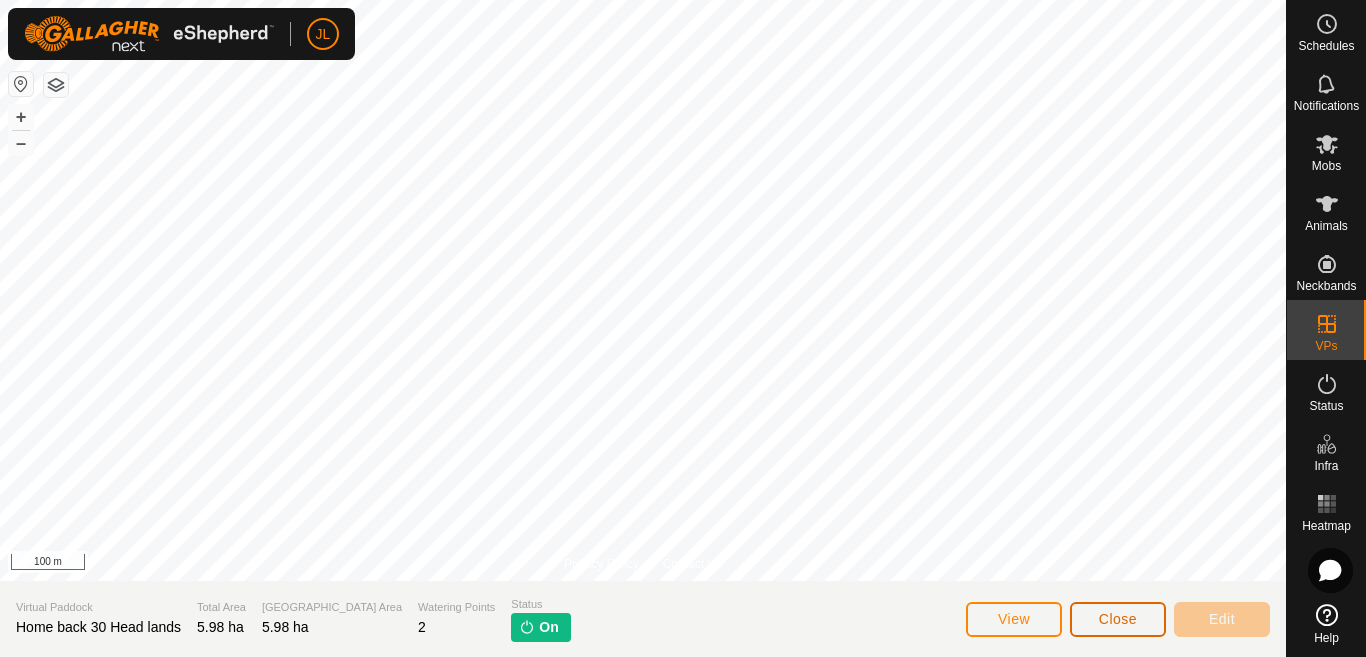 click on "Close" 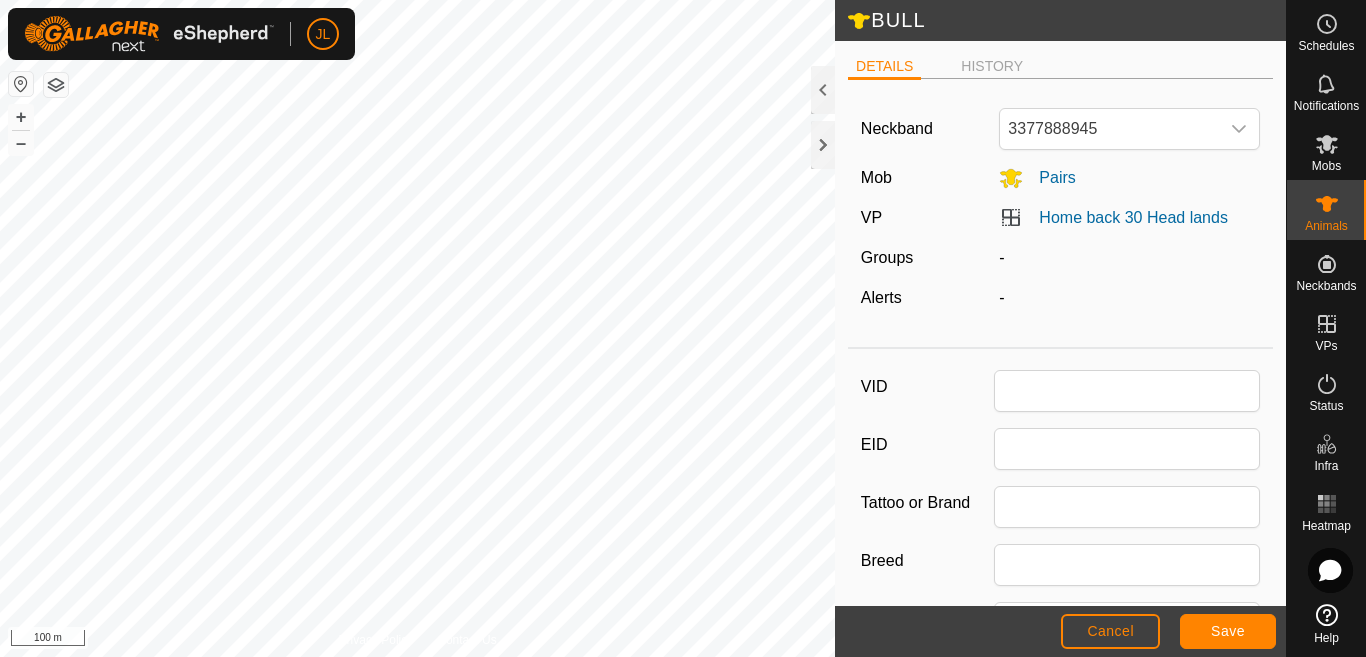 type on "BULL" 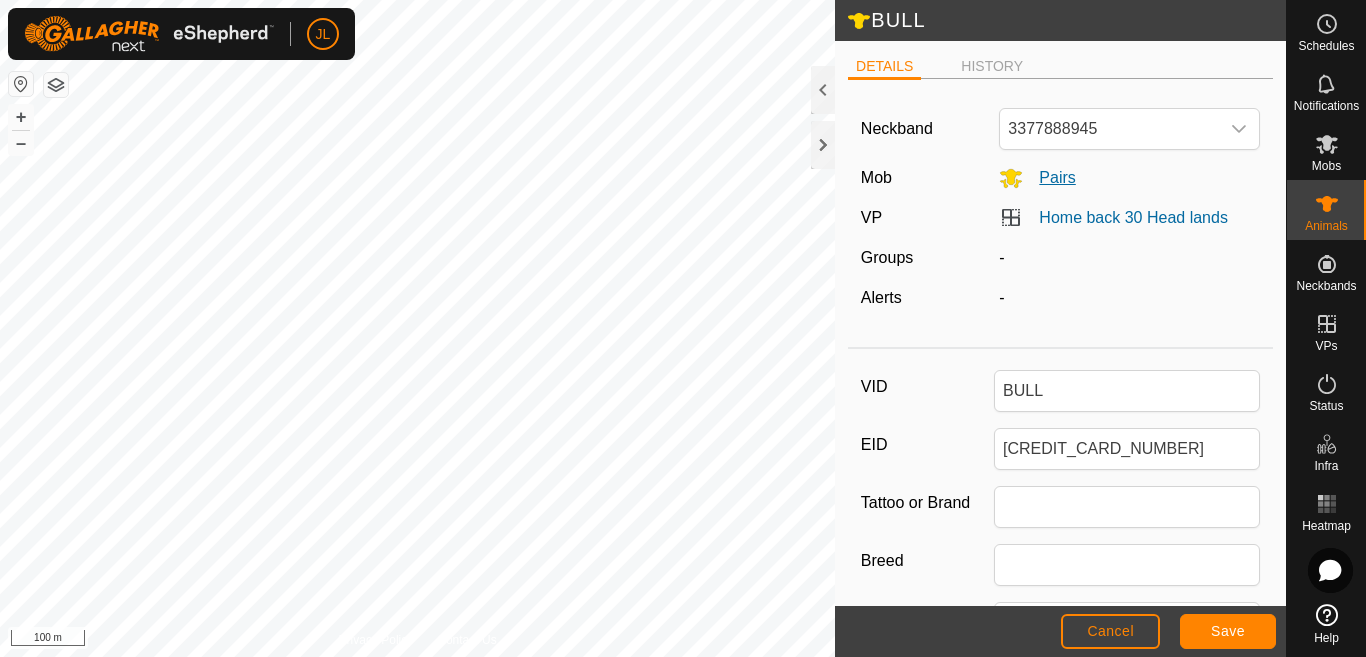 click on "Pairs" 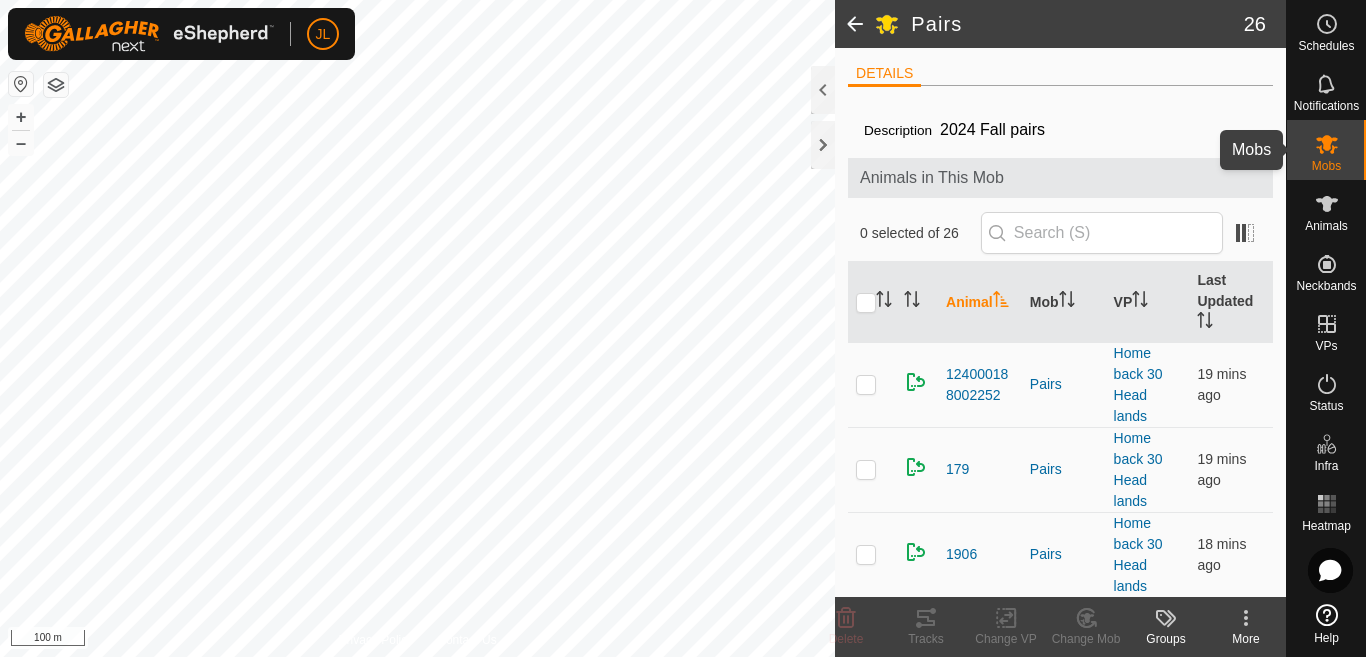 click 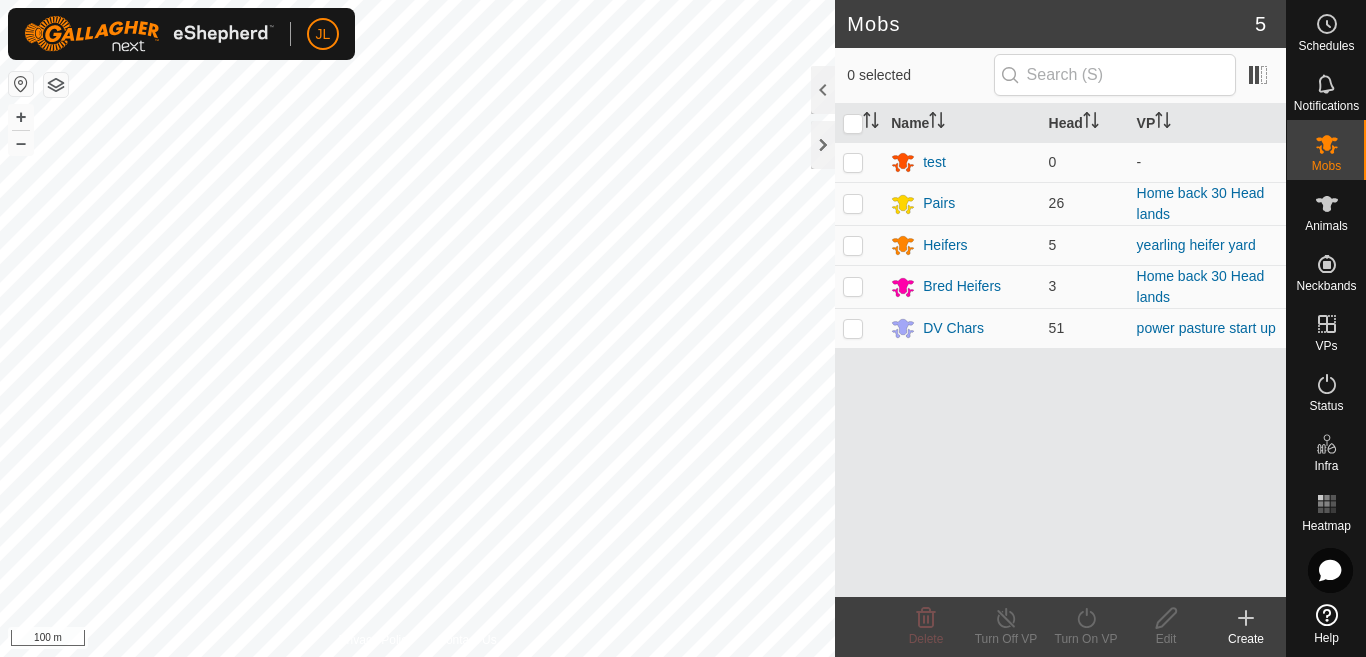 click 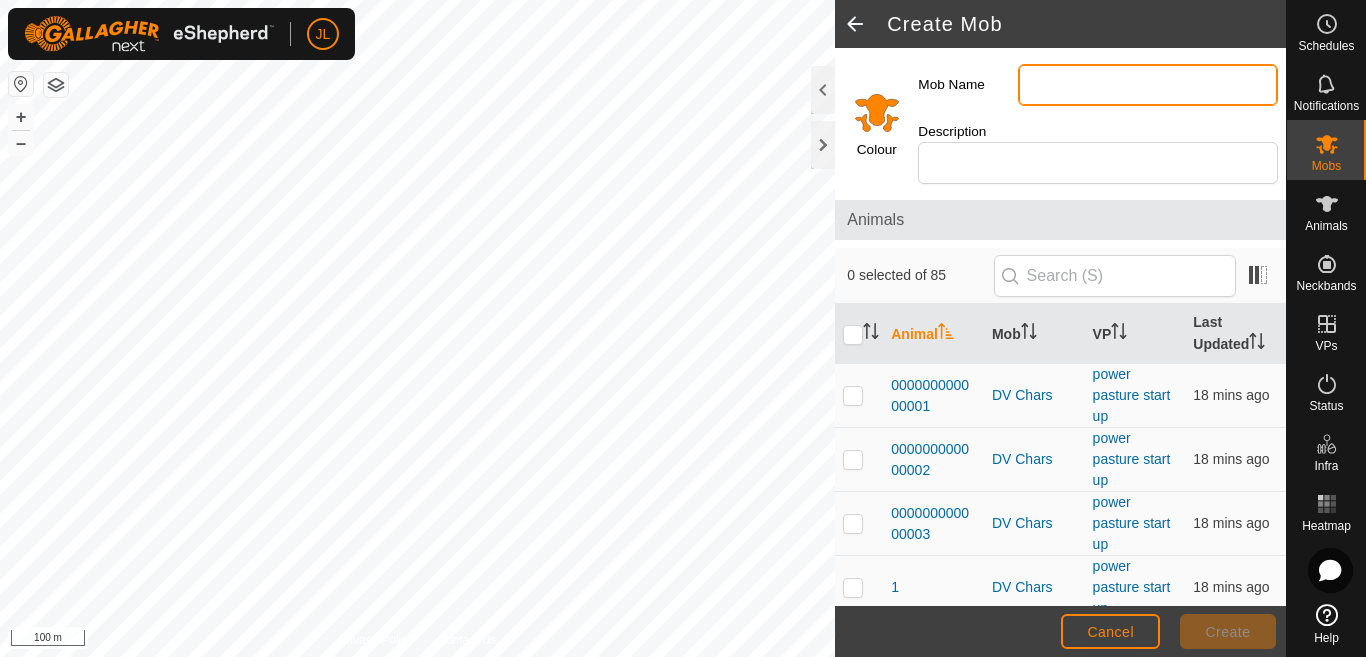 click on "Mob Name" at bounding box center (1148, 85) 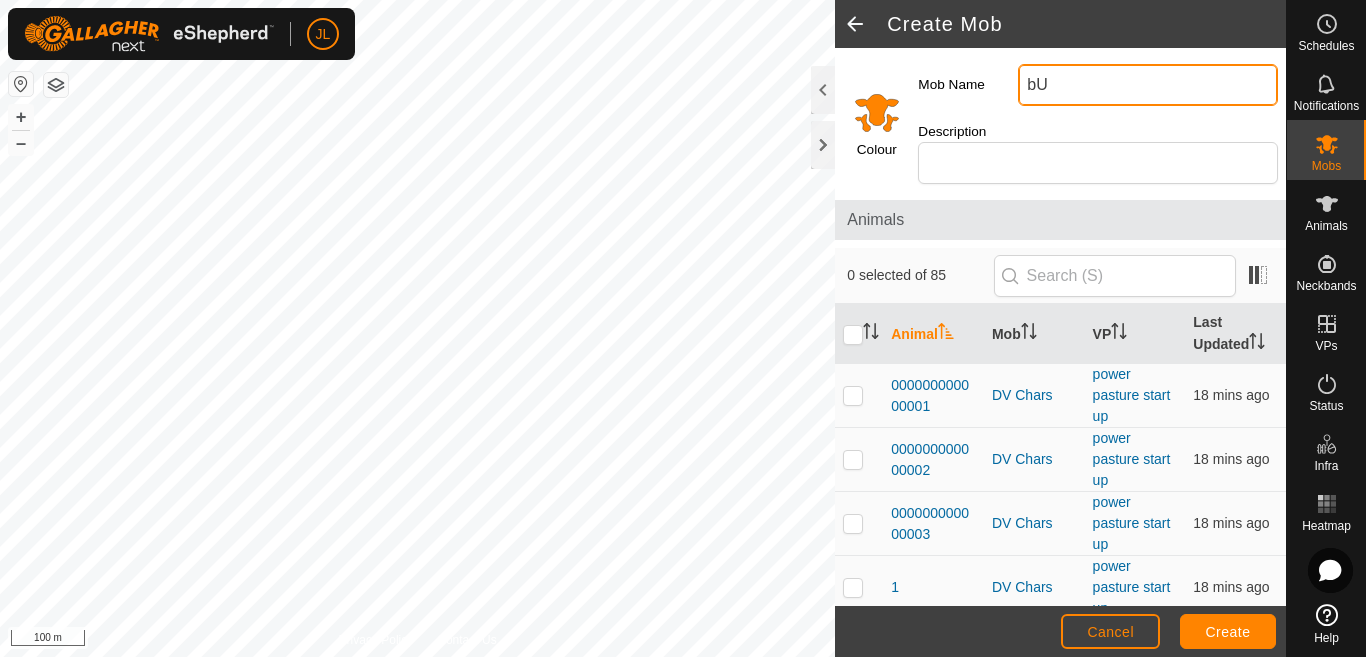 type on "b" 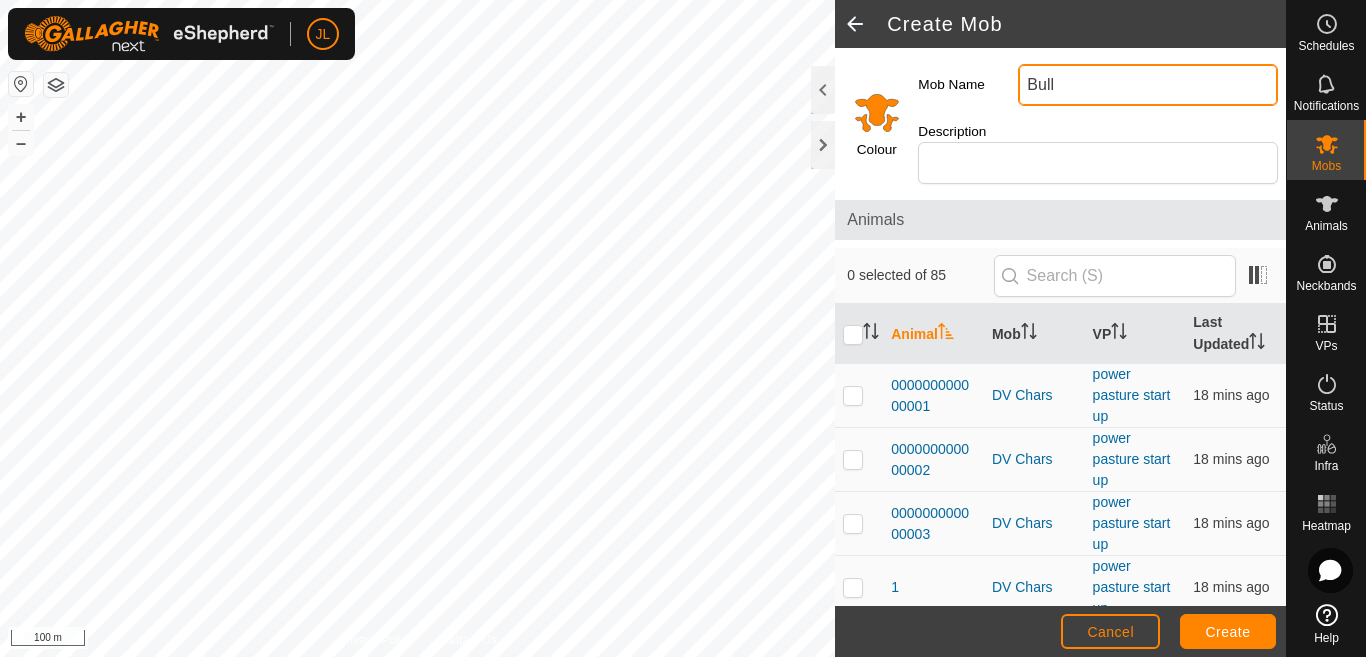 type on "Bull" 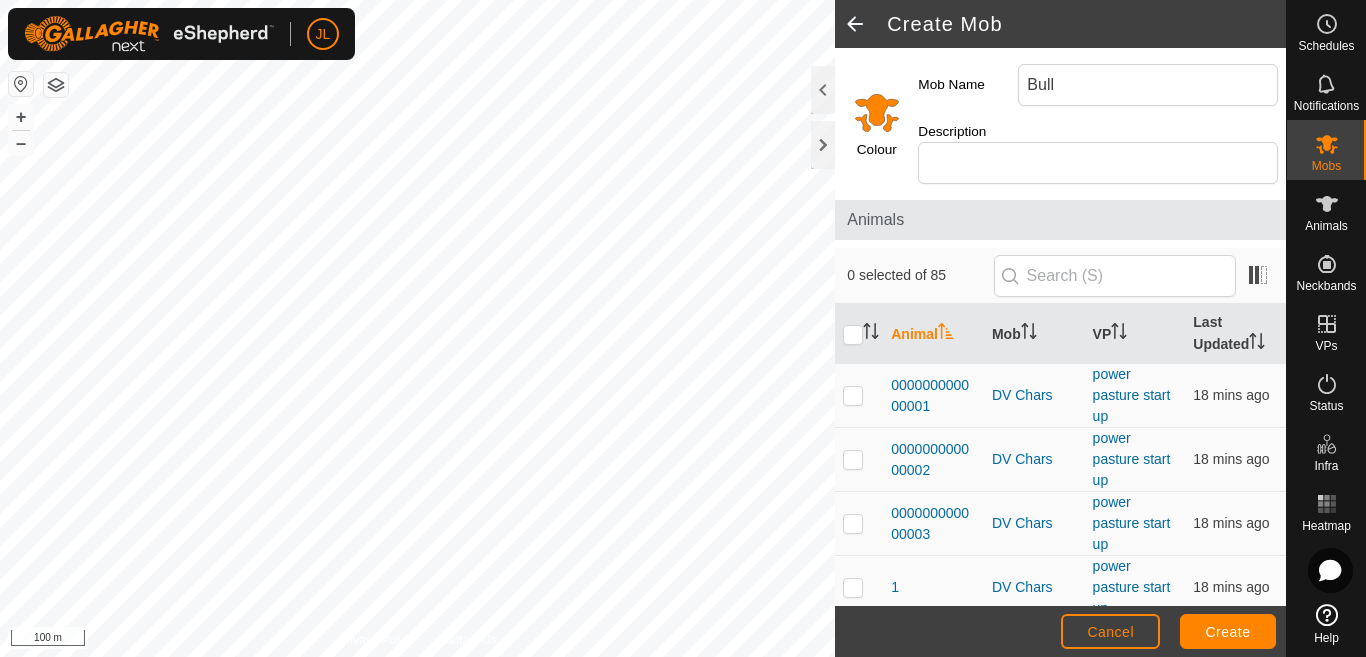 click 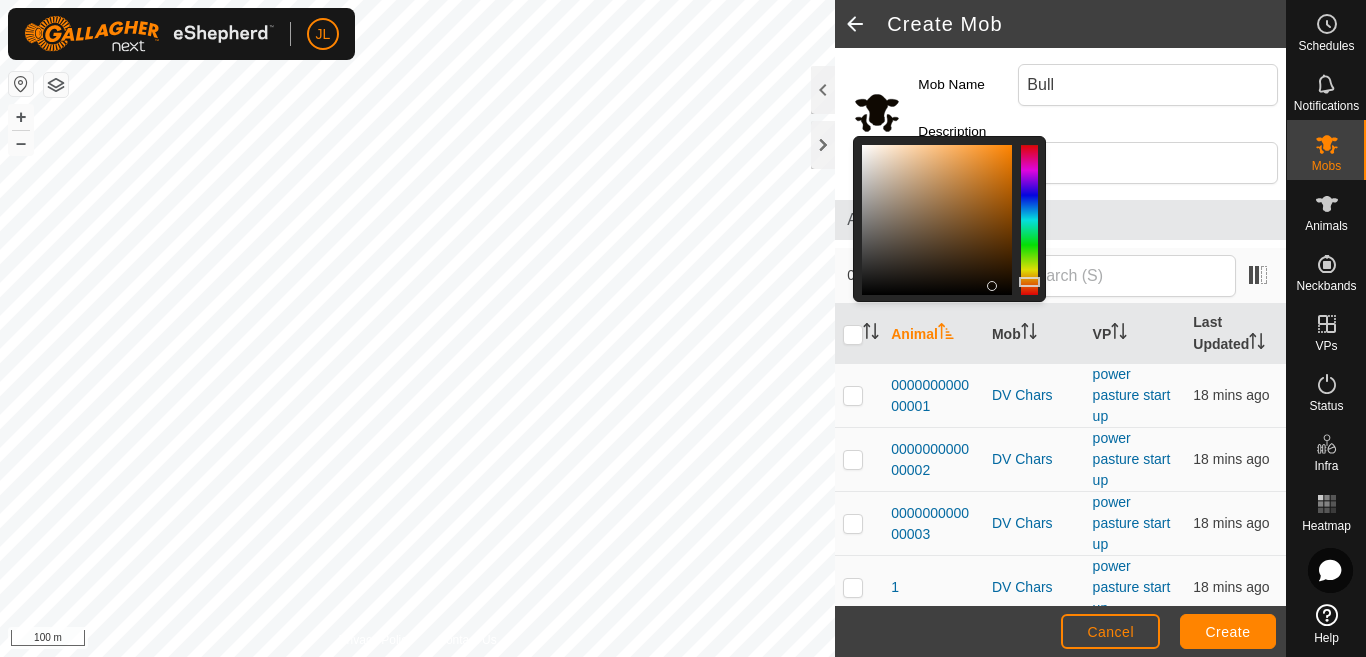 drag, startPoint x: 993, startPoint y: 286, endPoint x: 980, endPoint y: 285, distance: 13.038404 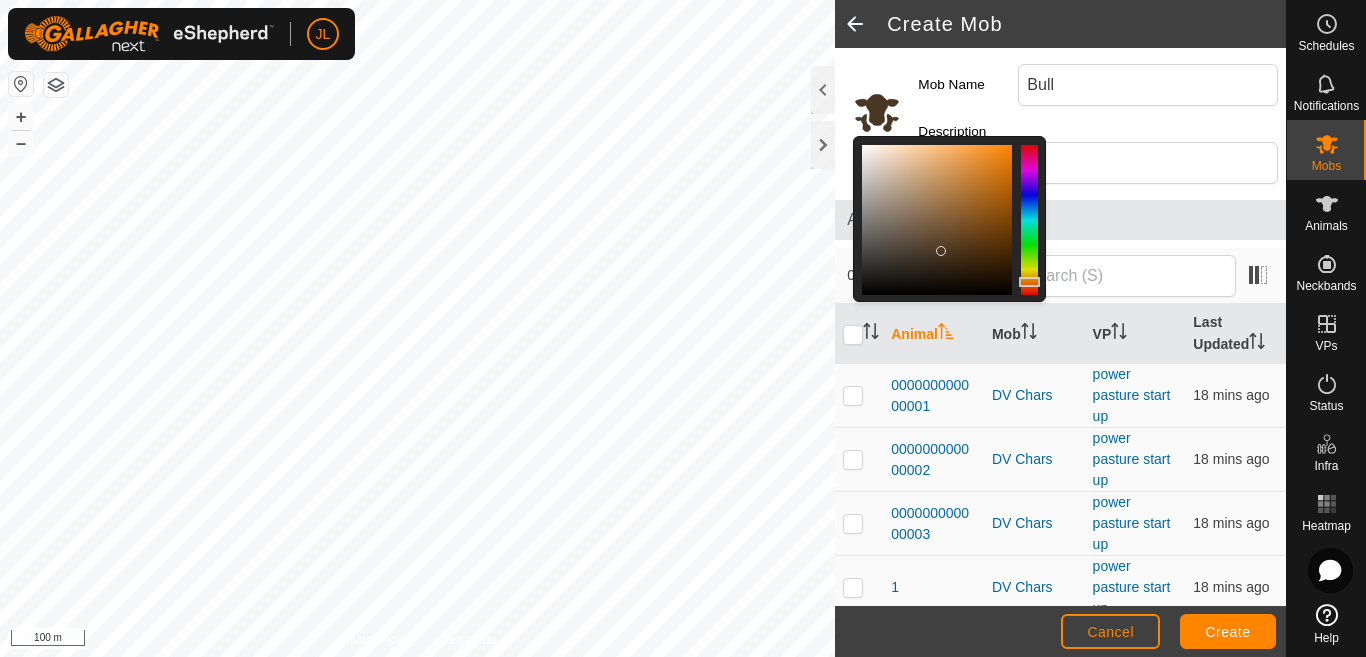 drag, startPoint x: 935, startPoint y: 285, endPoint x: 942, endPoint y: 250, distance: 35.69314 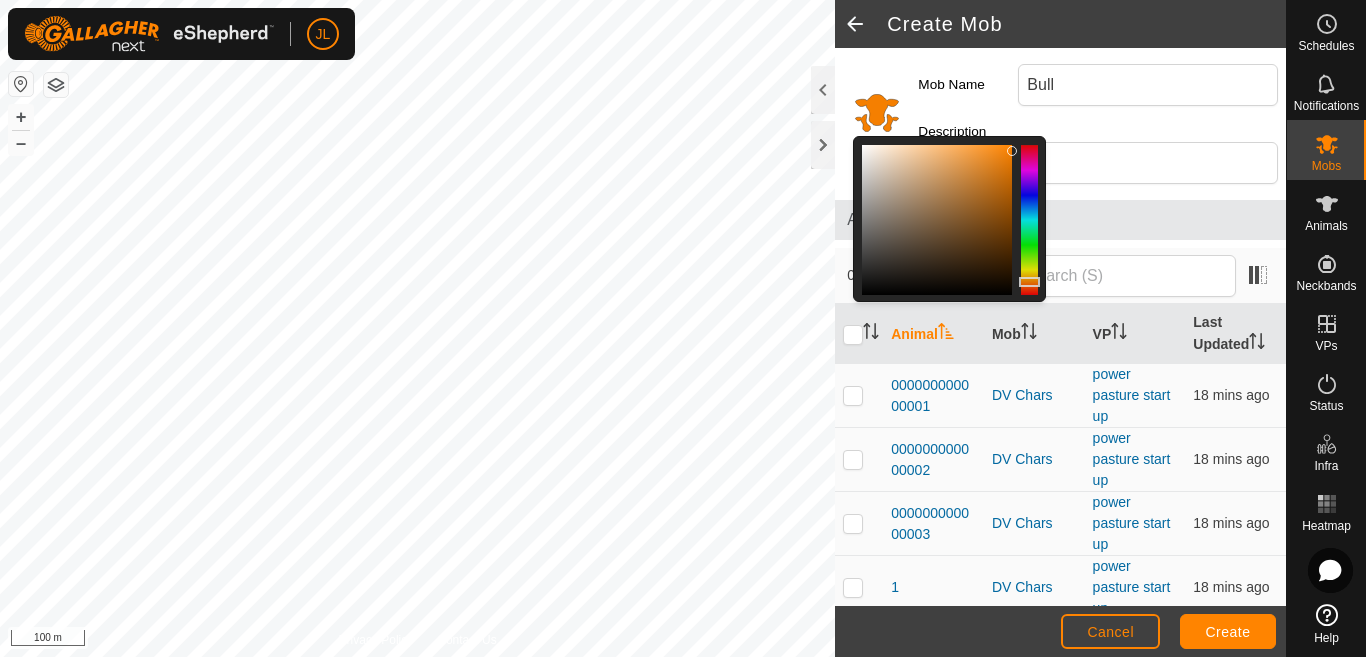 drag, startPoint x: 905, startPoint y: 272, endPoint x: 1024, endPoint y: 151, distance: 169.71152 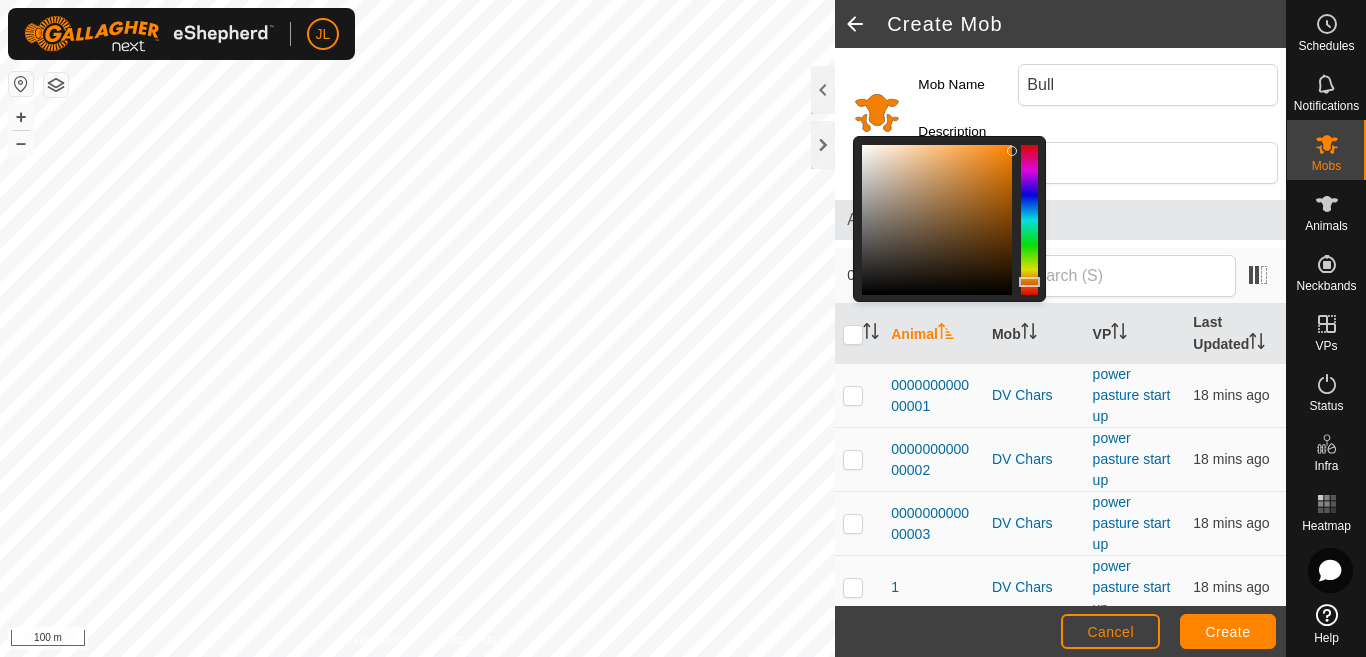 click 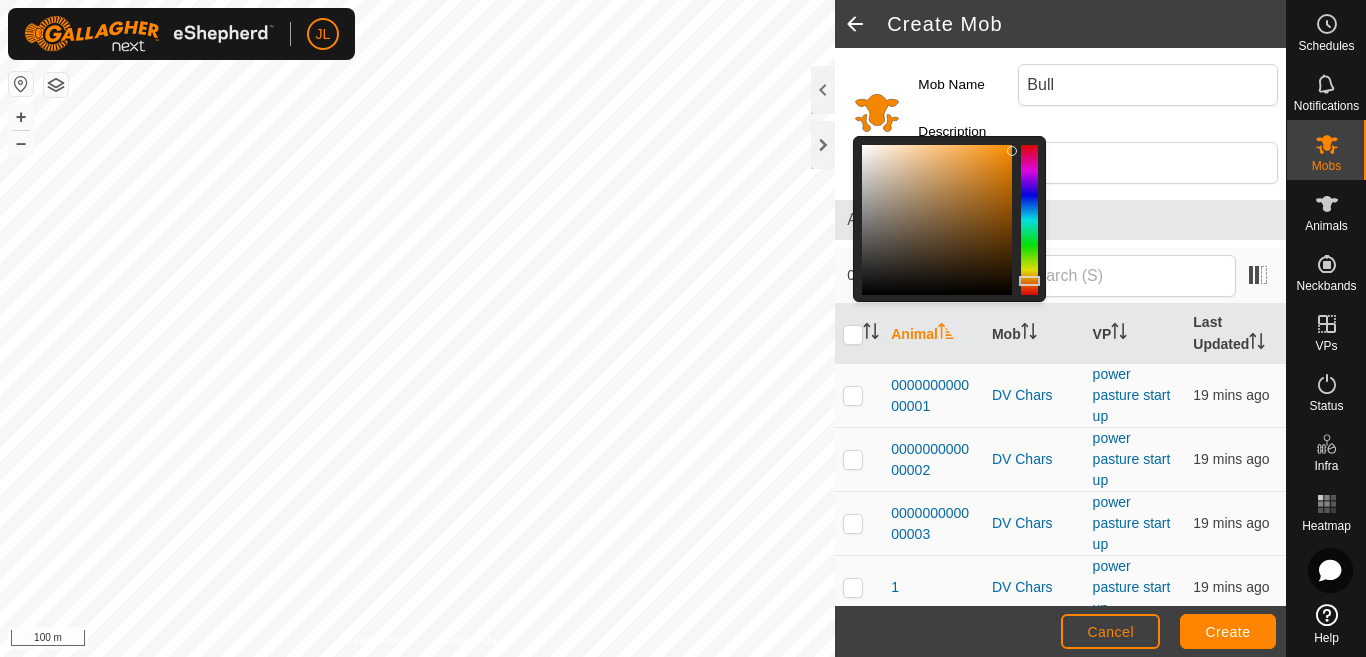 drag, startPoint x: 1027, startPoint y: 148, endPoint x: 1022, endPoint y: 281, distance: 133.09395 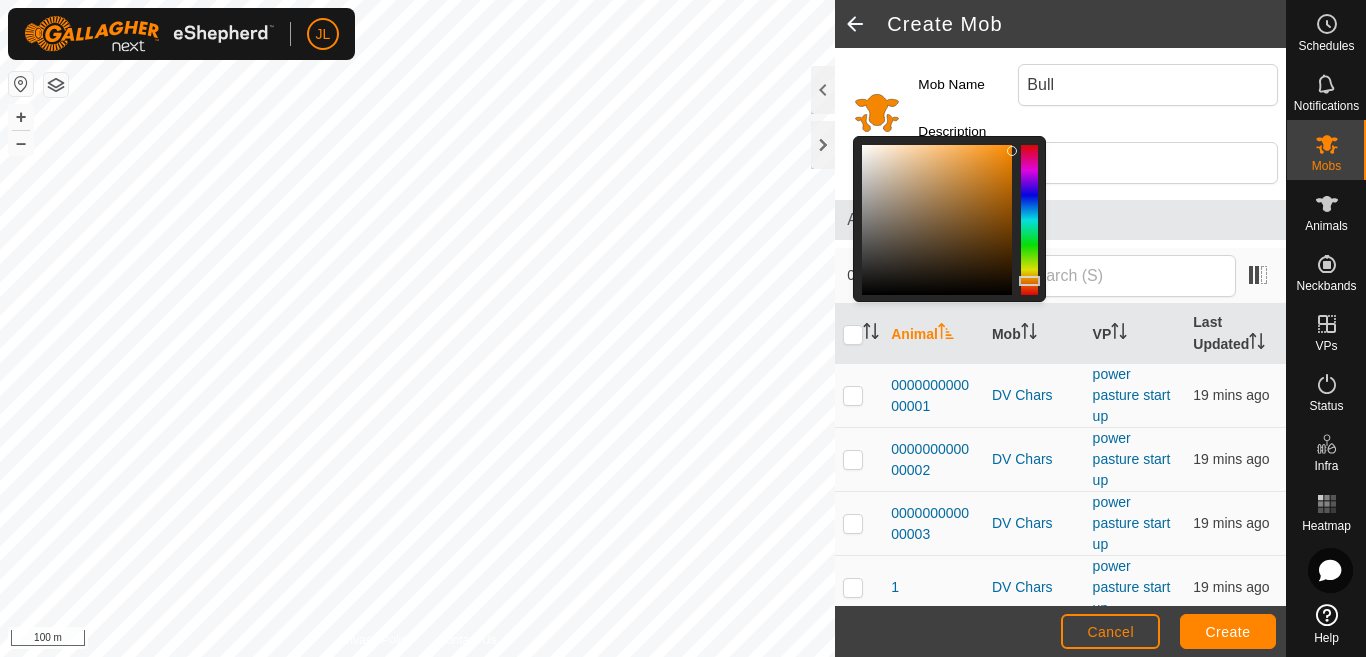 click 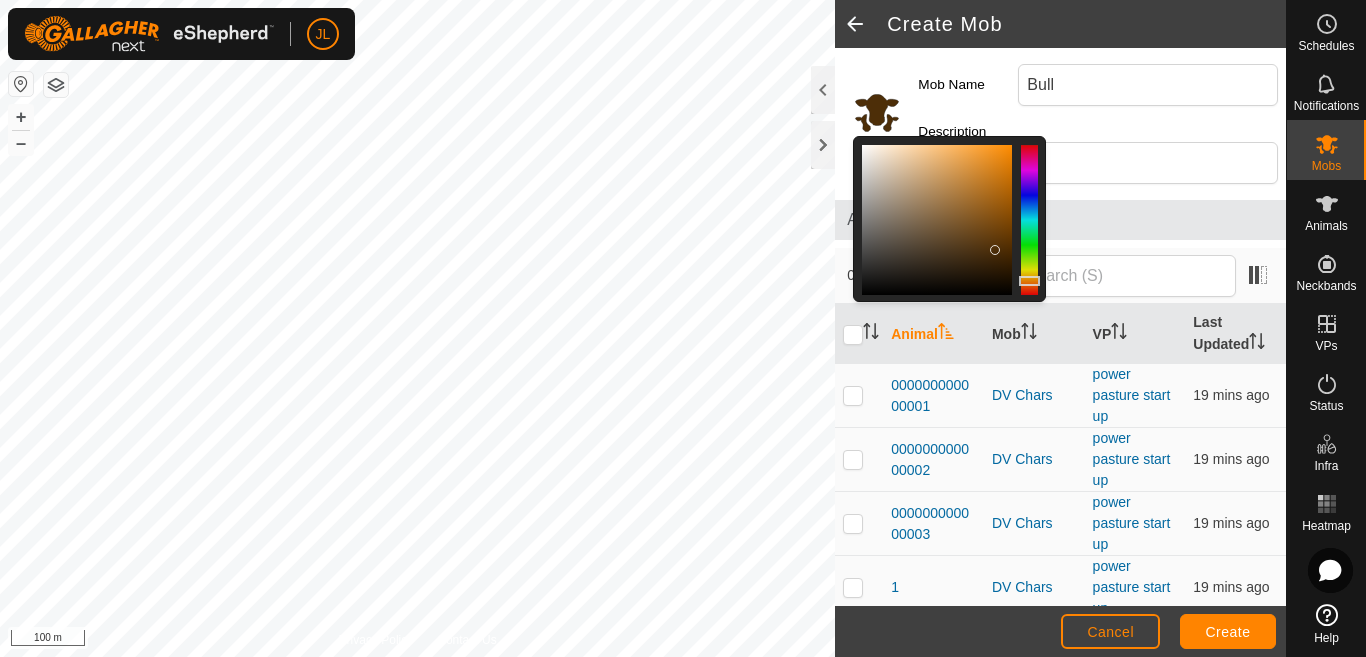 drag, startPoint x: 974, startPoint y: 269, endPoint x: 996, endPoint y: 250, distance: 29.068884 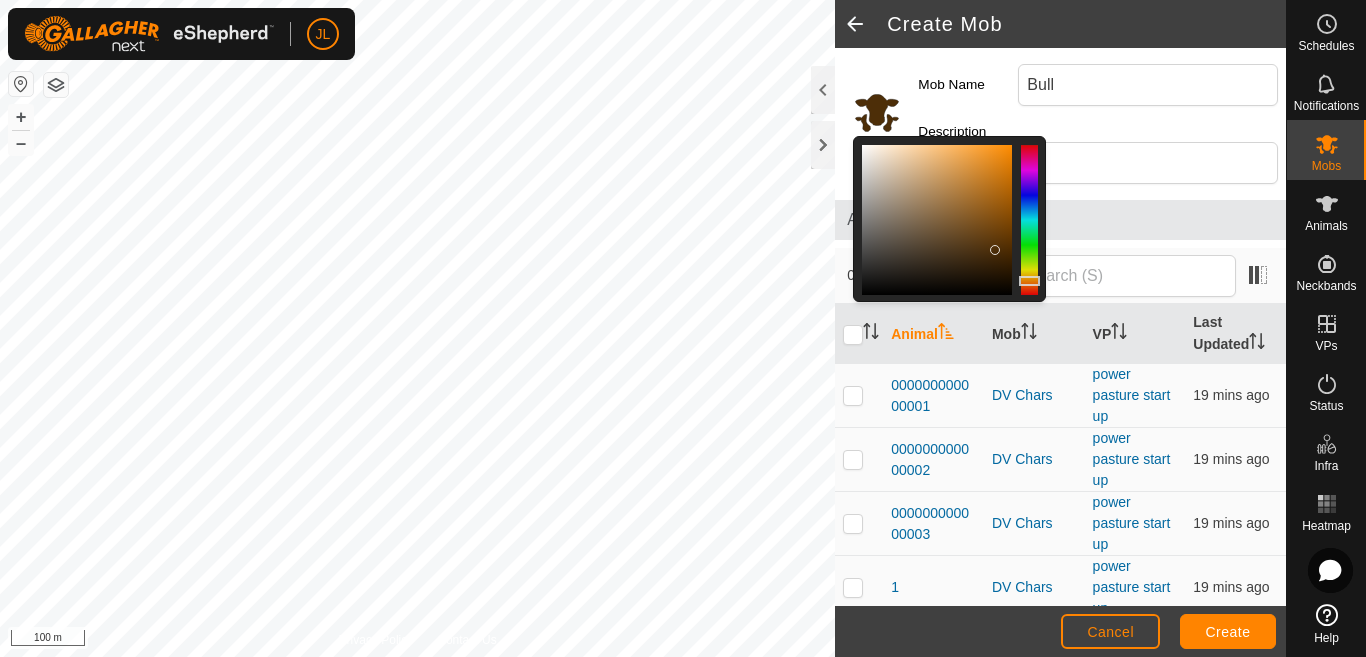 click 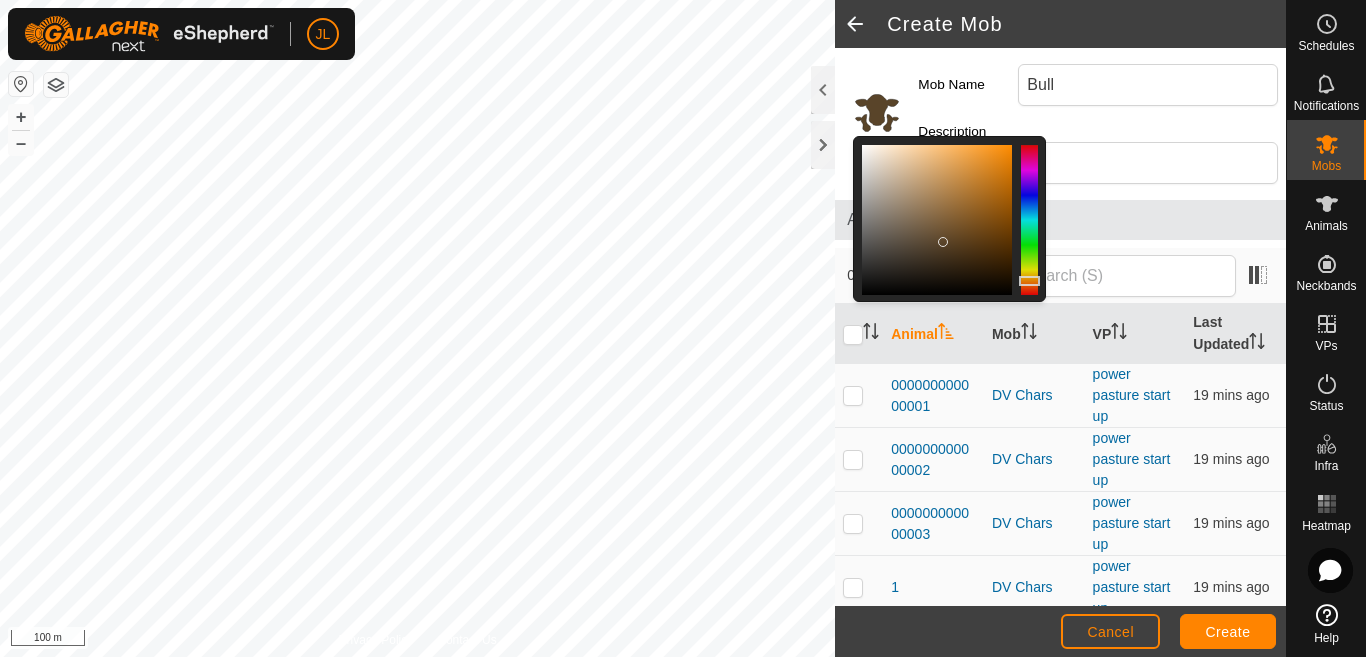 drag, startPoint x: 997, startPoint y: 253, endPoint x: 944, endPoint y: 242, distance: 54.129475 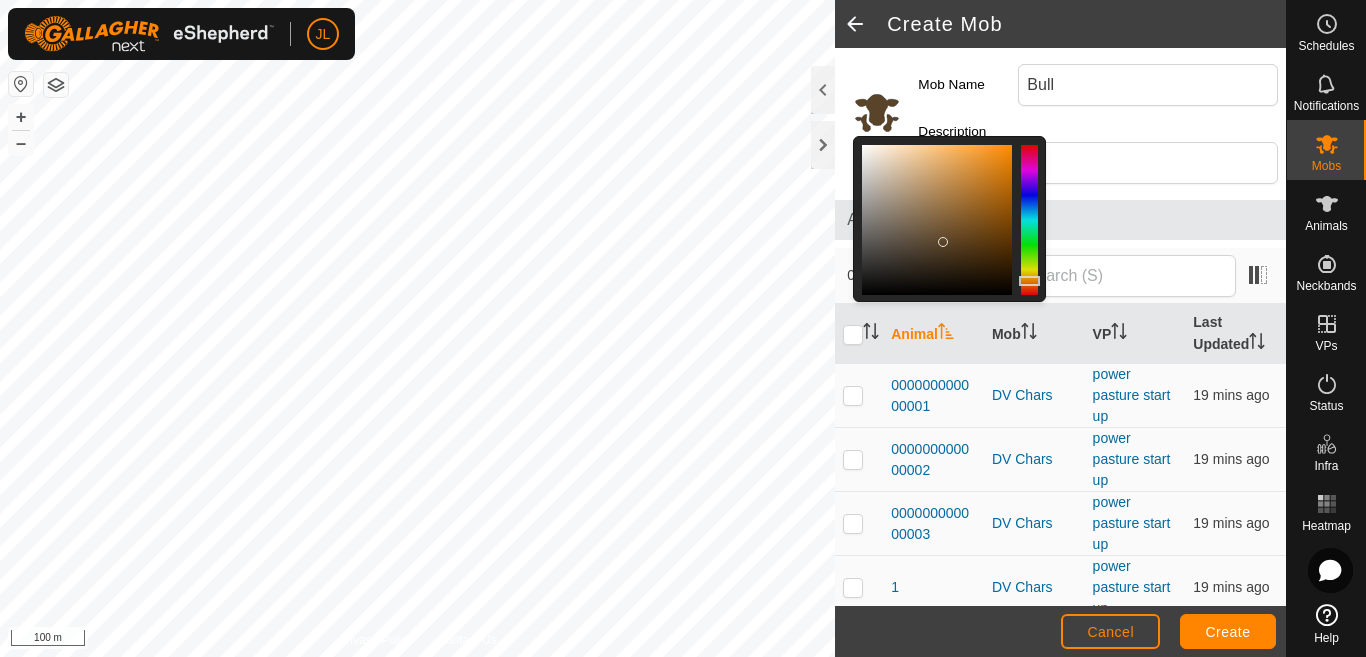 click 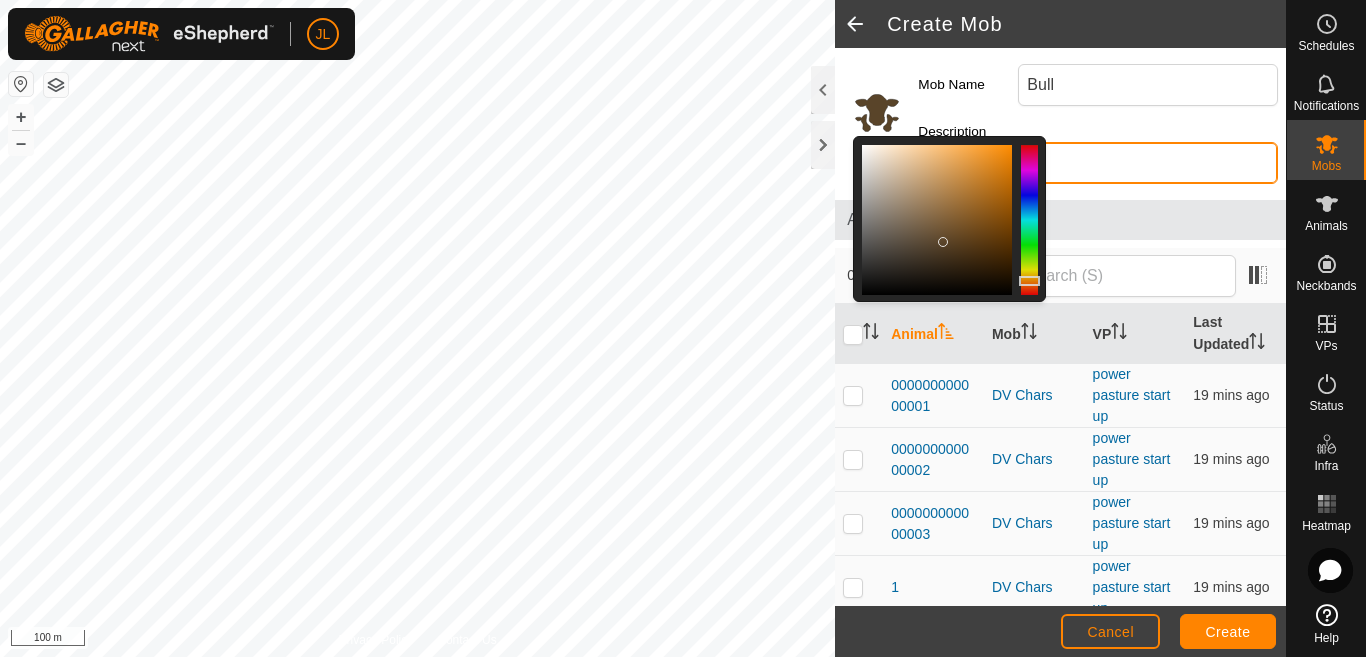 click on "Description" at bounding box center [1098, 163] 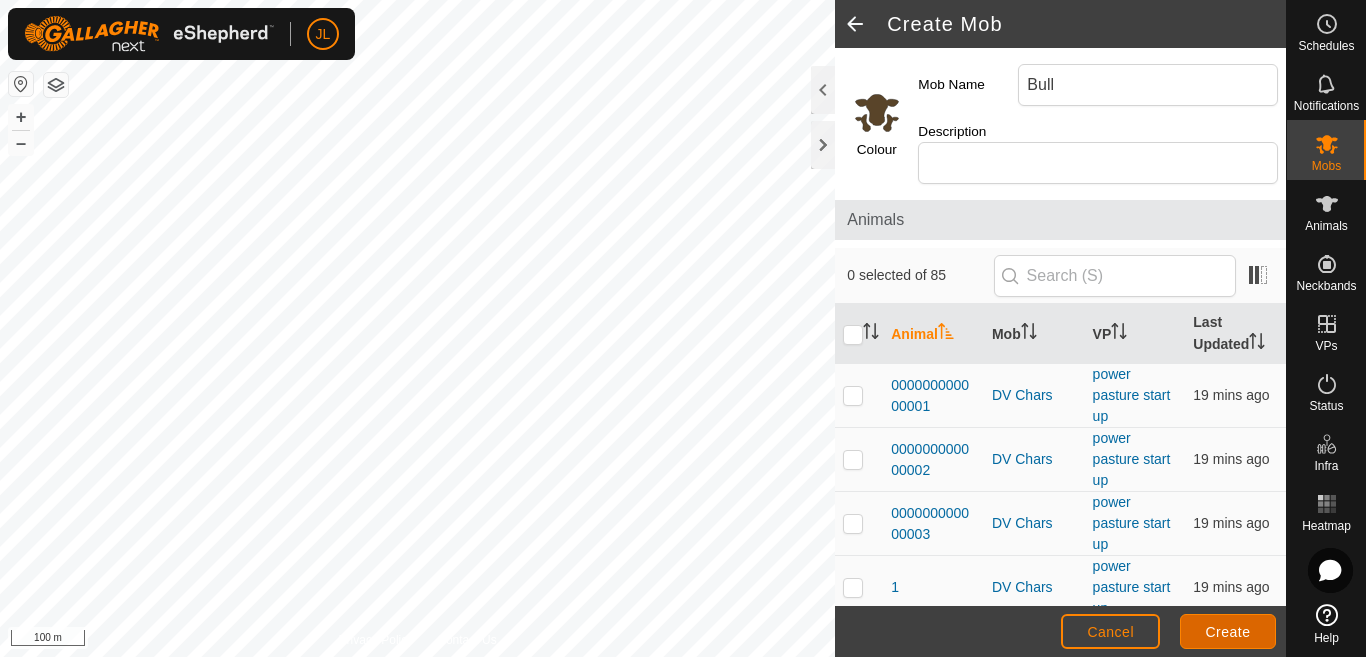 click on "Create" at bounding box center [1228, 632] 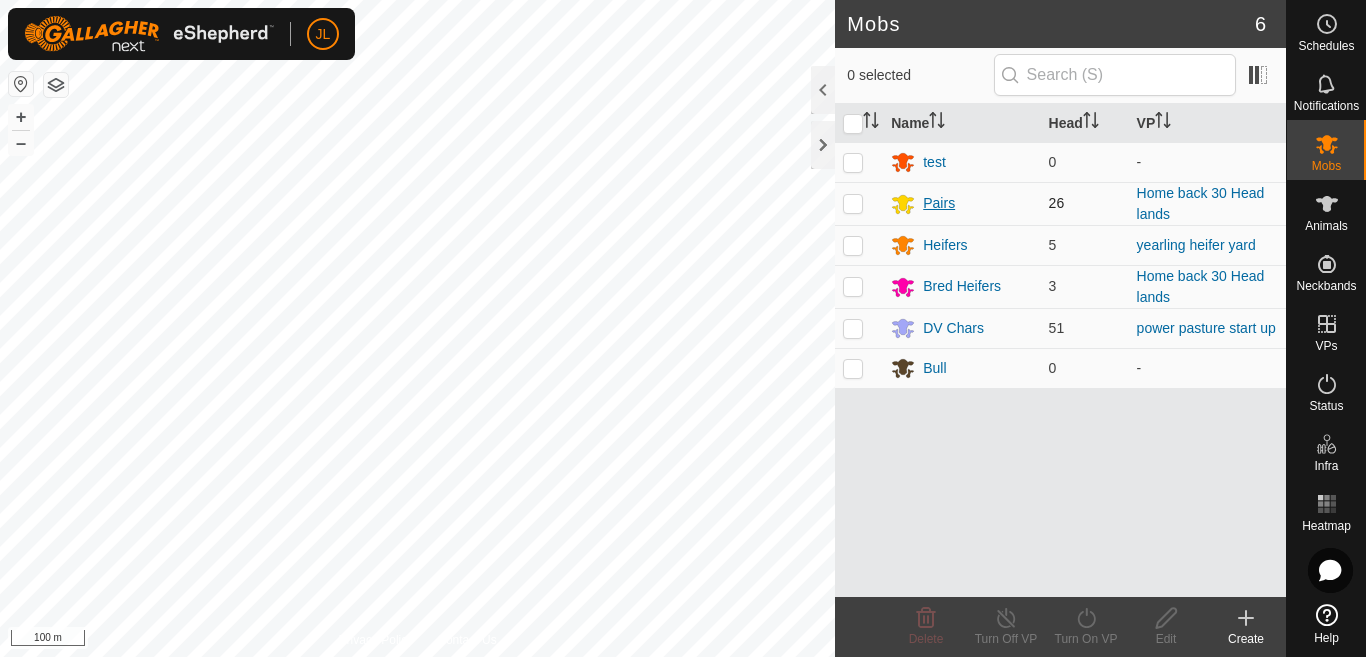 click on "Pairs" at bounding box center (939, 203) 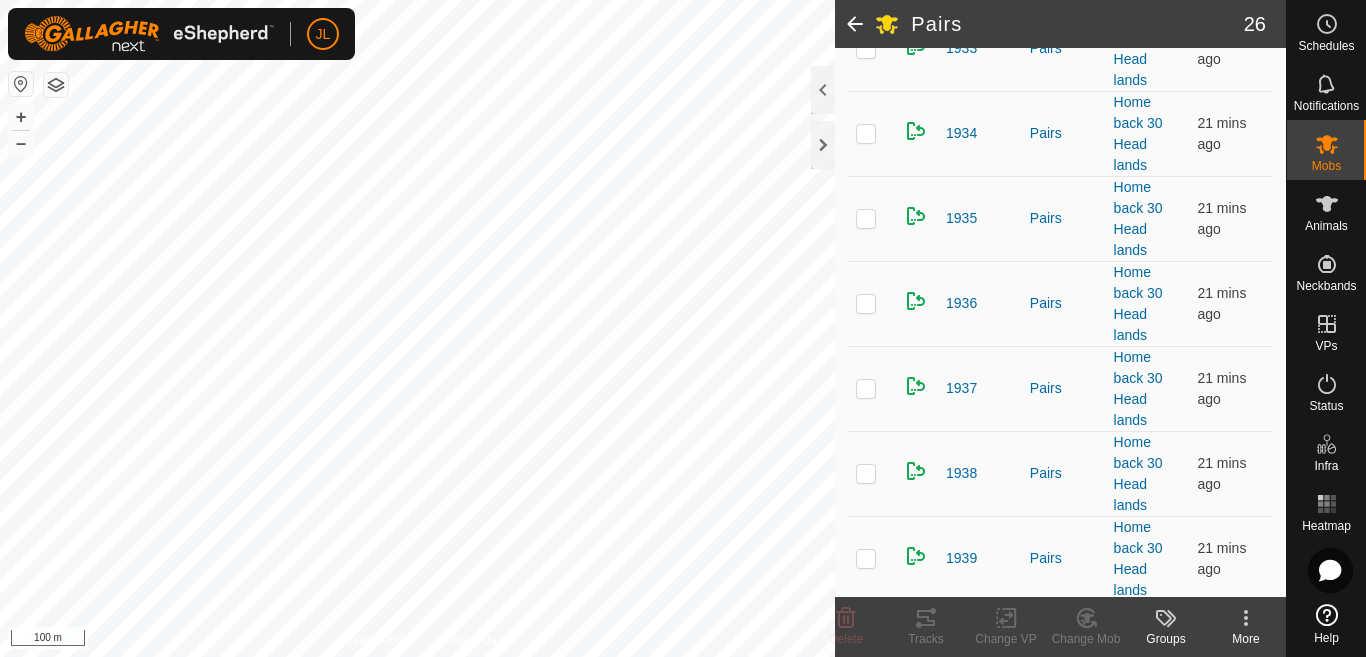 scroll, scrollTop: 1602, scrollLeft: 0, axis: vertical 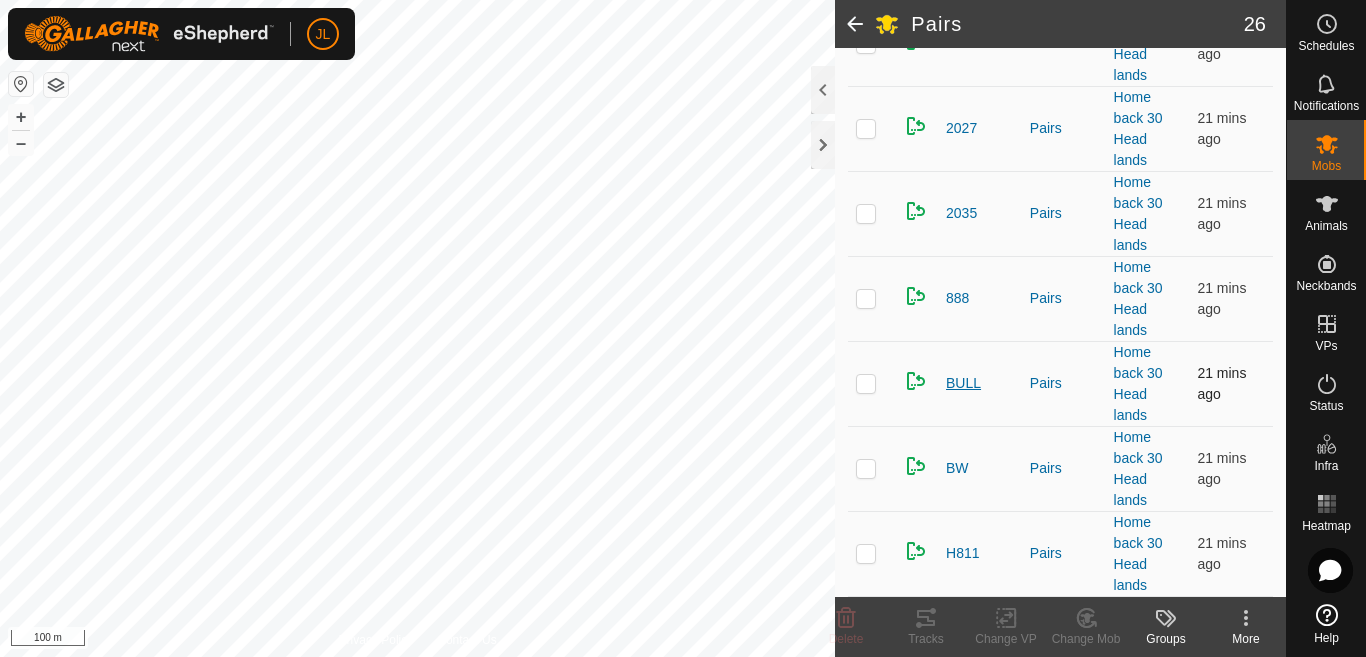 click on "BULL" at bounding box center (963, 383) 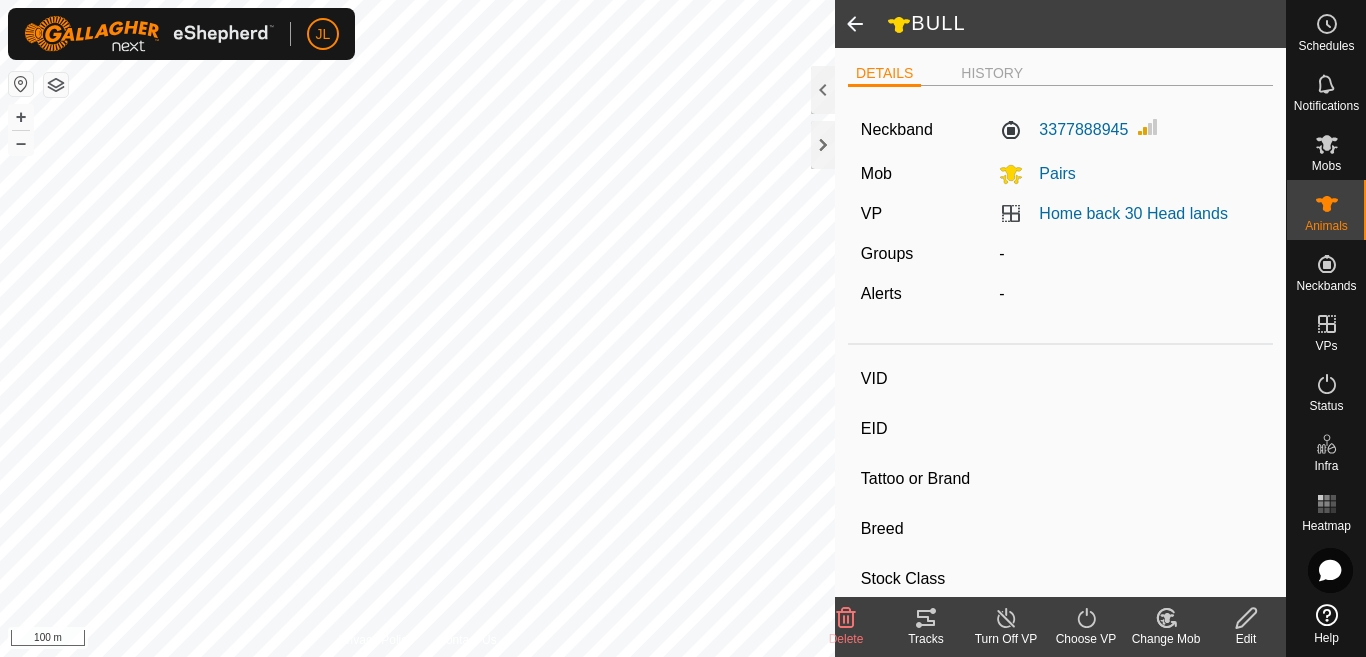type on "BULL" 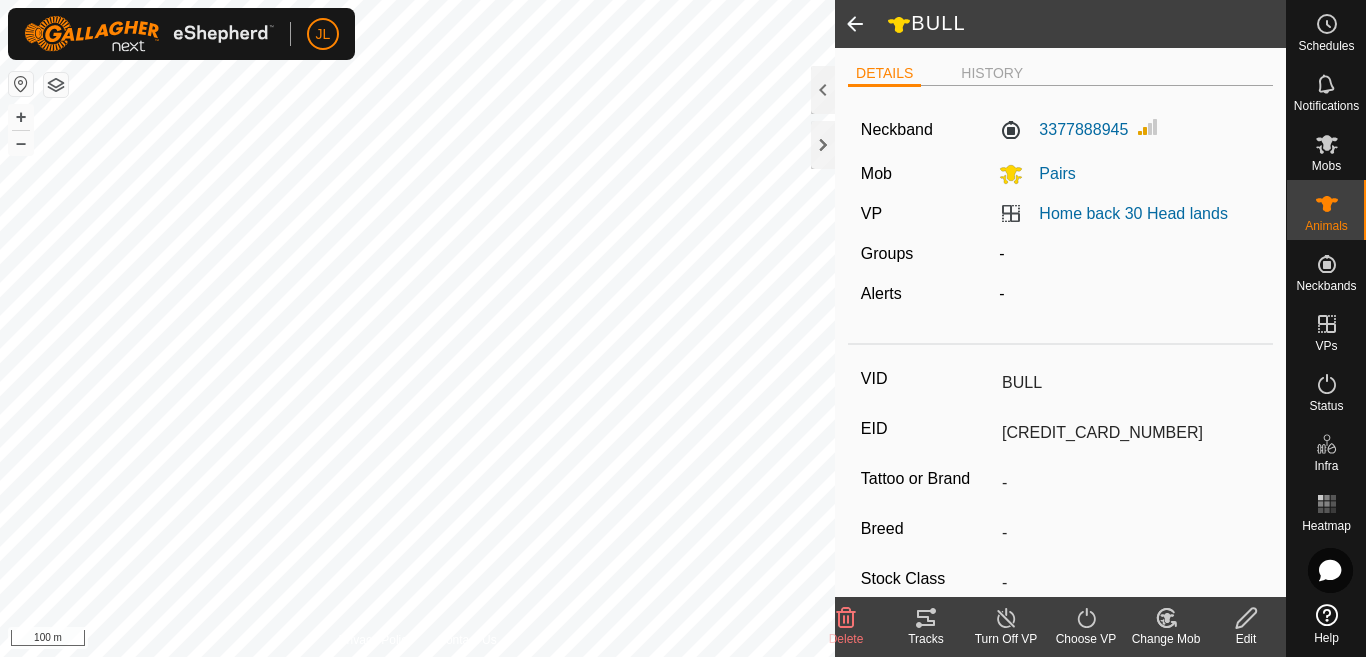 click 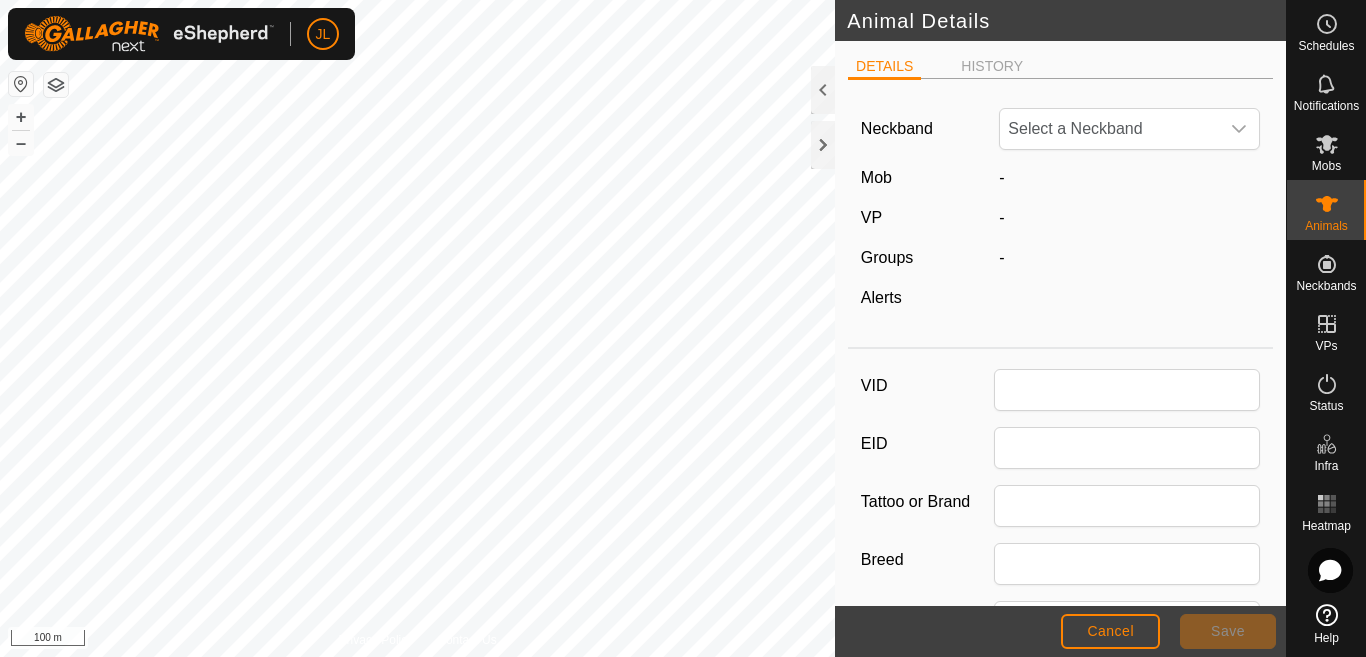 type on "BULL" 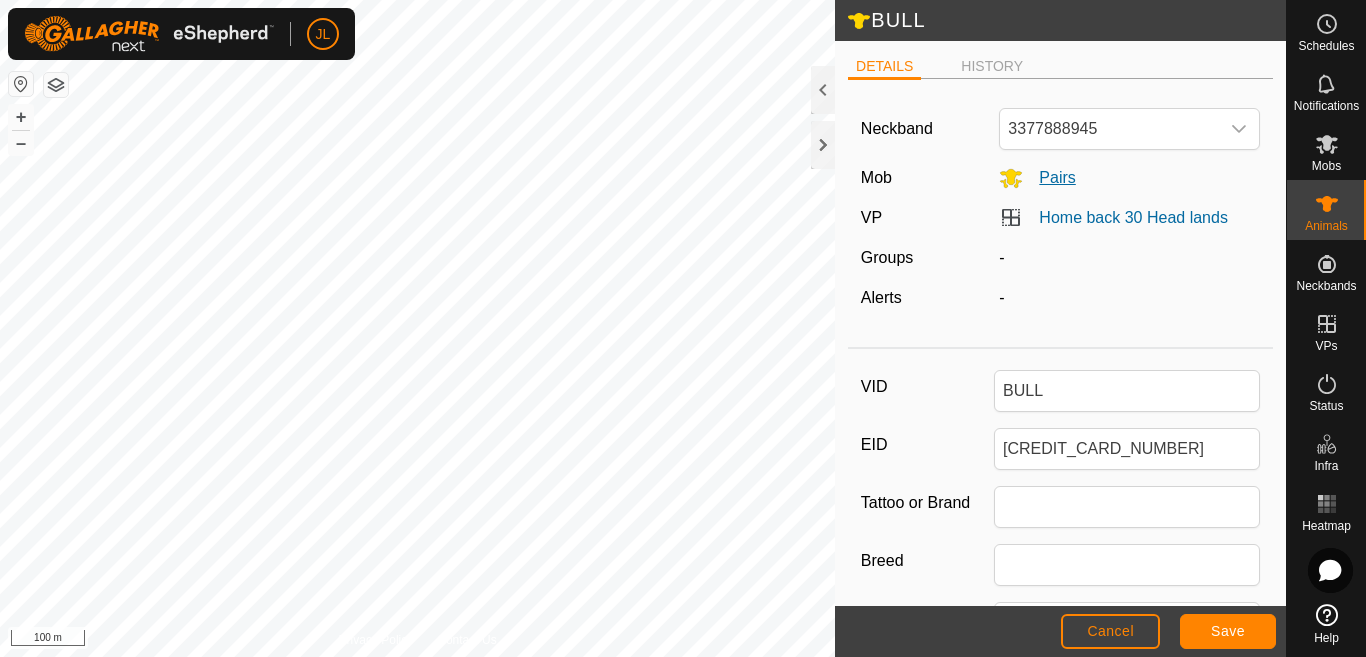 click on "Pairs" 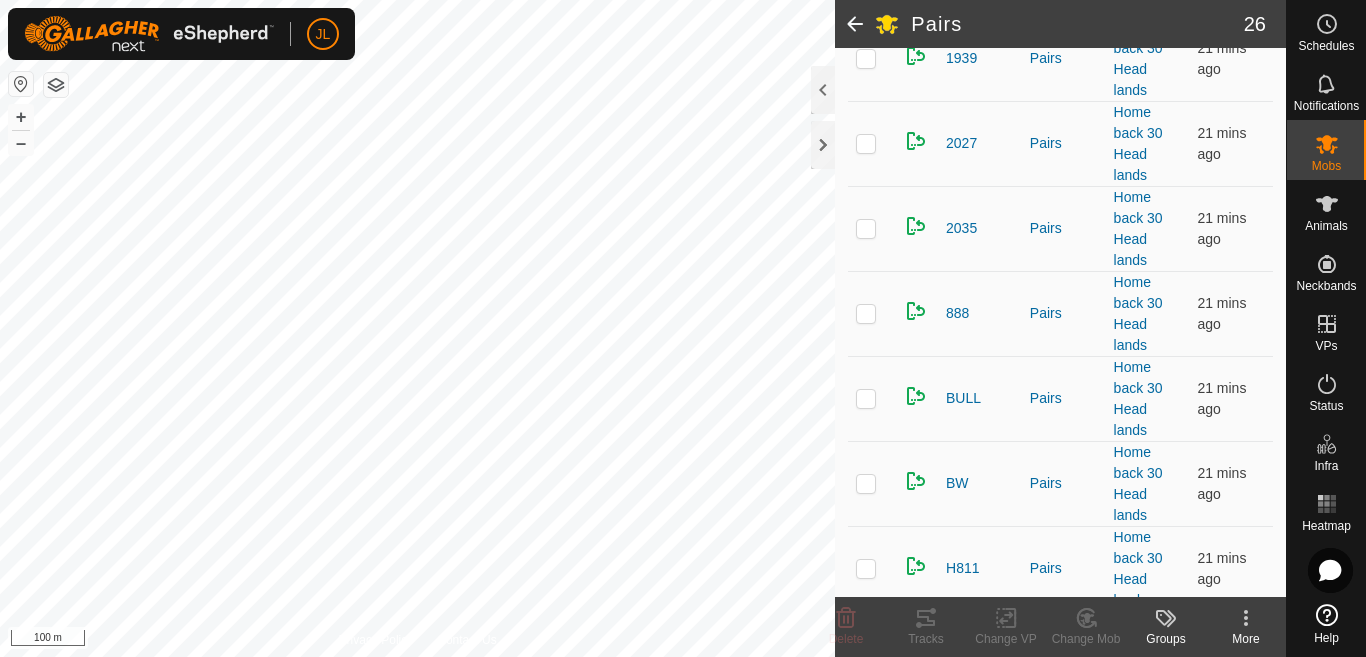 scroll, scrollTop: 1946, scrollLeft: 0, axis: vertical 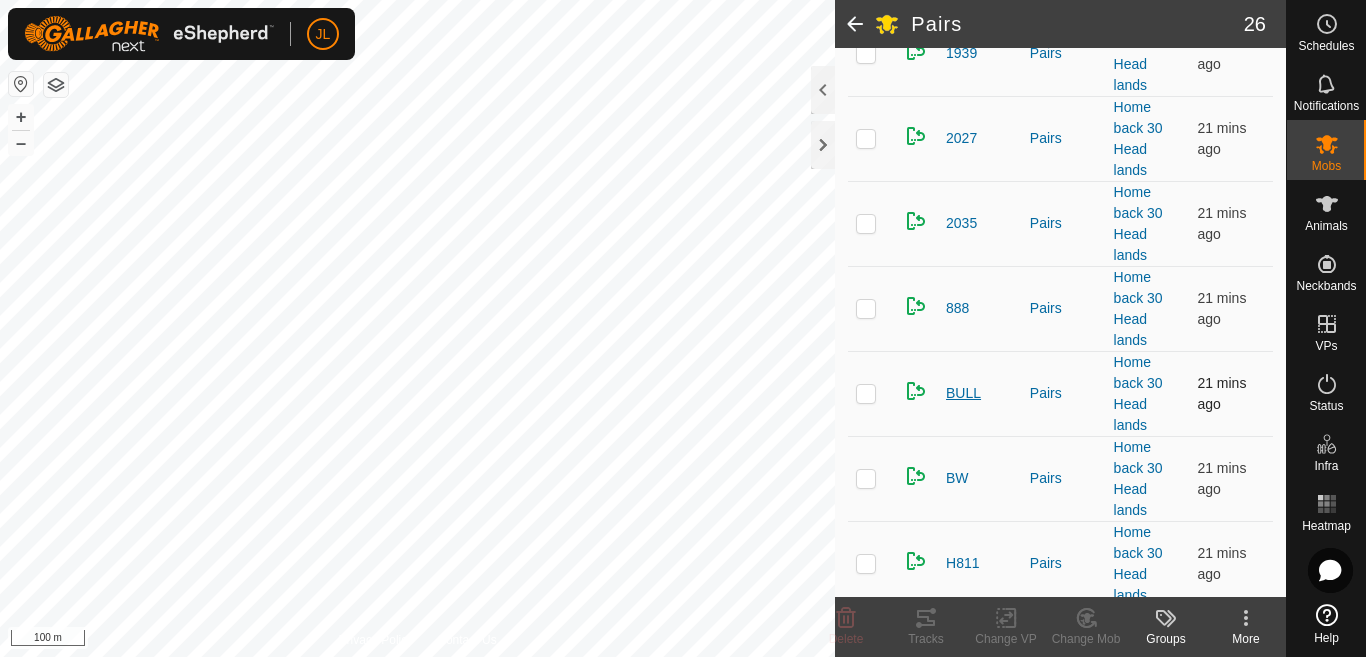 click on "BULL" at bounding box center [963, 393] 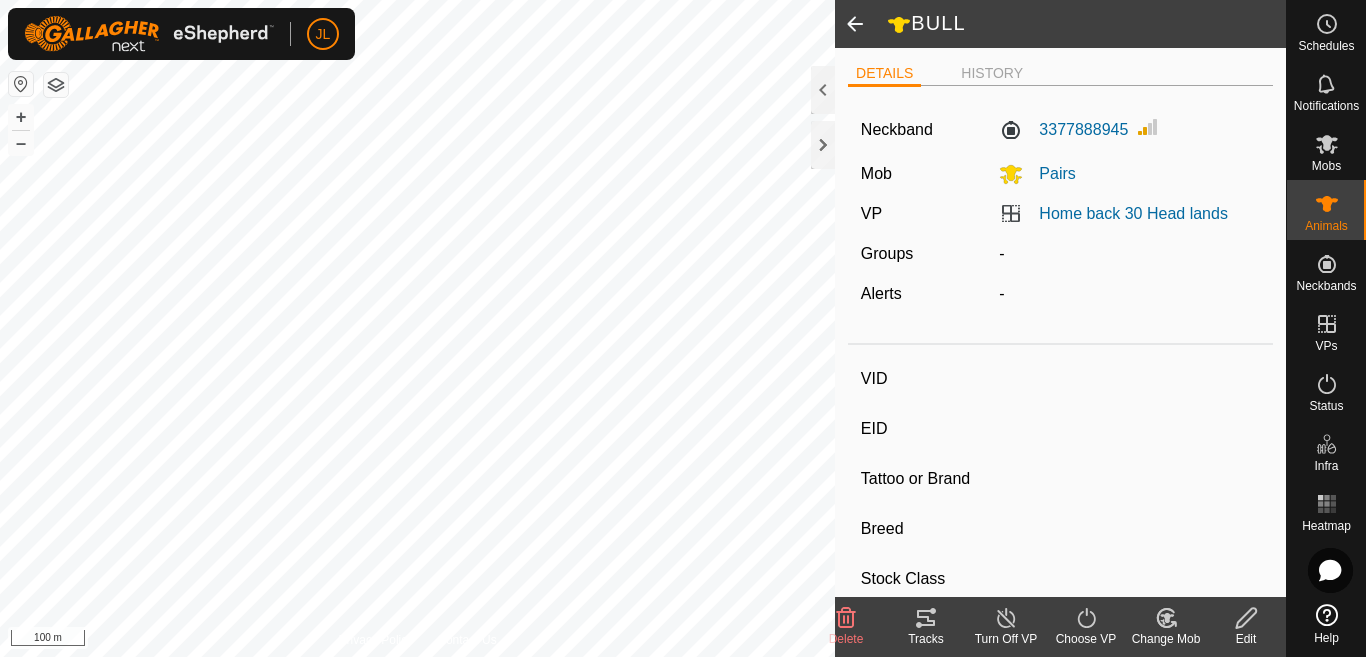 type on "BULL" 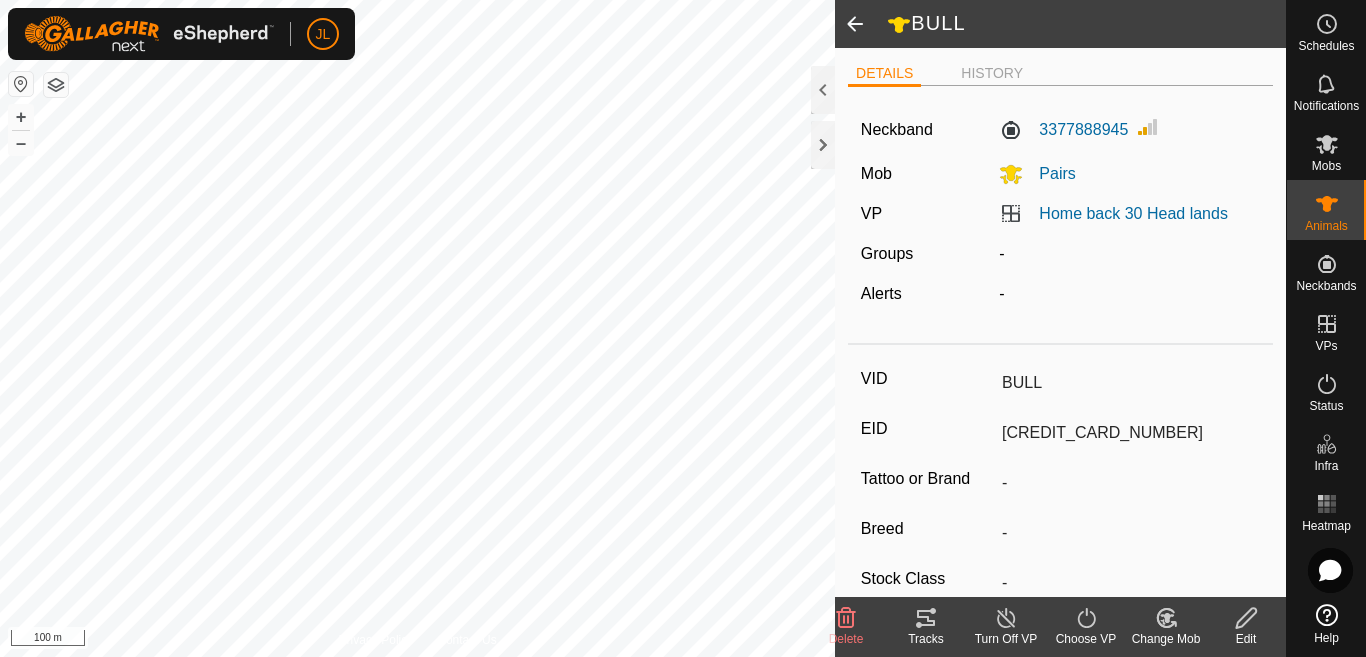 click 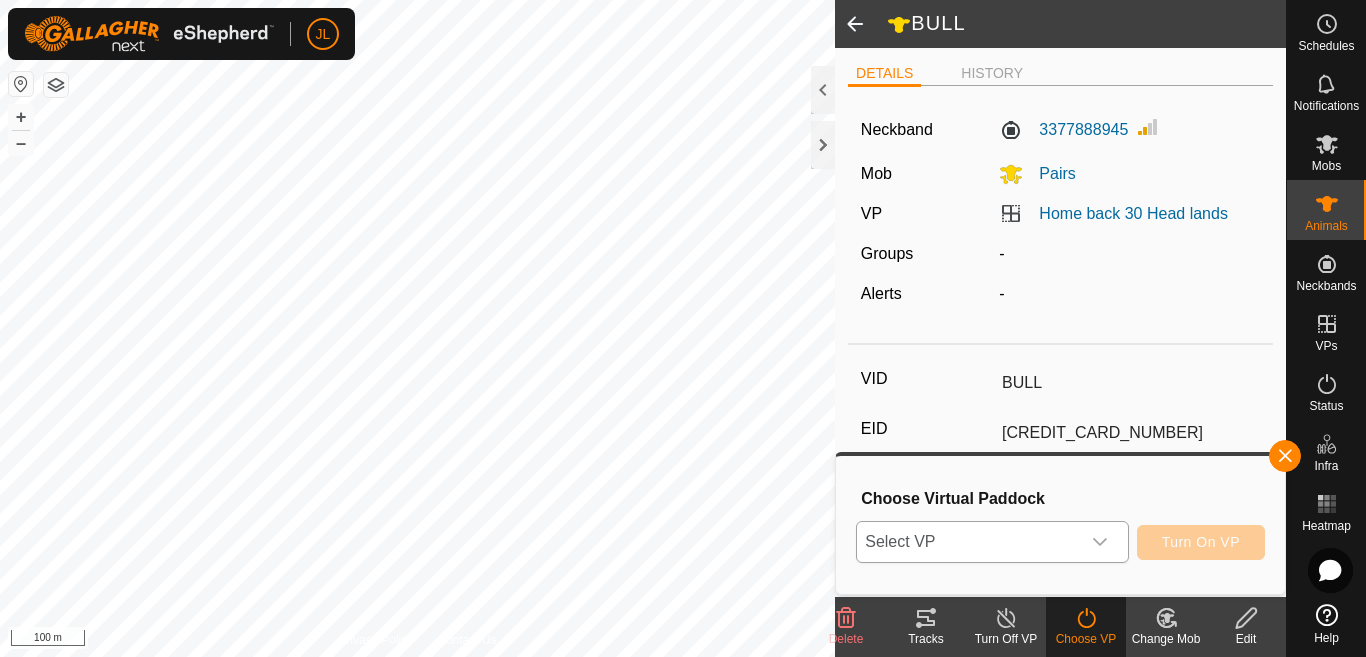 click 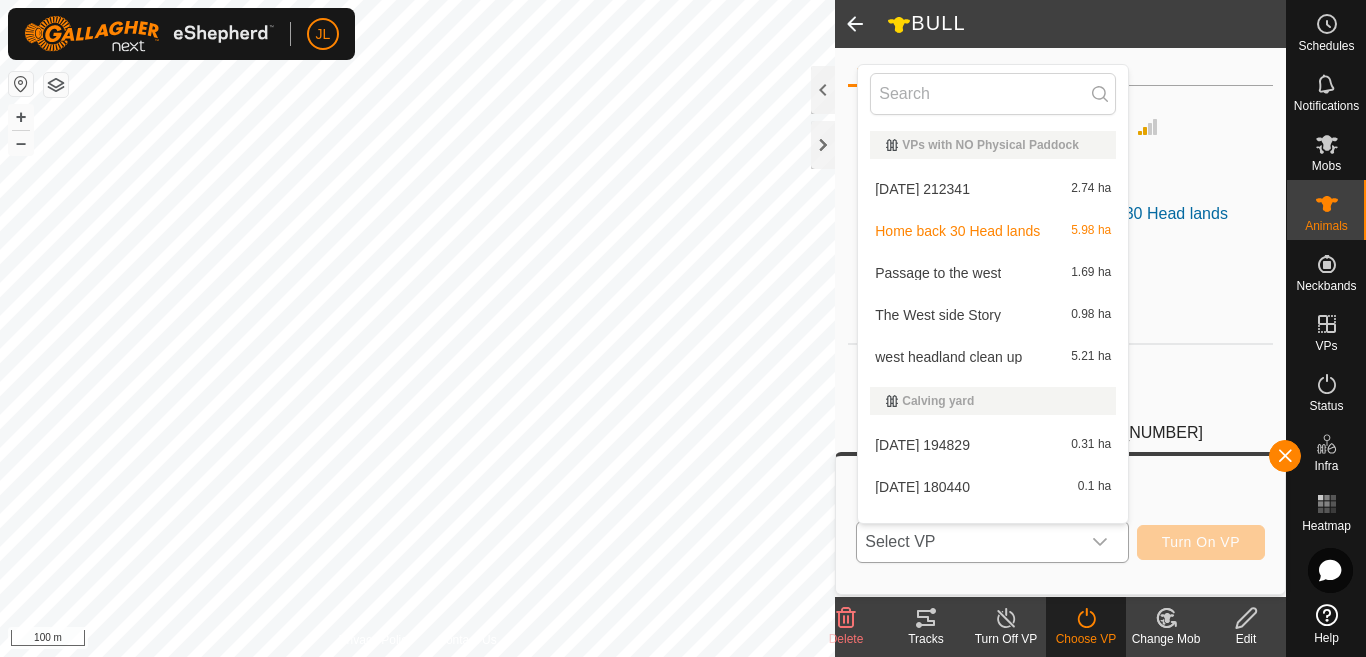 click 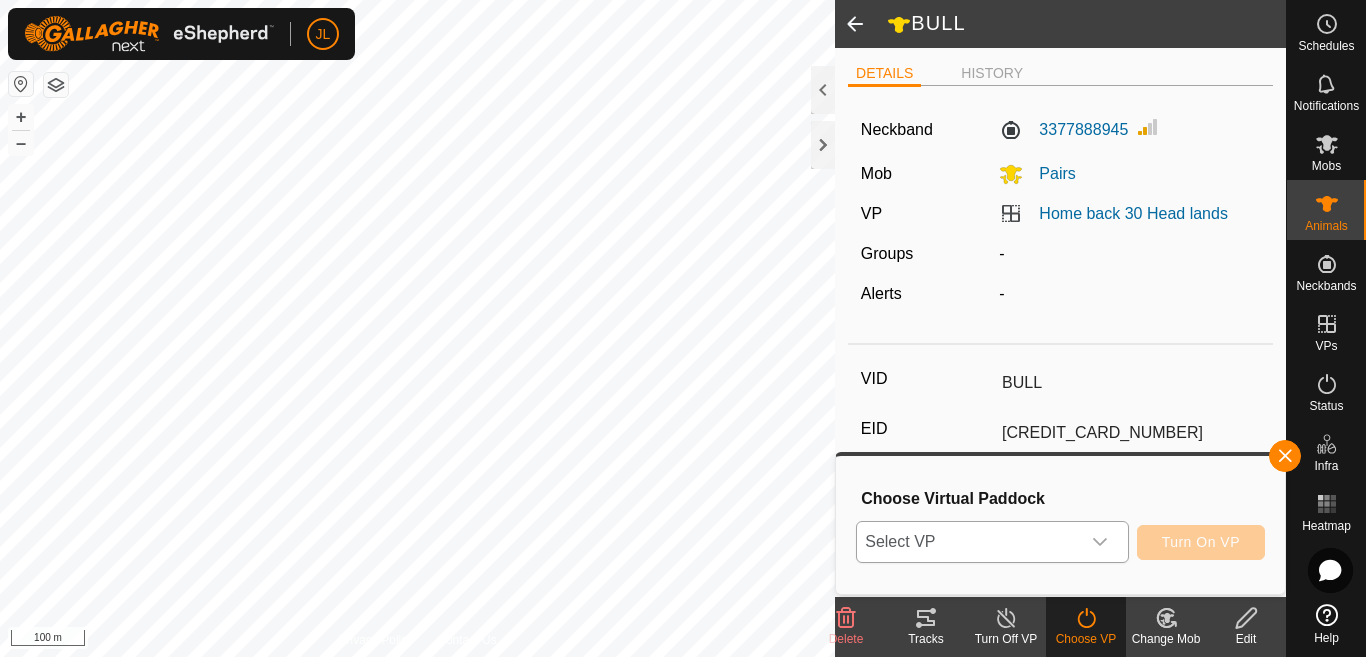 click 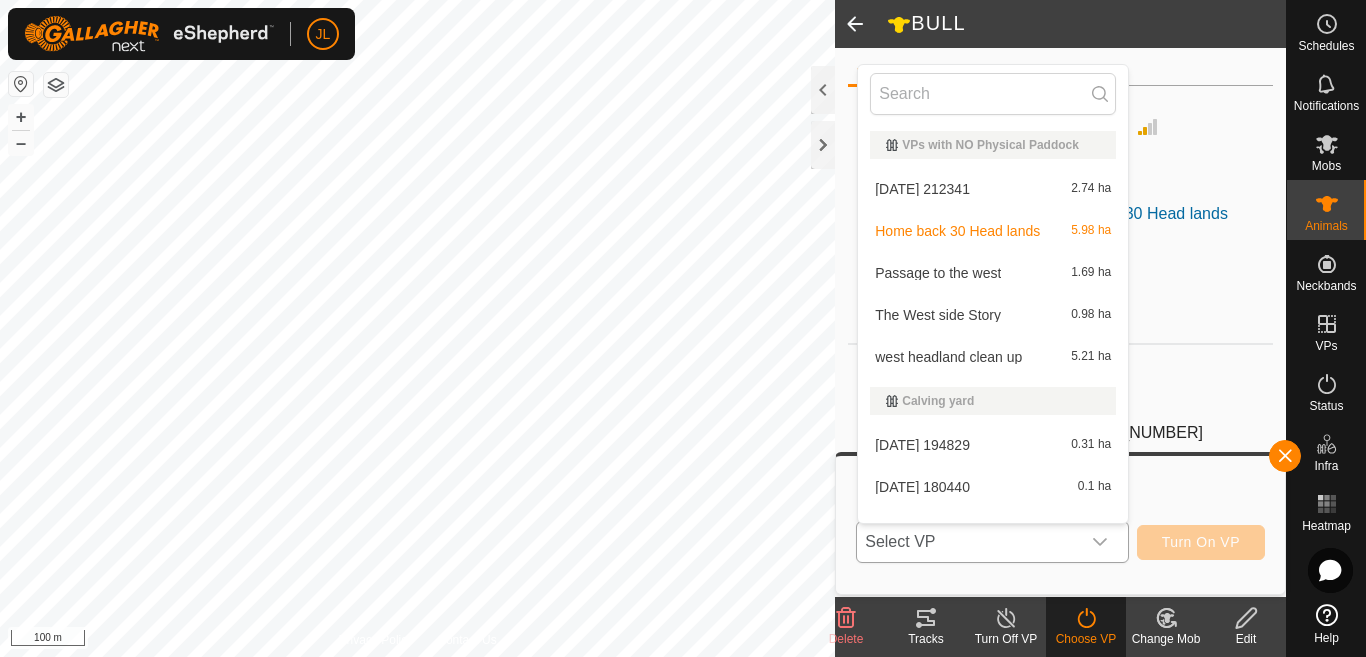 click 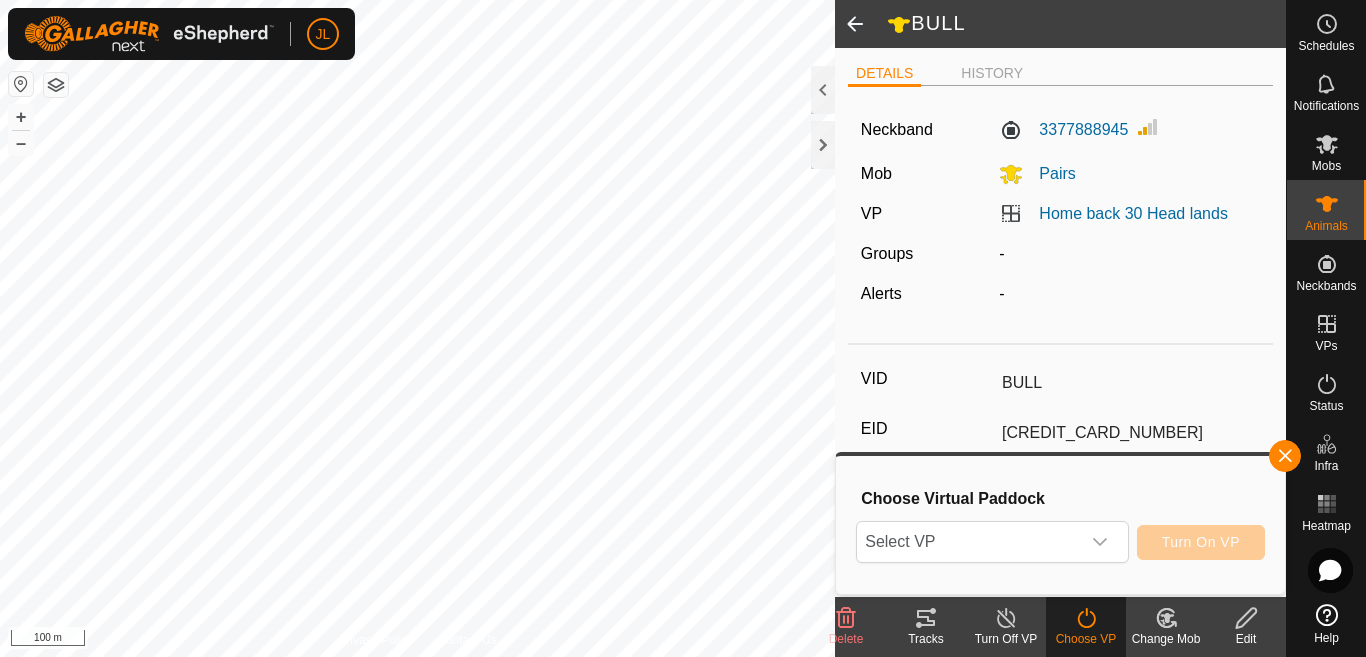 click 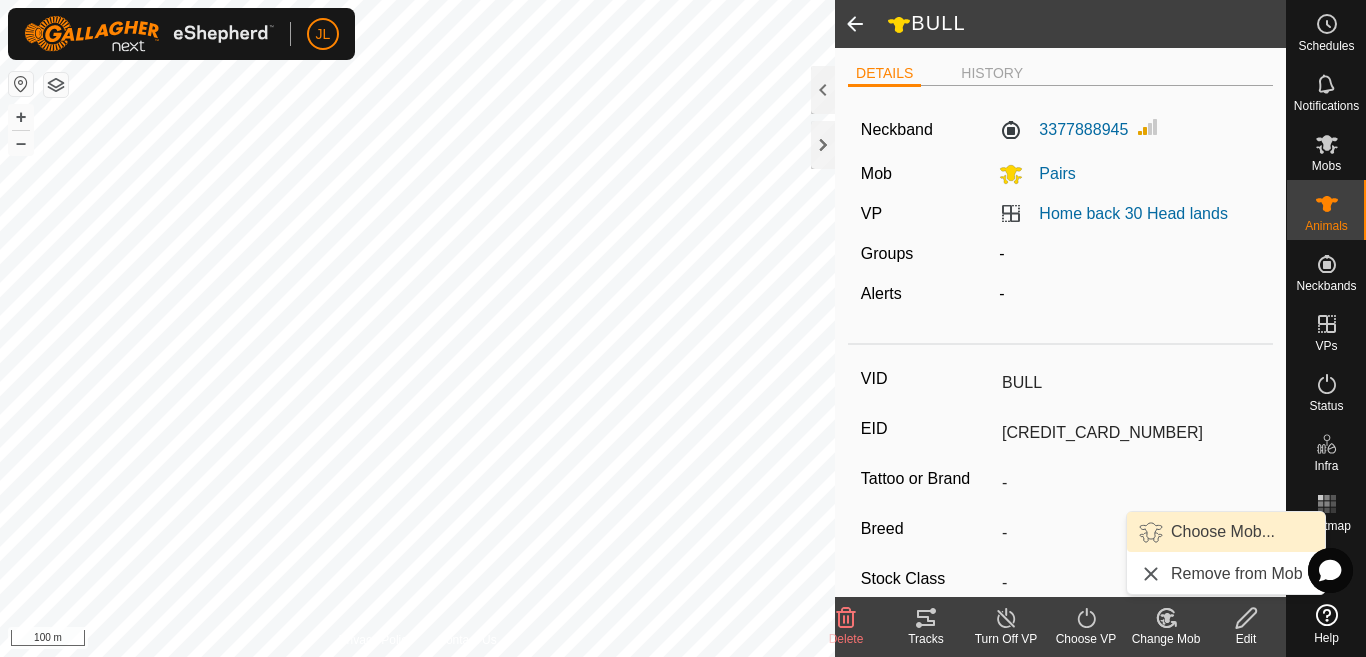 click on "Choose Mob..." at bounding box center (1226, 532) 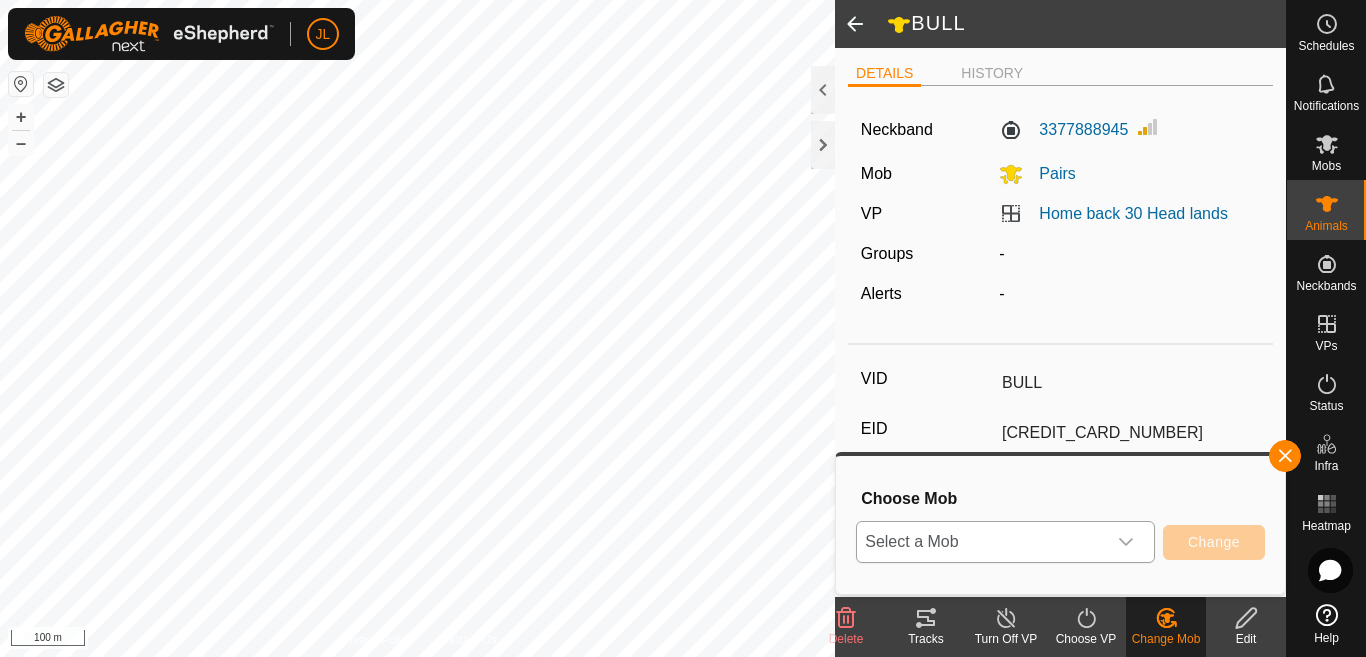 click 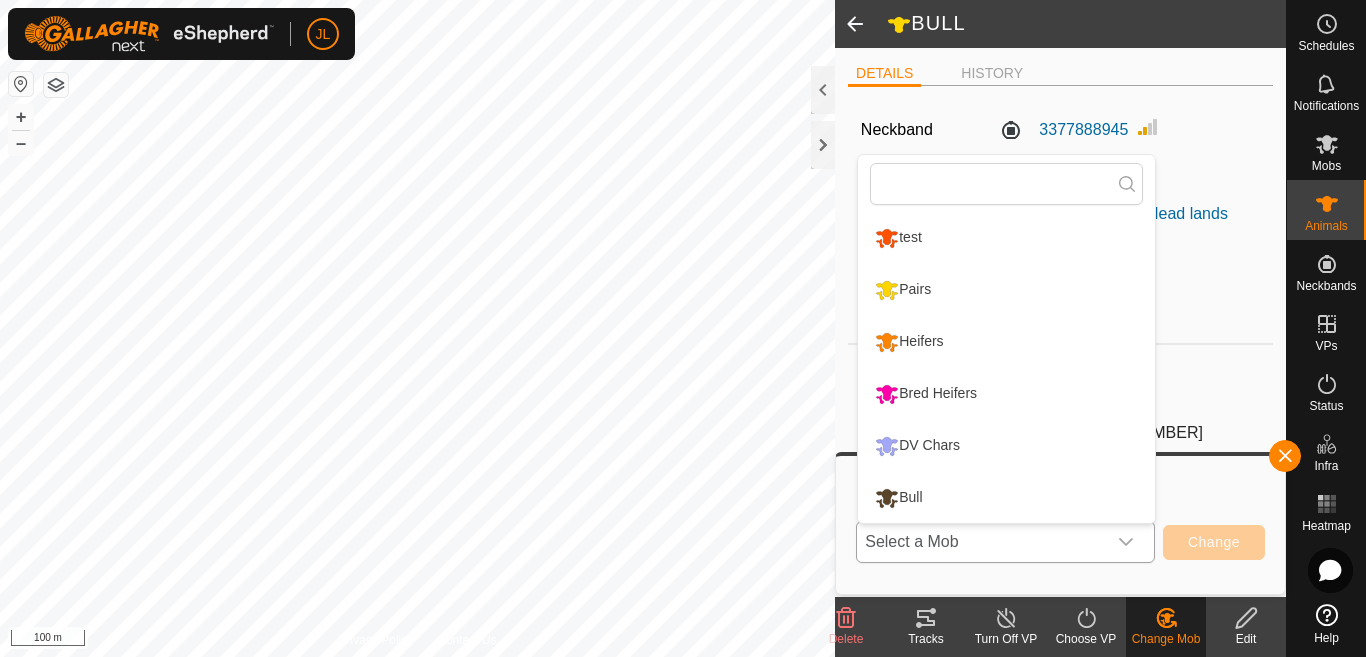 click on "Bull" at bounding box center (1006, 498) 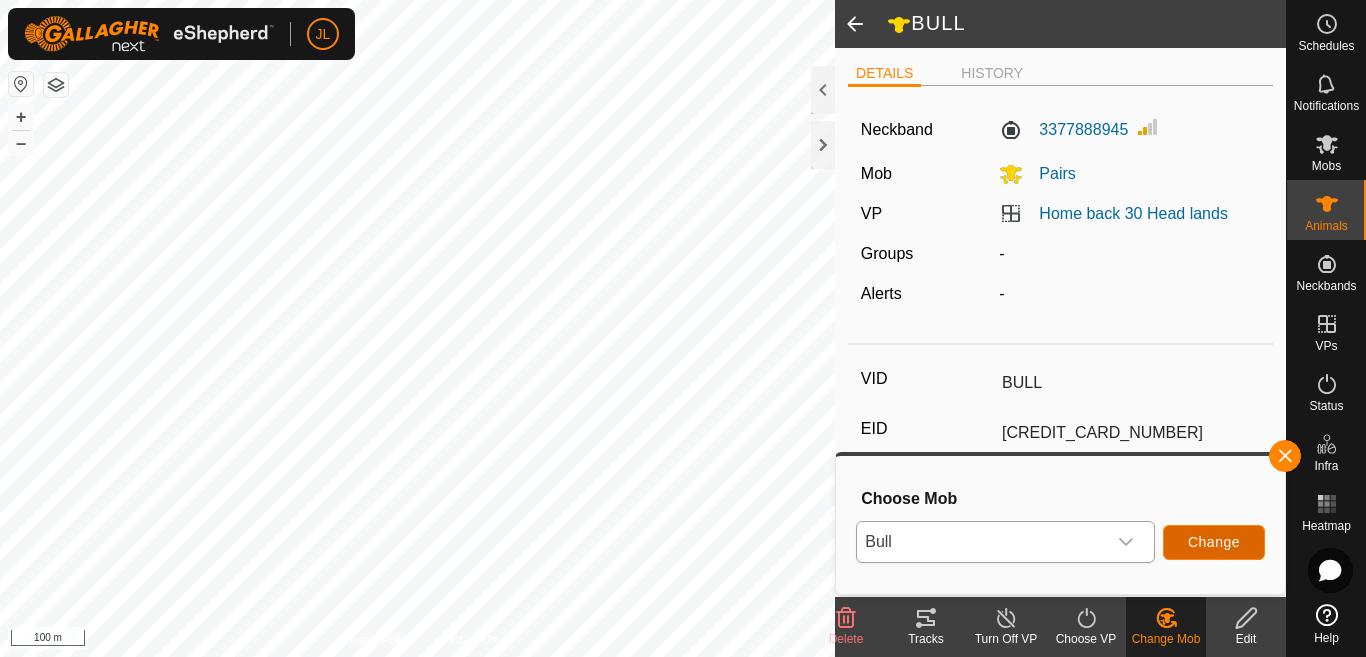 click on "Change" at bounding box center [1214, 542] 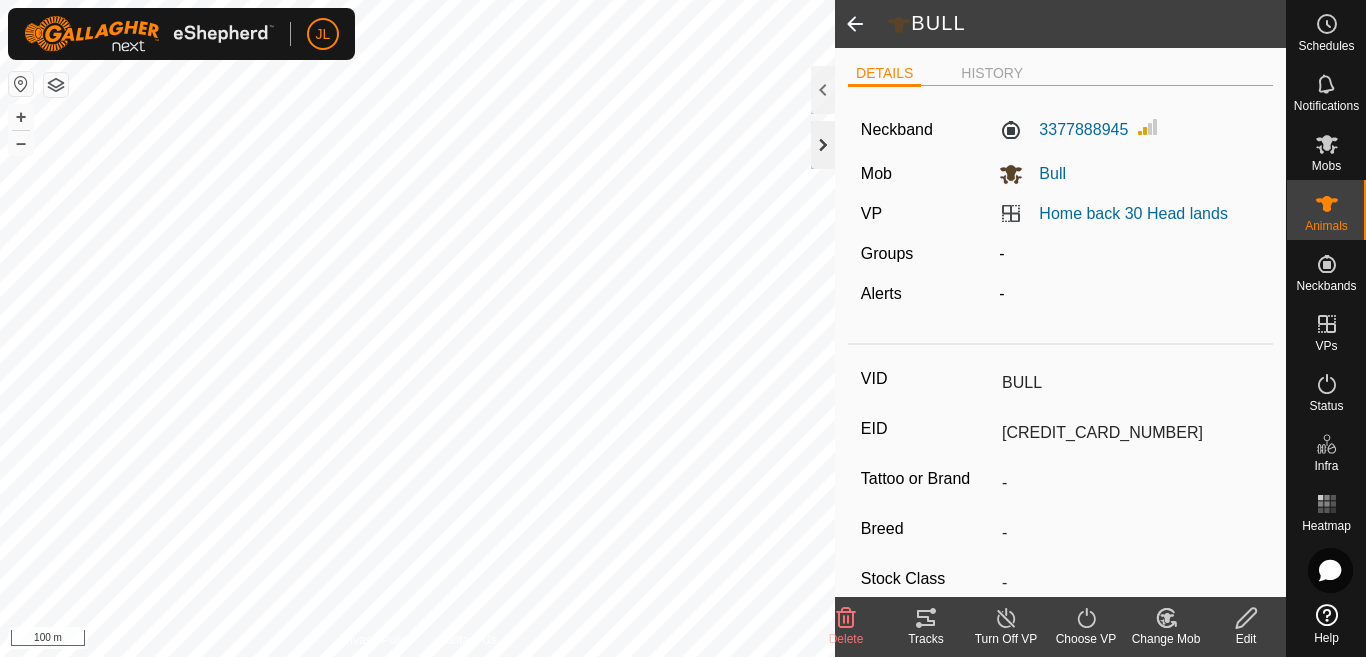 click 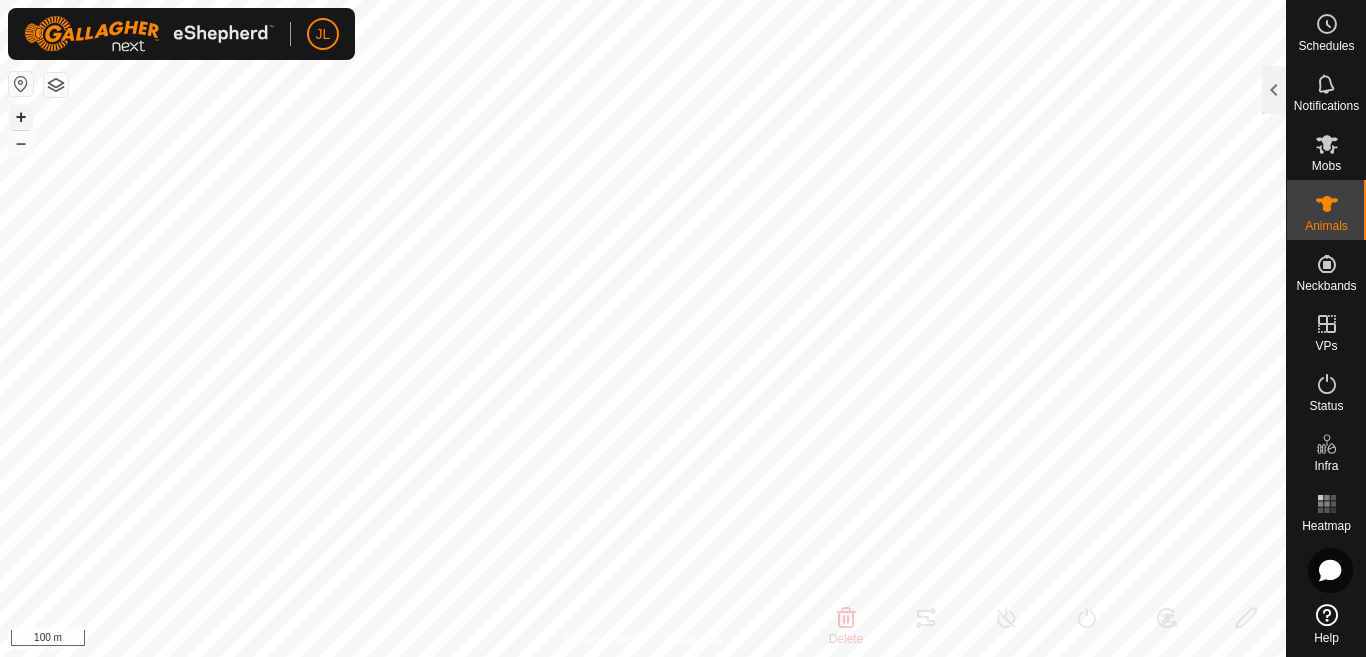 click on "+" at bounding box center (21, 117) 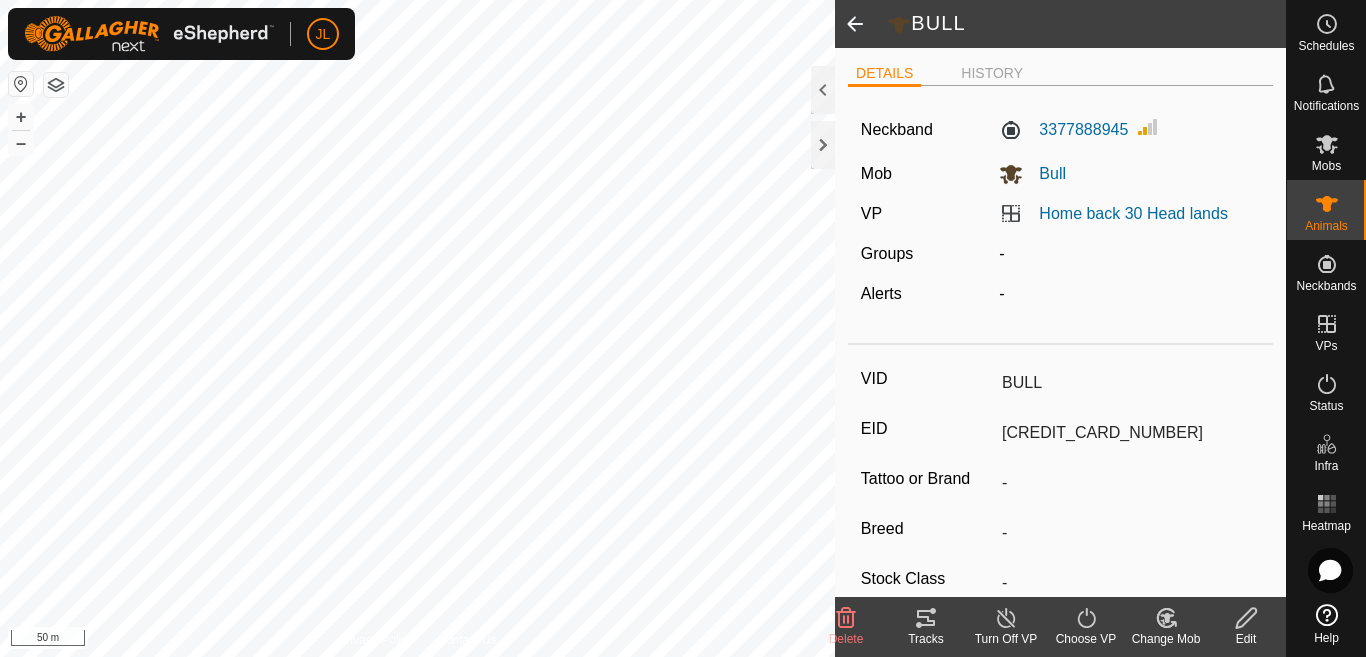 scroll, scrollTop: 0, scrollLeft: 0, axis: both 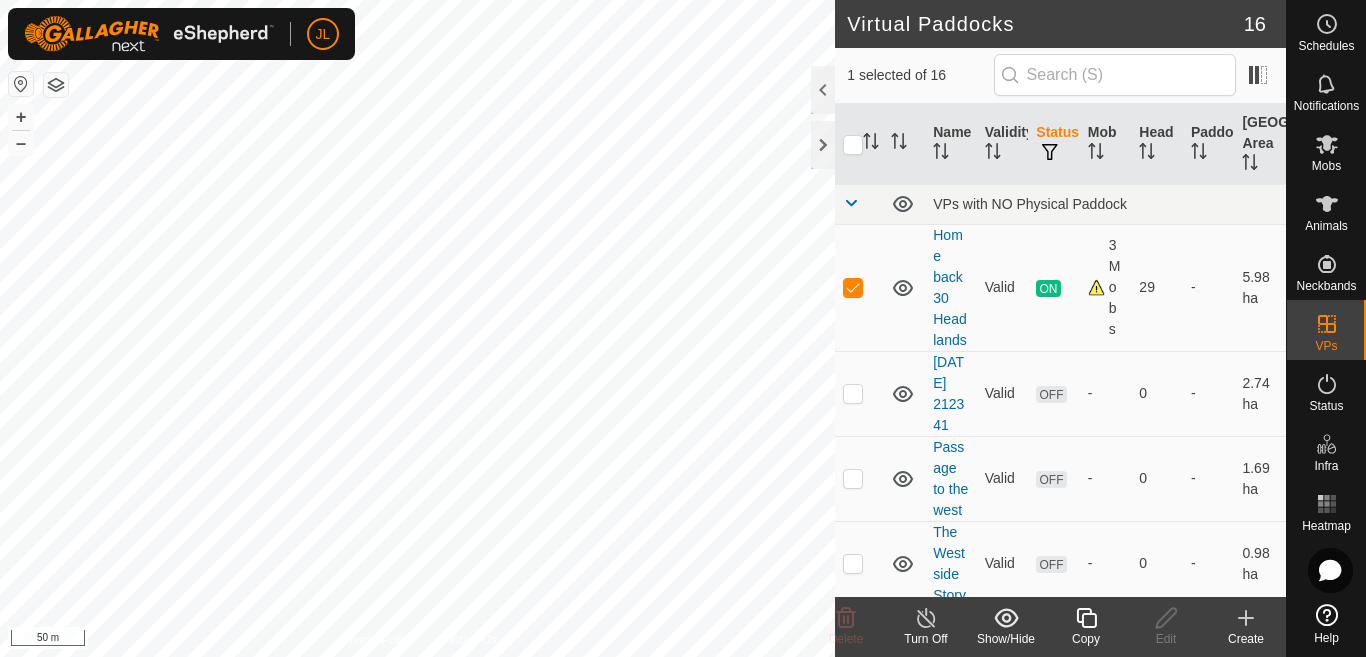checkbox on "false" 